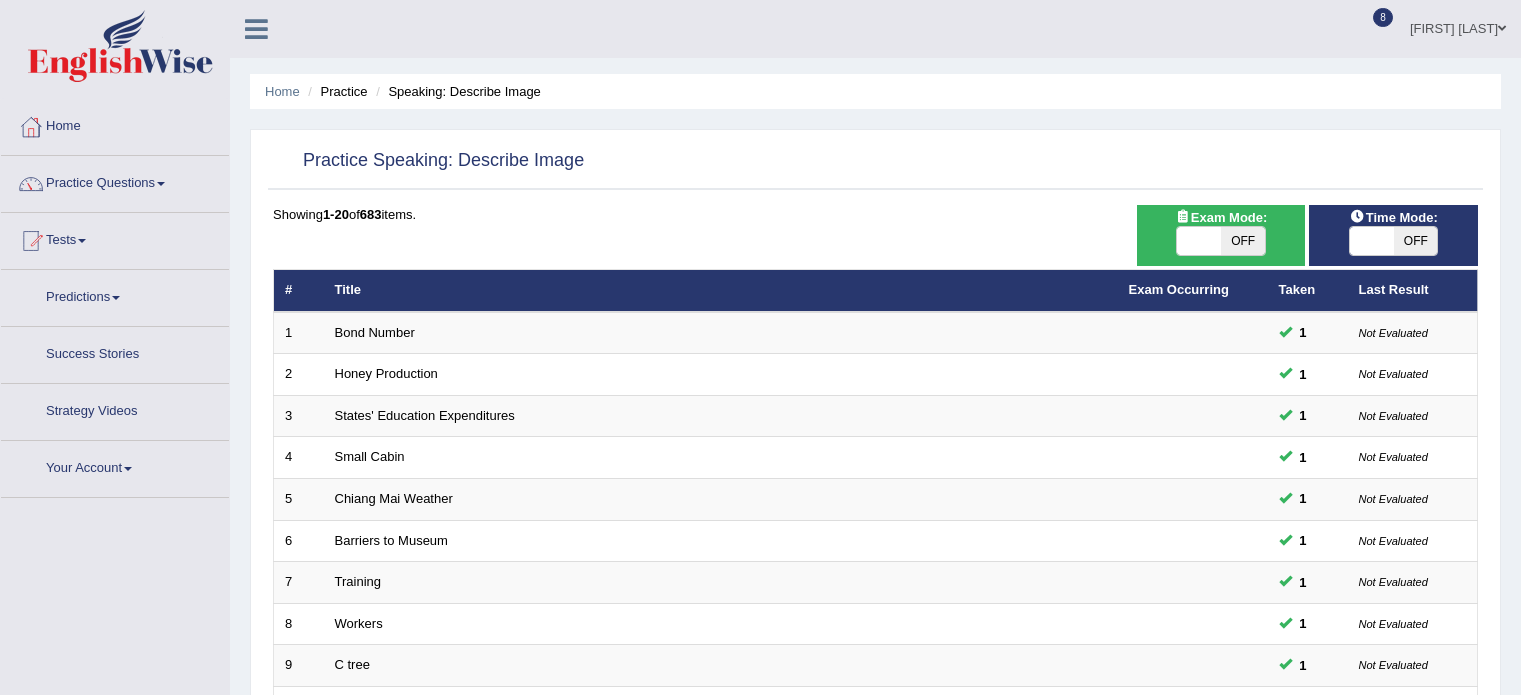 scroll, scrollTop: 40, scrollLeft: 0, axis: vertical 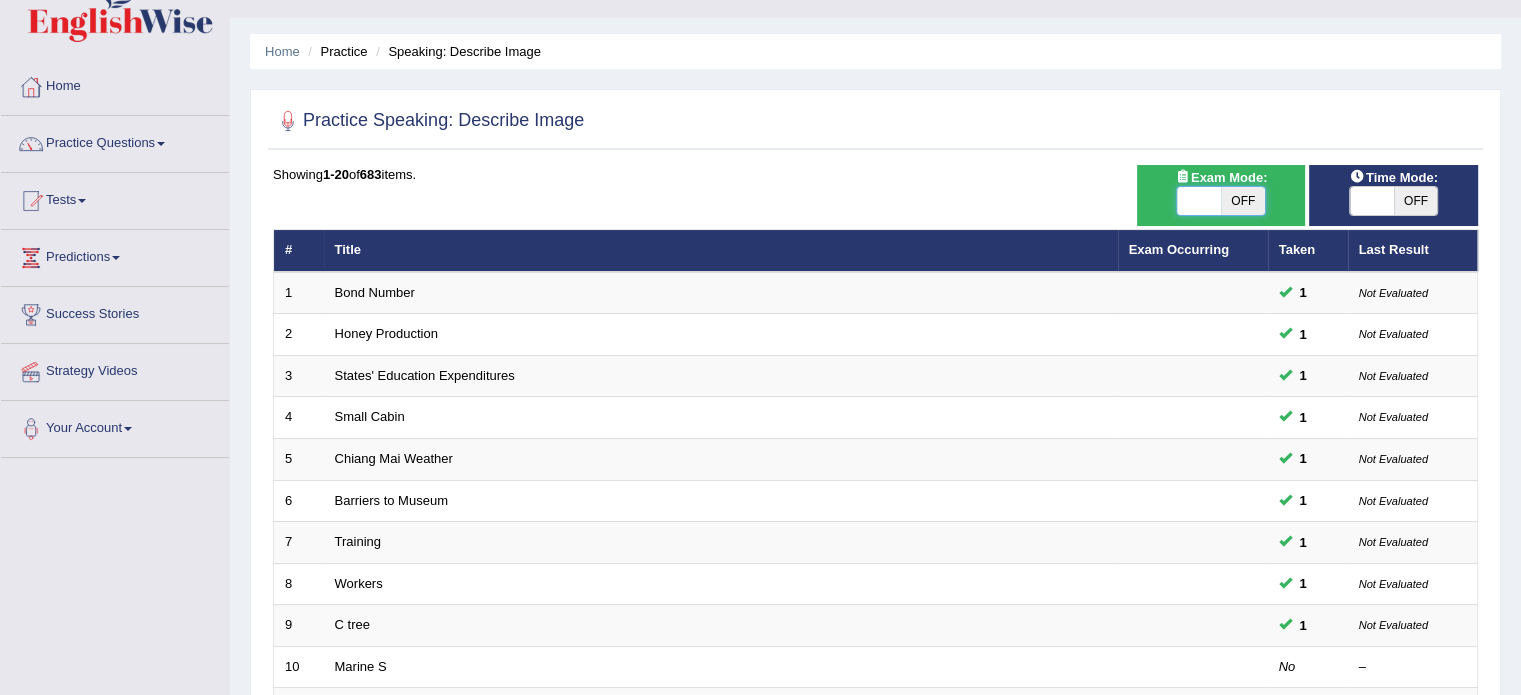click at bounding box center (1199, 201) 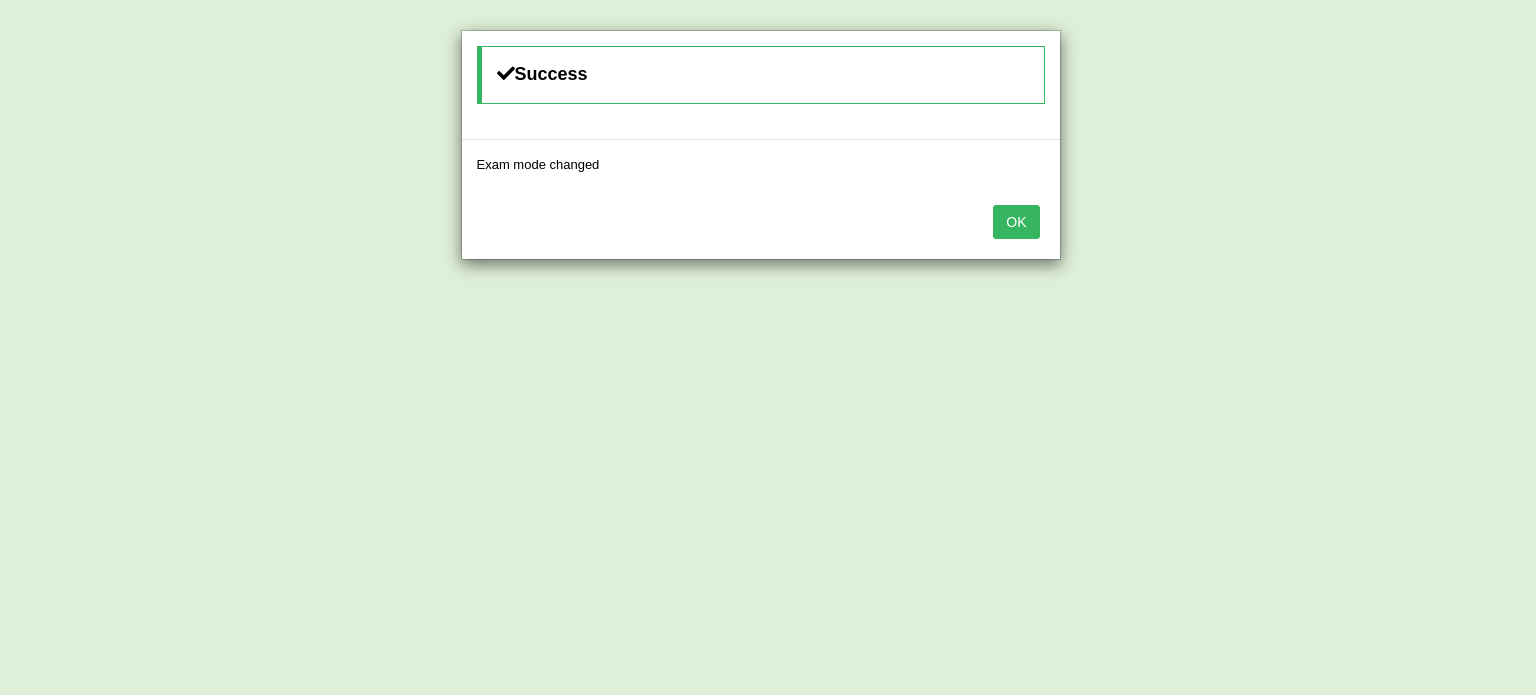 click on "OK" at bounding box center (1016, 222) 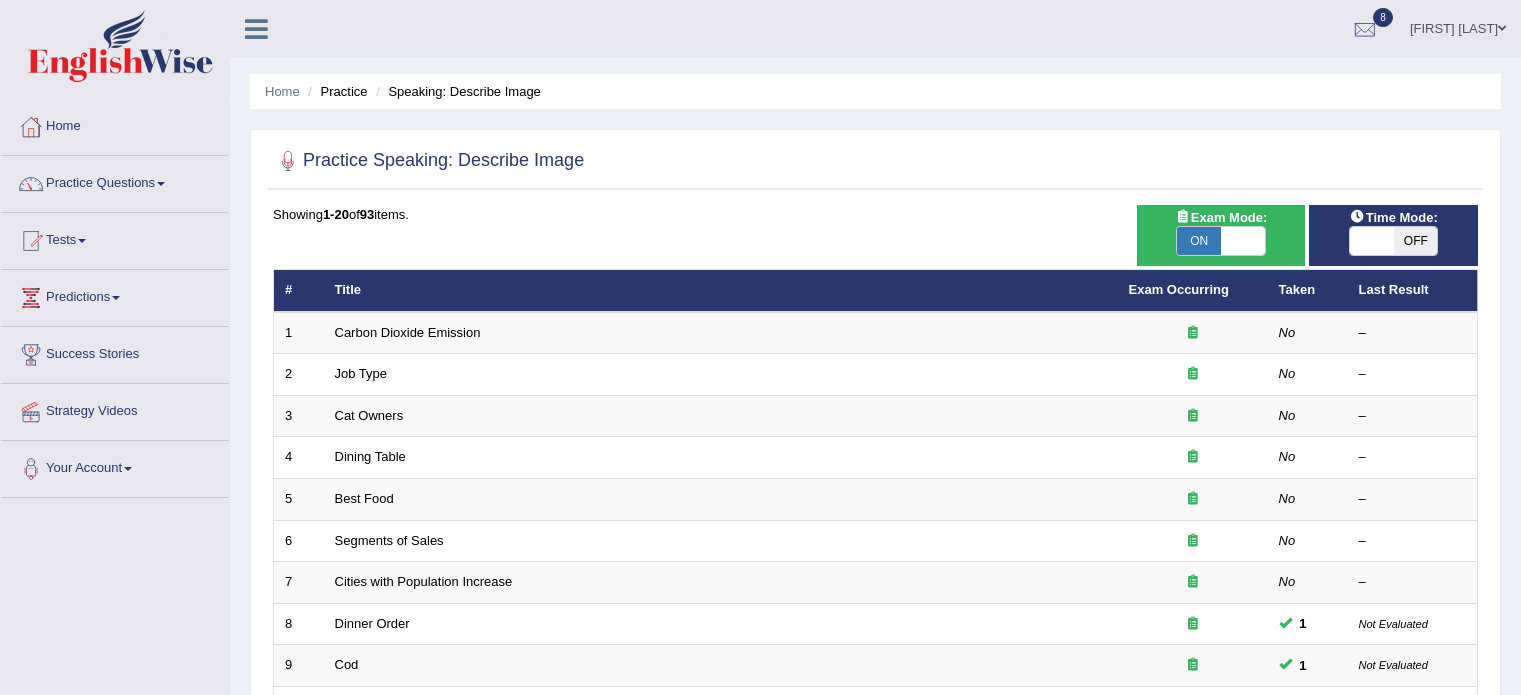scroll, scrollTop: 40, scrollLeft: 0, axis: vertical 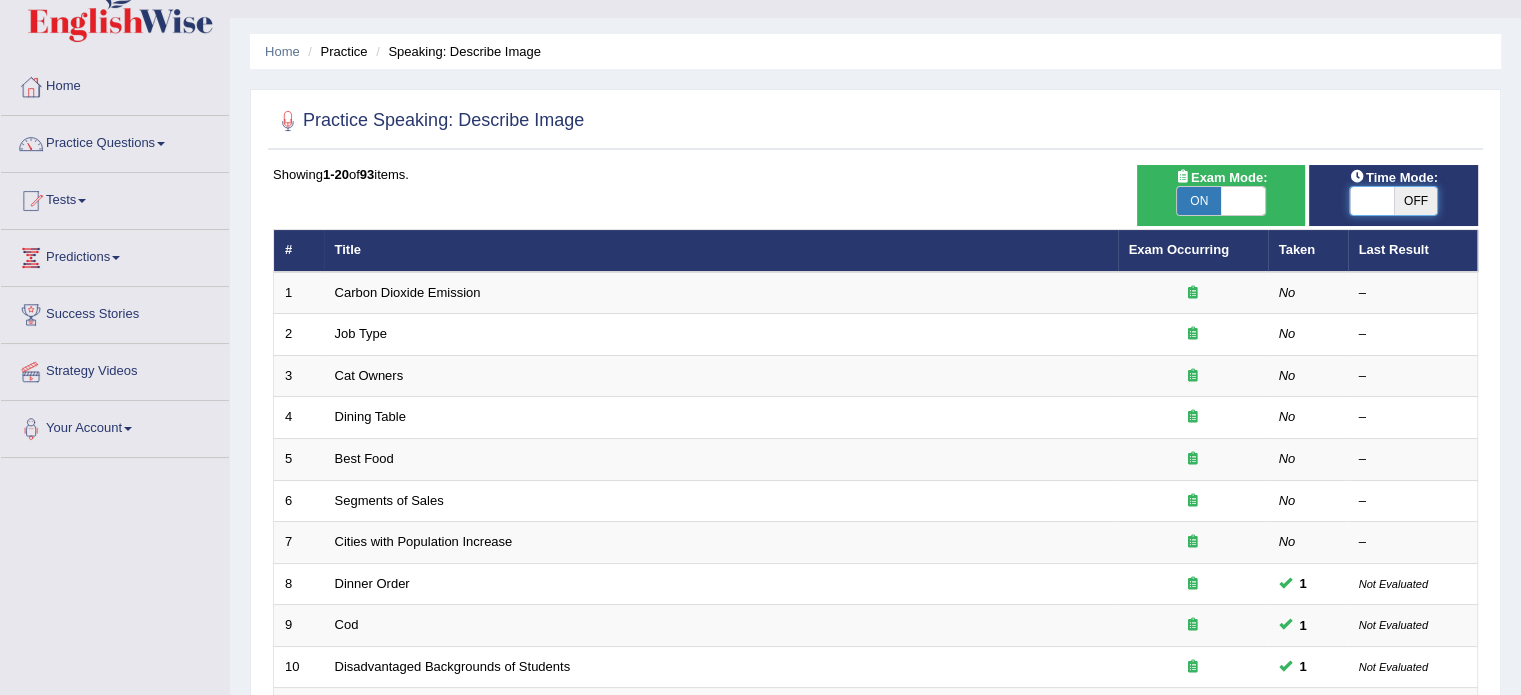 click at bounding box center [1372, 201] 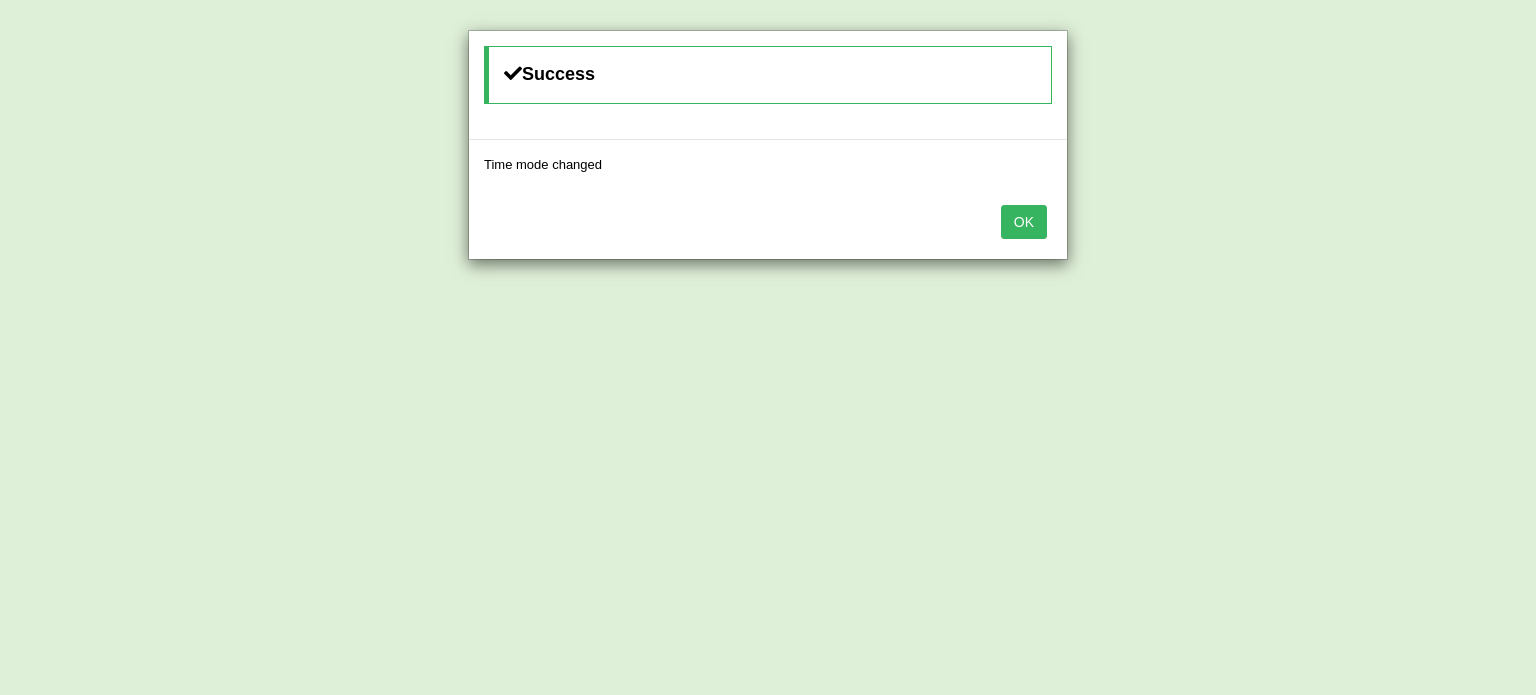 click on "OK" at bounding box center [1024, 222] 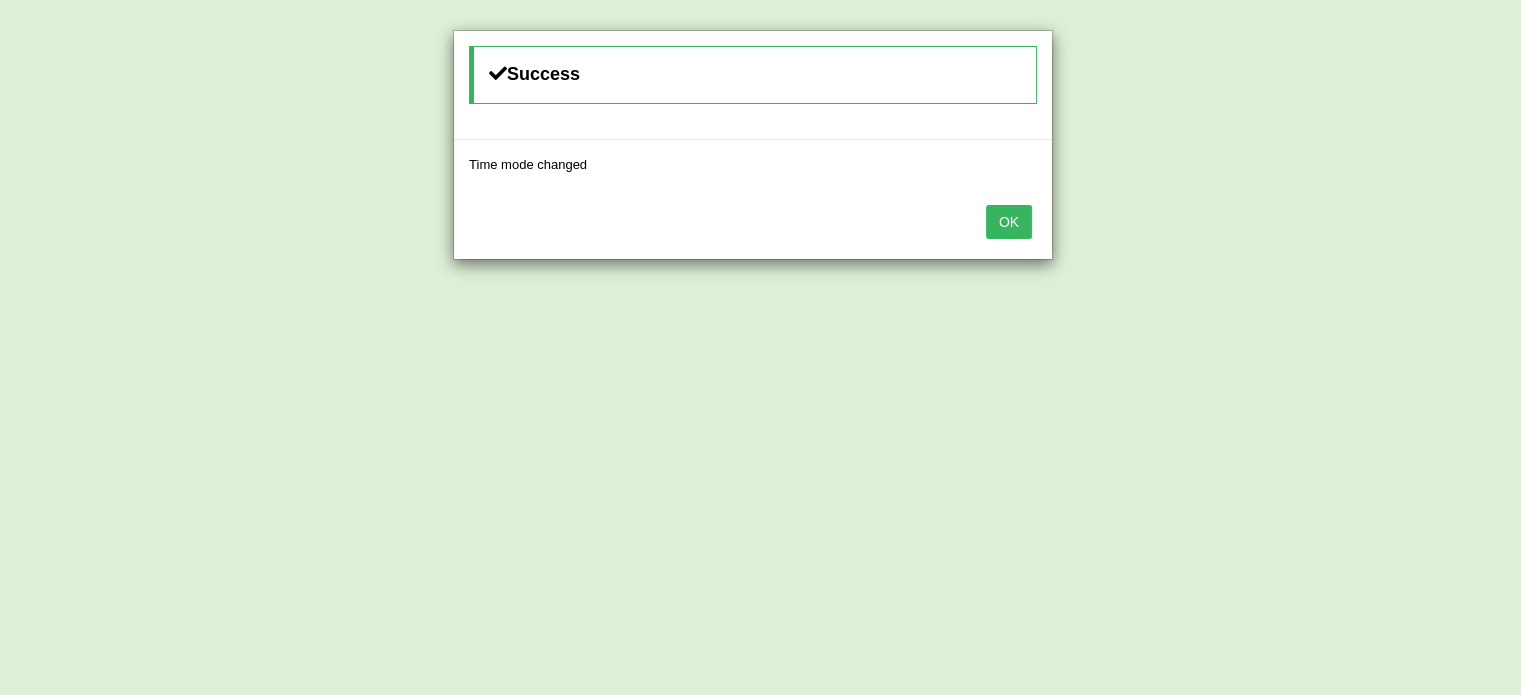 click on "OK" at bounding box center [1009, 222] 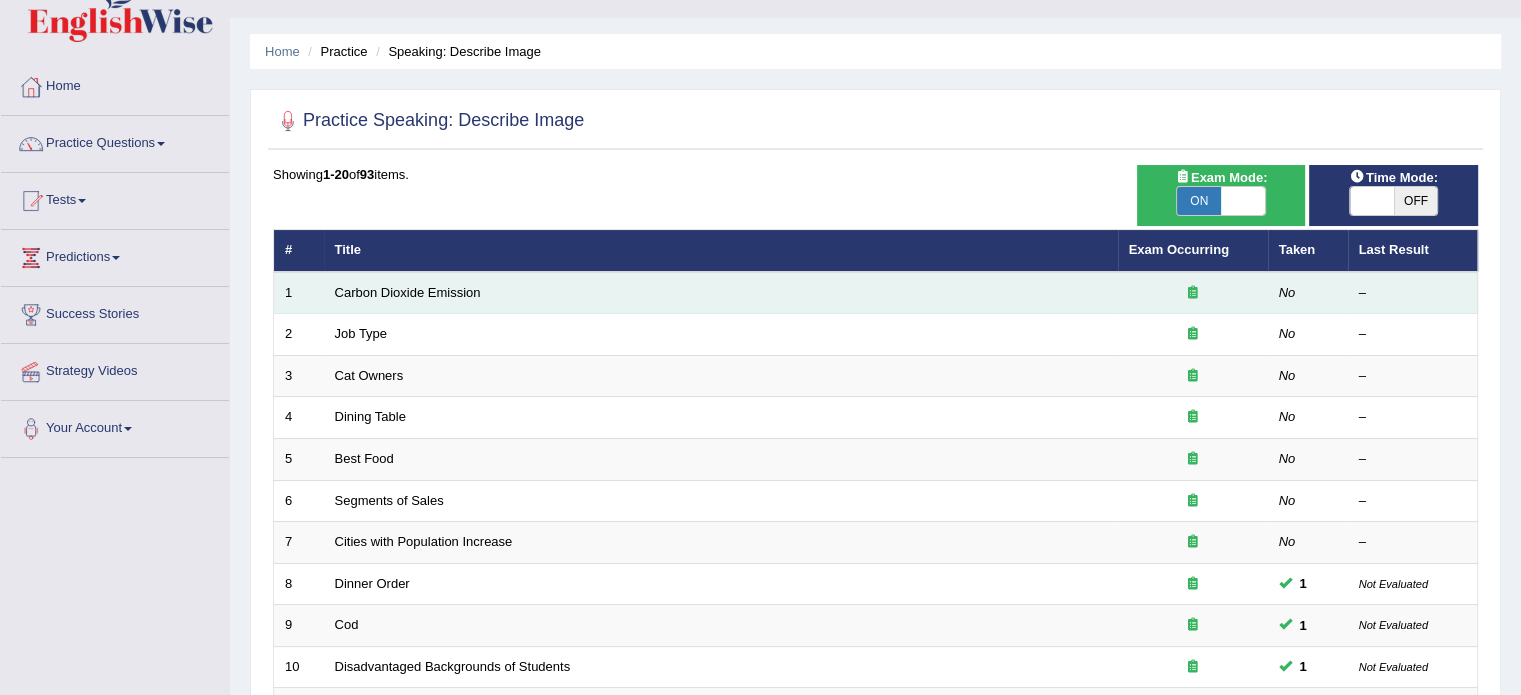 click on "Carbon Dioxide Emission" at bounding box center [721, 293] 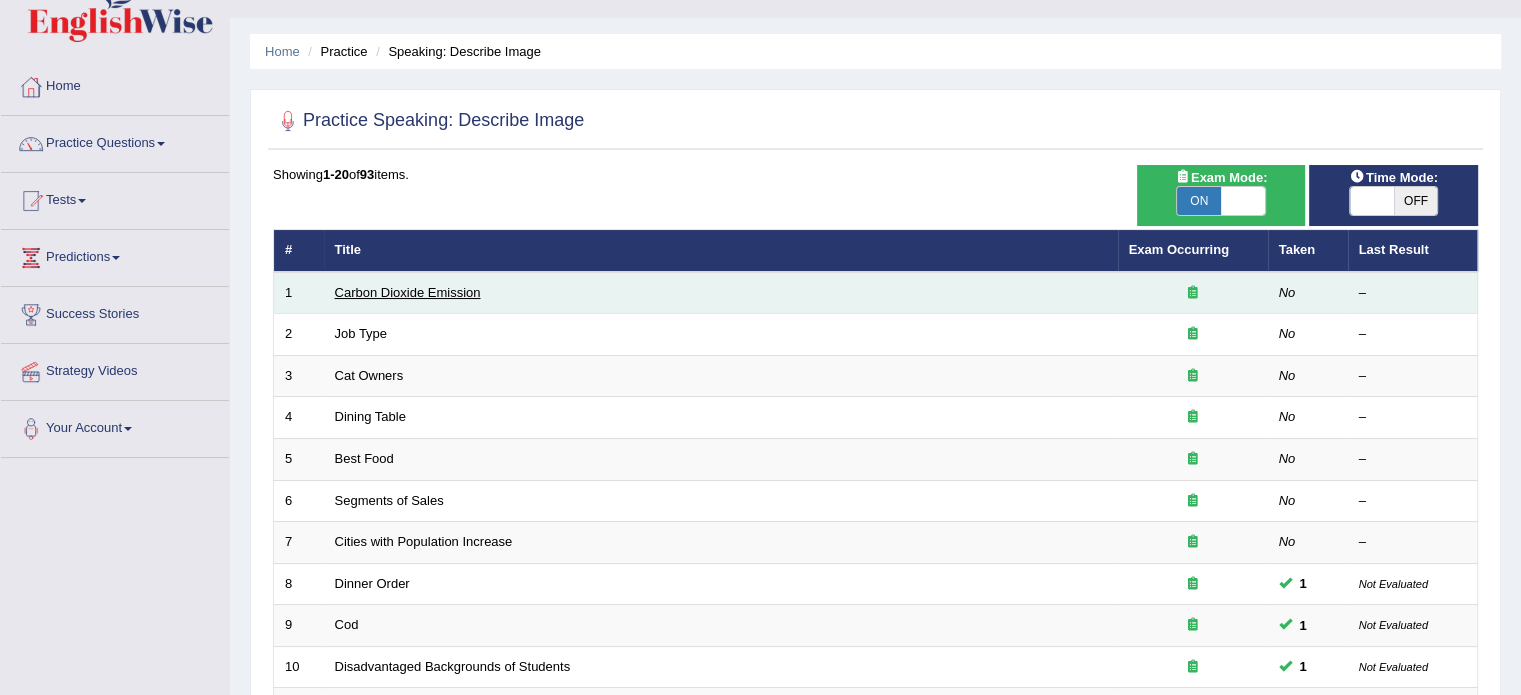 click on "Carbon Dioxide Emission" at bounding box center (408, 292) 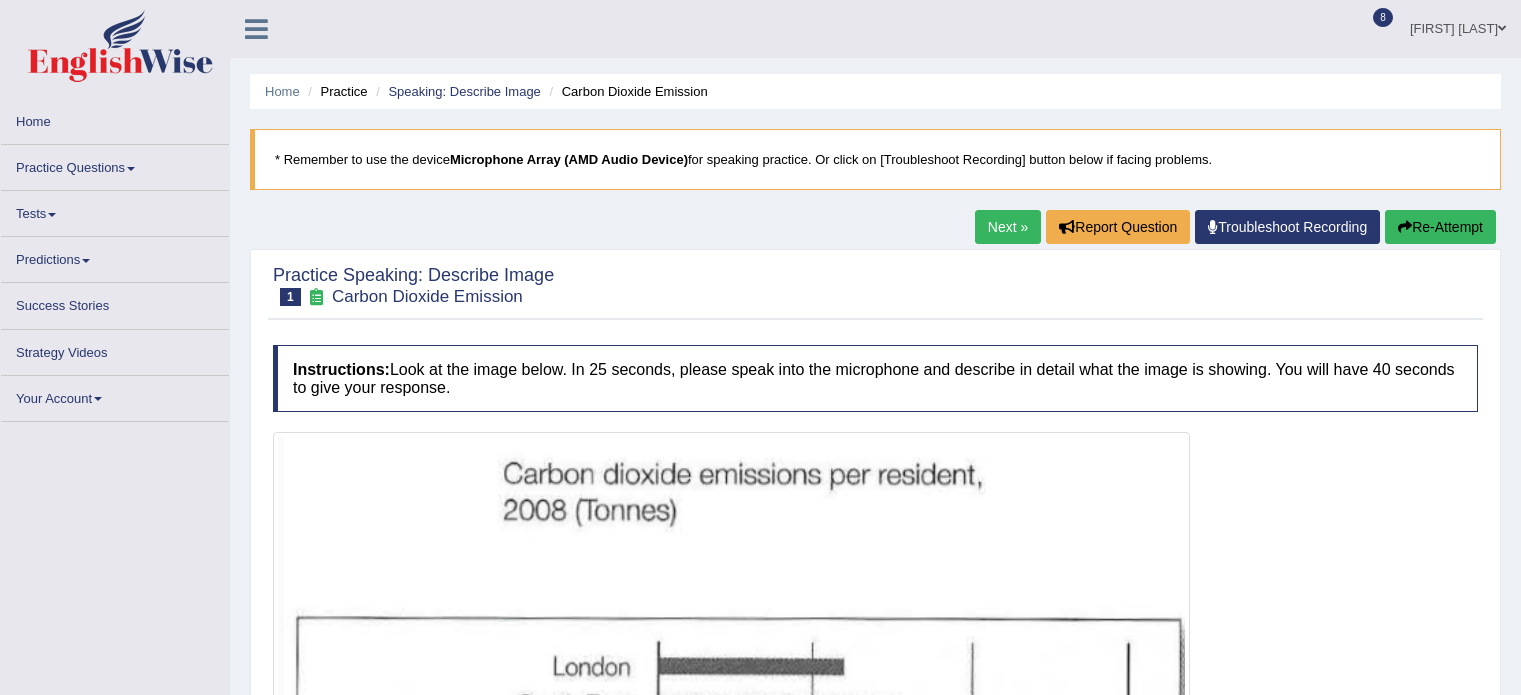 scroll, scrollTop: 0, scrollLeft: 0, axis: both 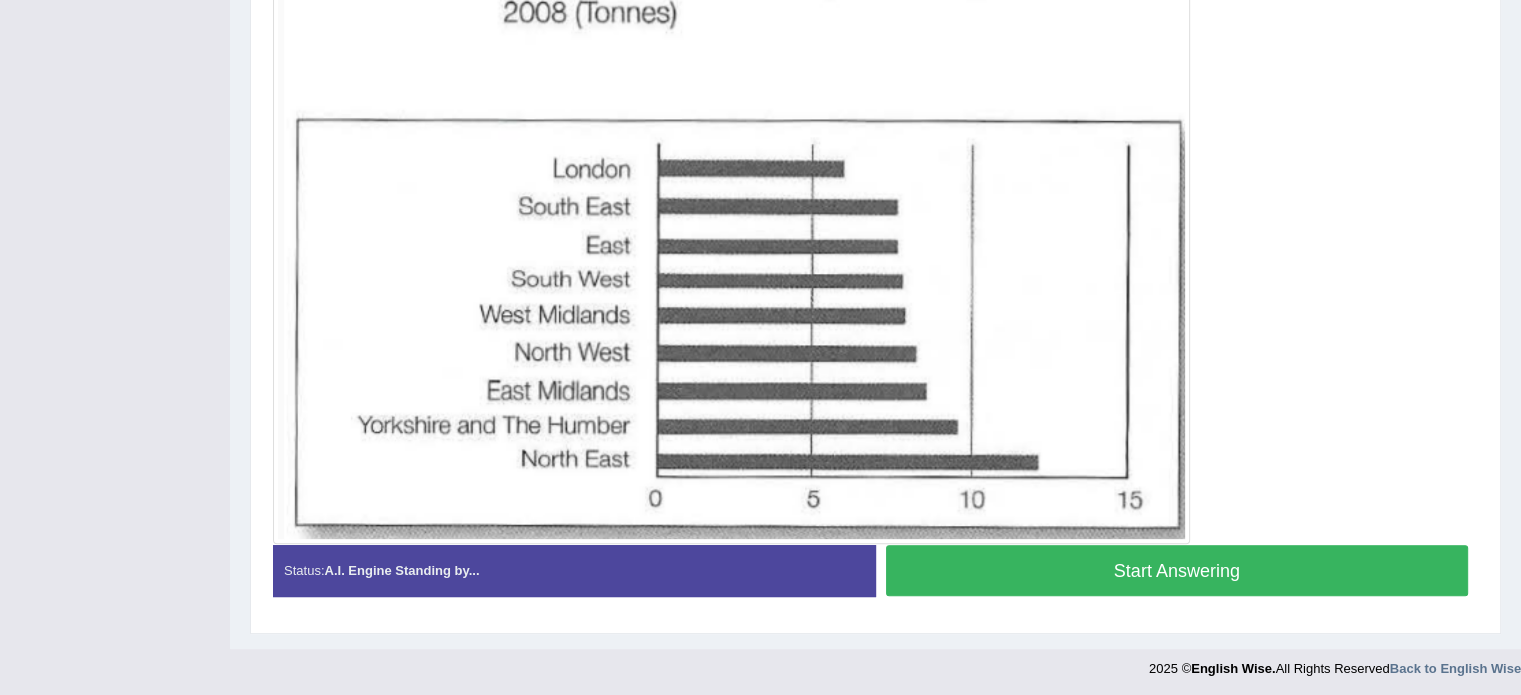 click on "Start Answering" at bounding box center [1177, 570] 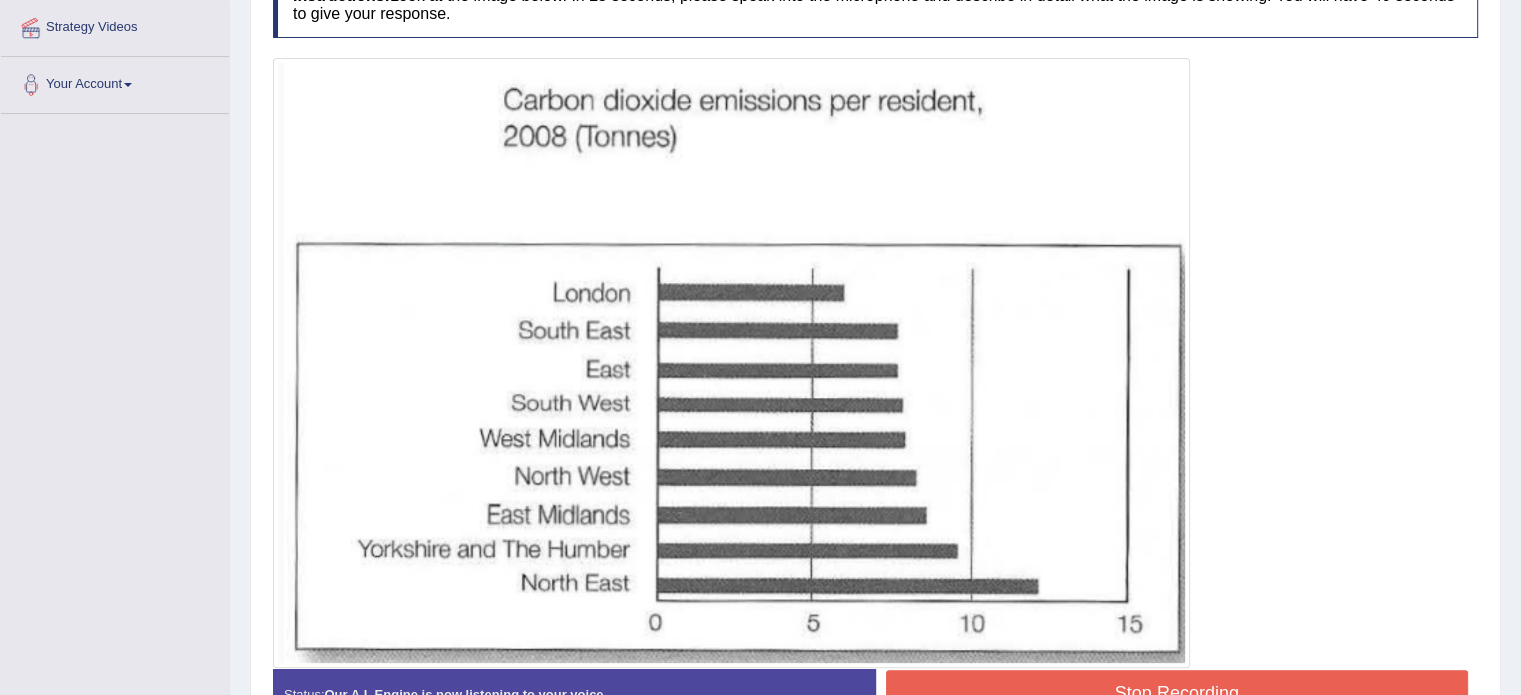 scroll, scrollTop: 388, scrollLeft: 0, axis: vertical 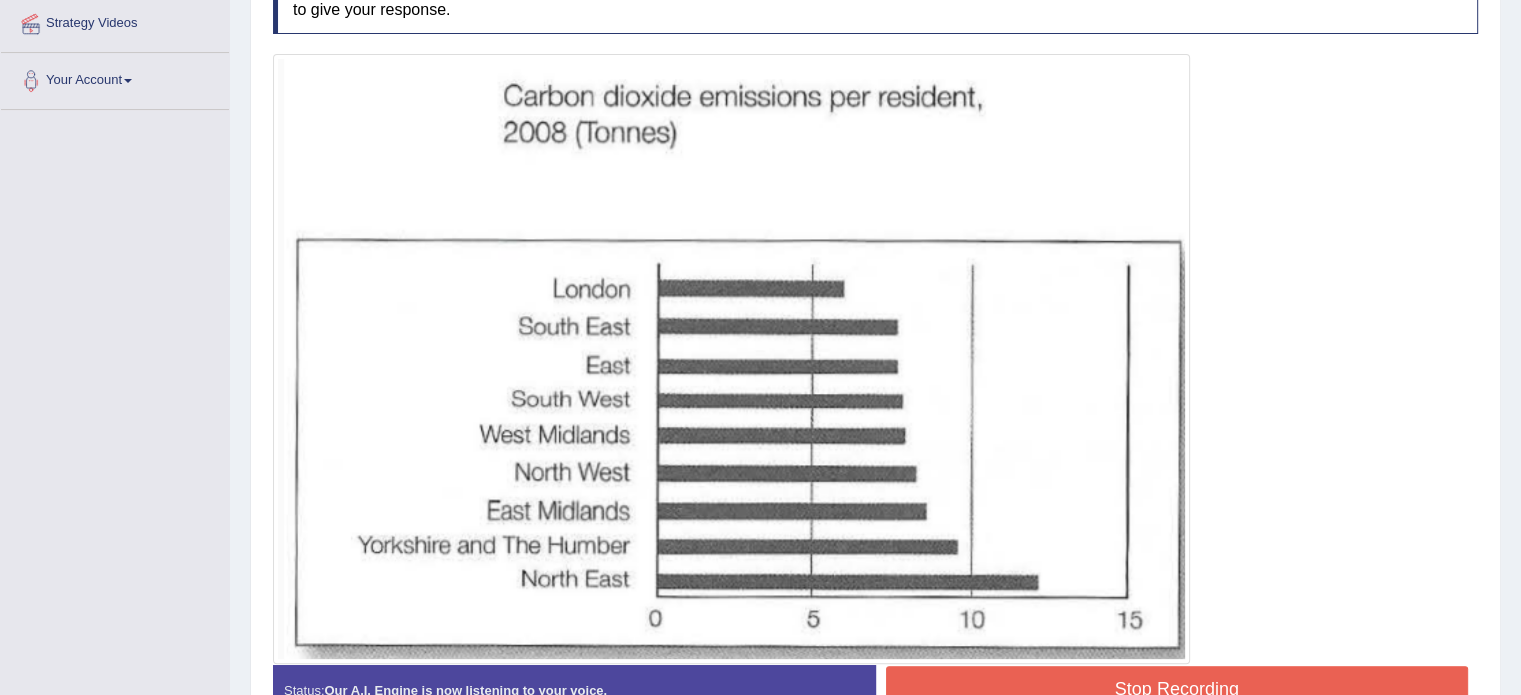 click on "Stop Recording" at bounding box center (1177, 689) 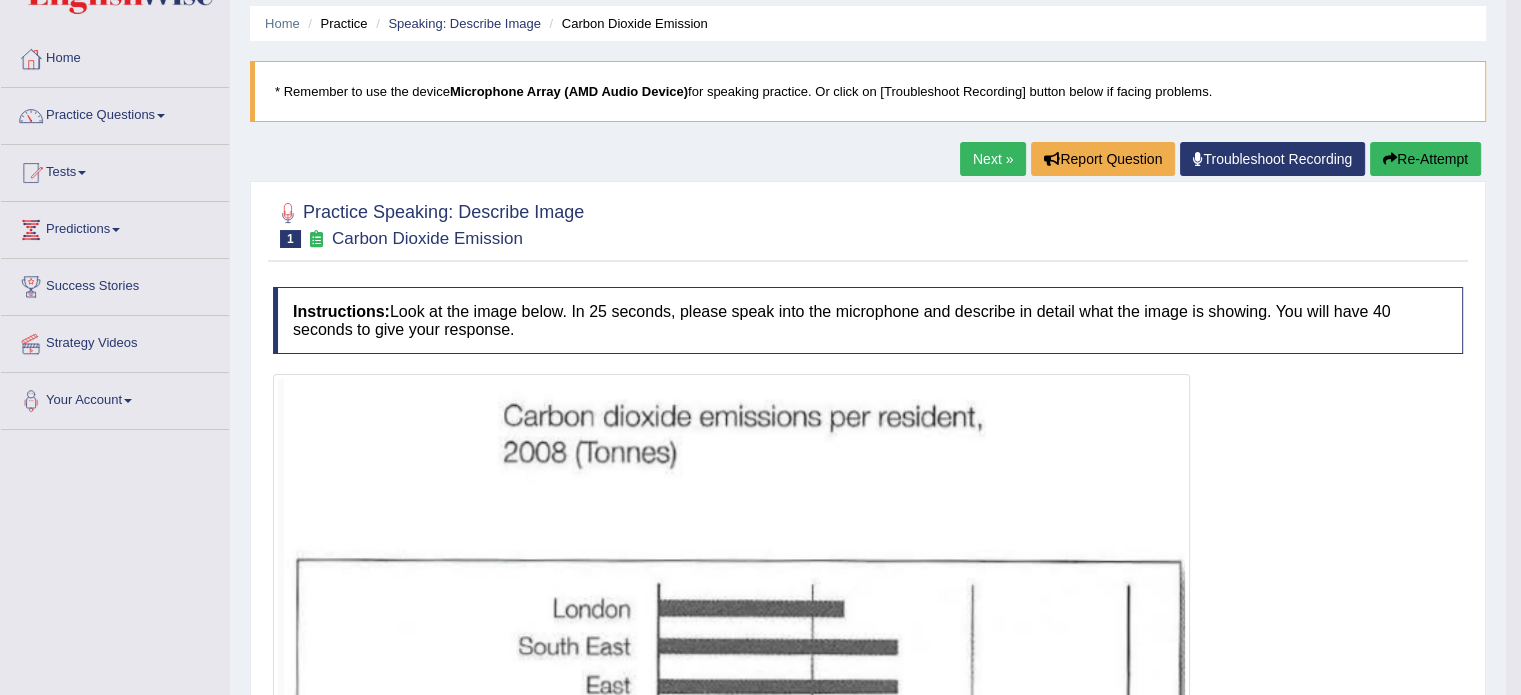 scroll, scrollTop: 0, scrollLeft: 0, axis: both 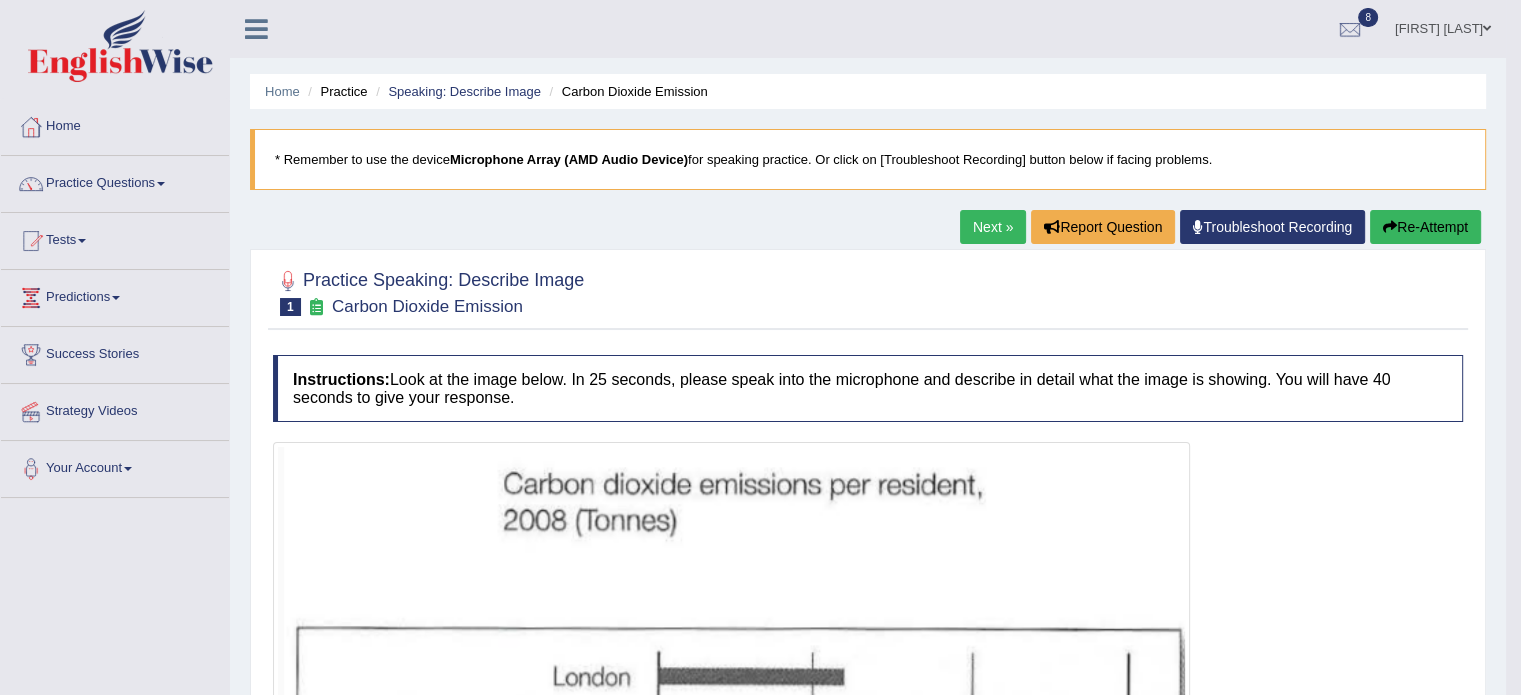 click on "Re-Attempt" at bounding box center (1425, 227) 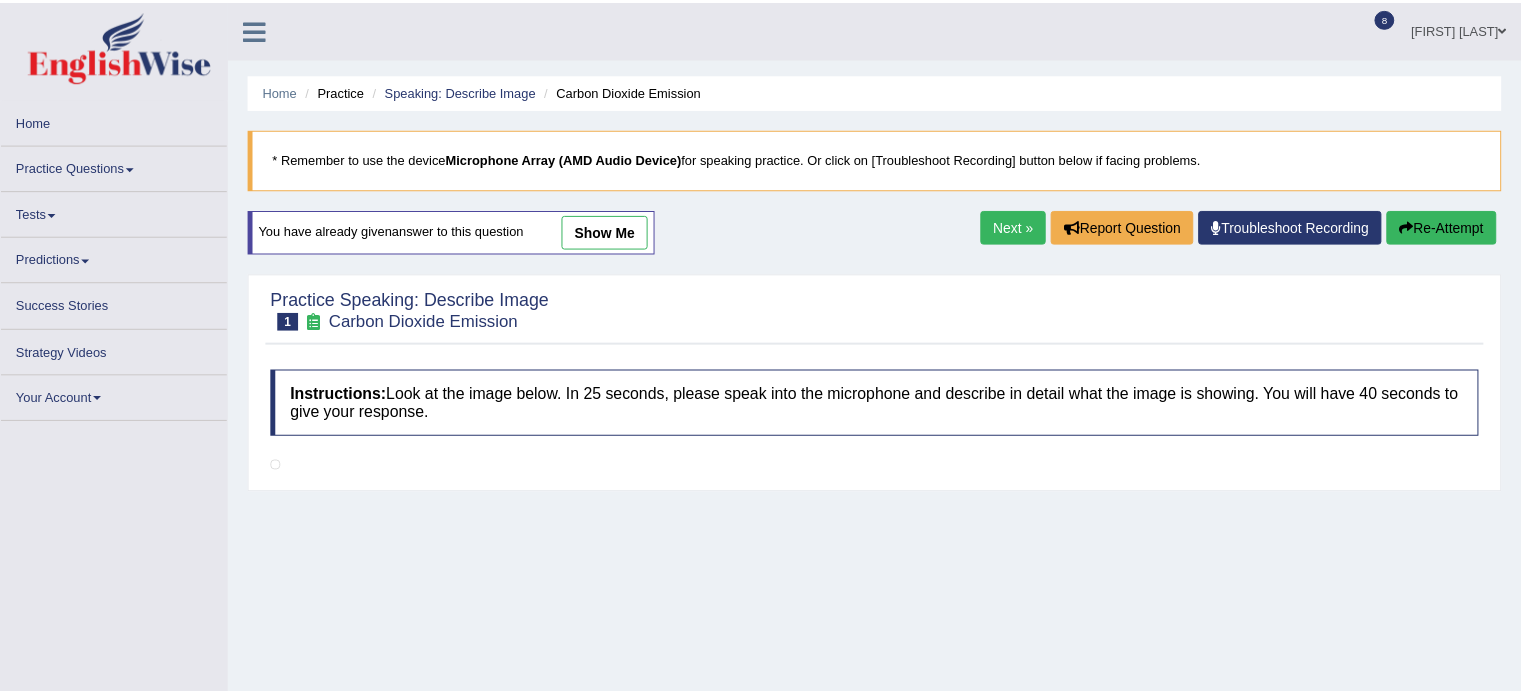 scroll, scrollTop: 40, scrollLeft: 0, axis: vertical 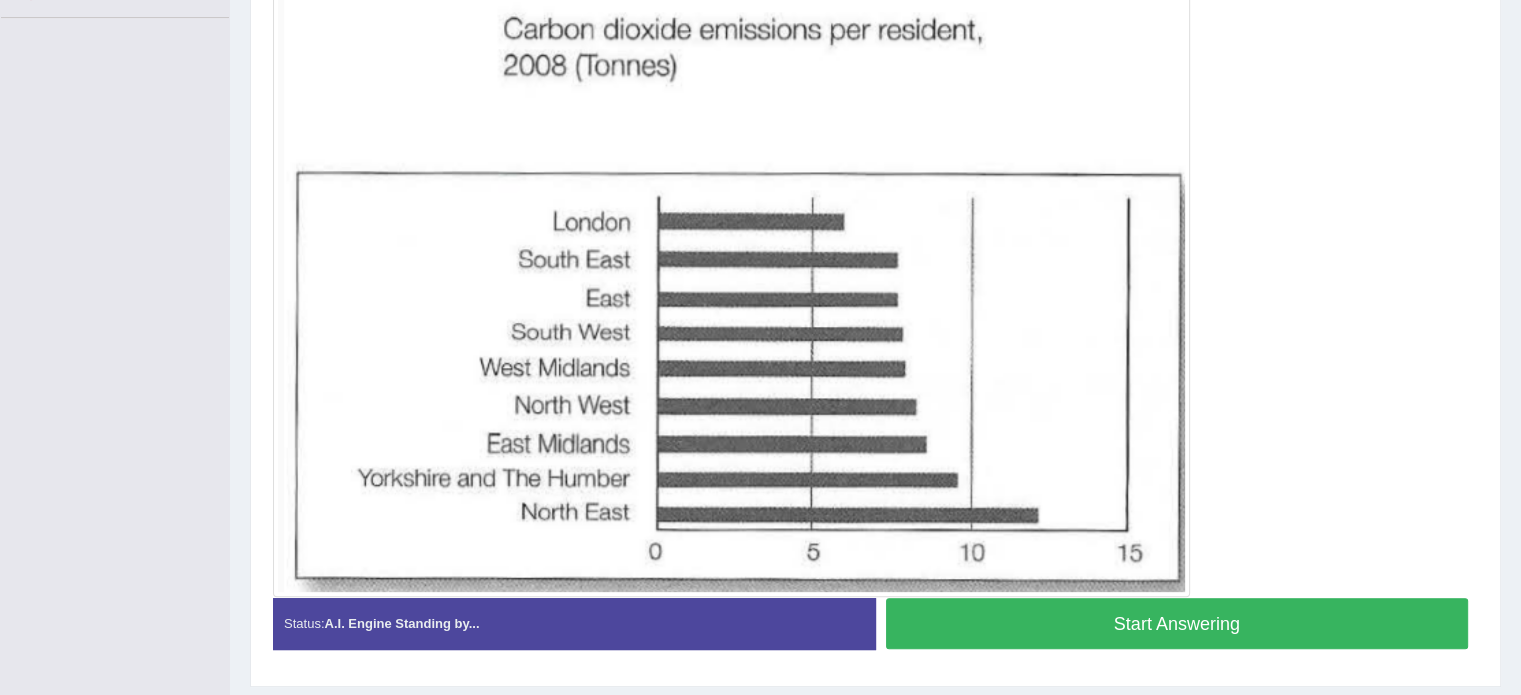 click on "Start Answering" at bounding box center [1177, 623] 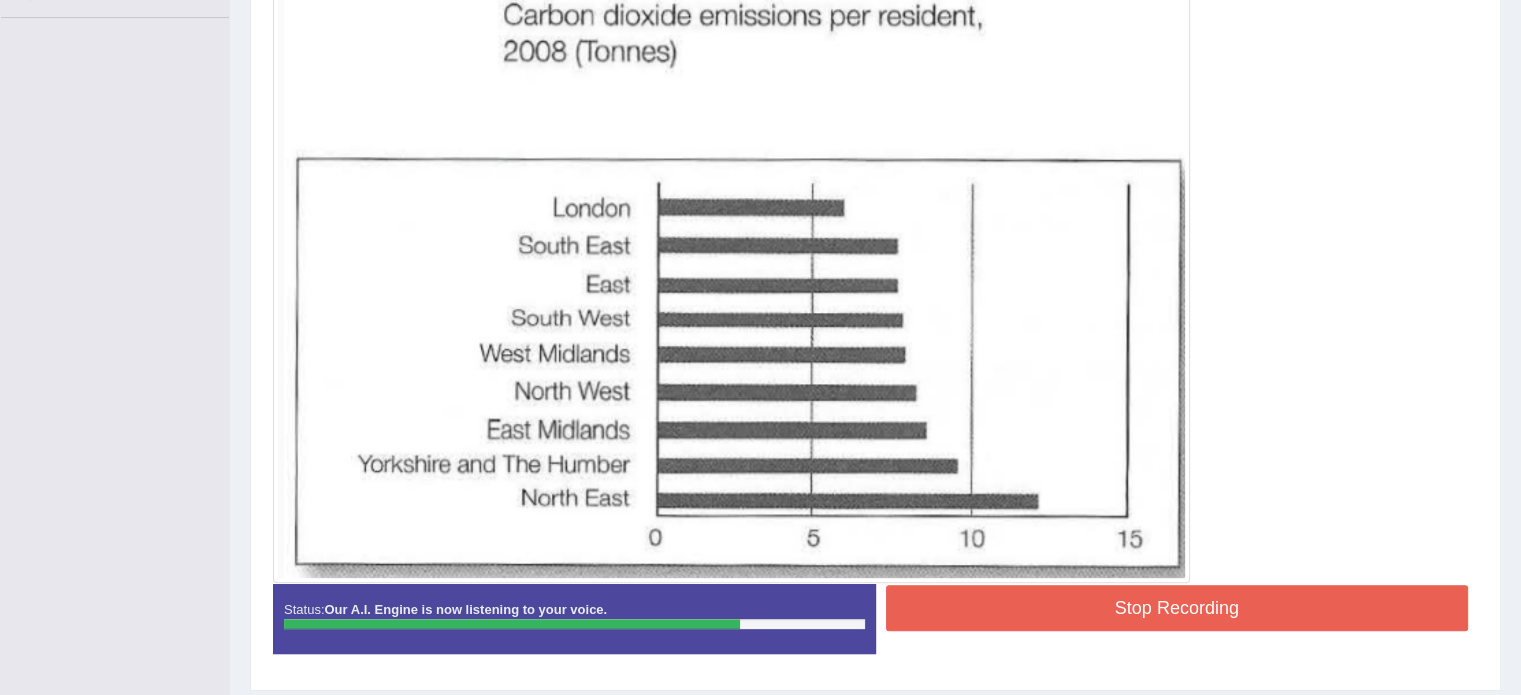 click on "Stop Recording" at bounding box center (1177, 608) 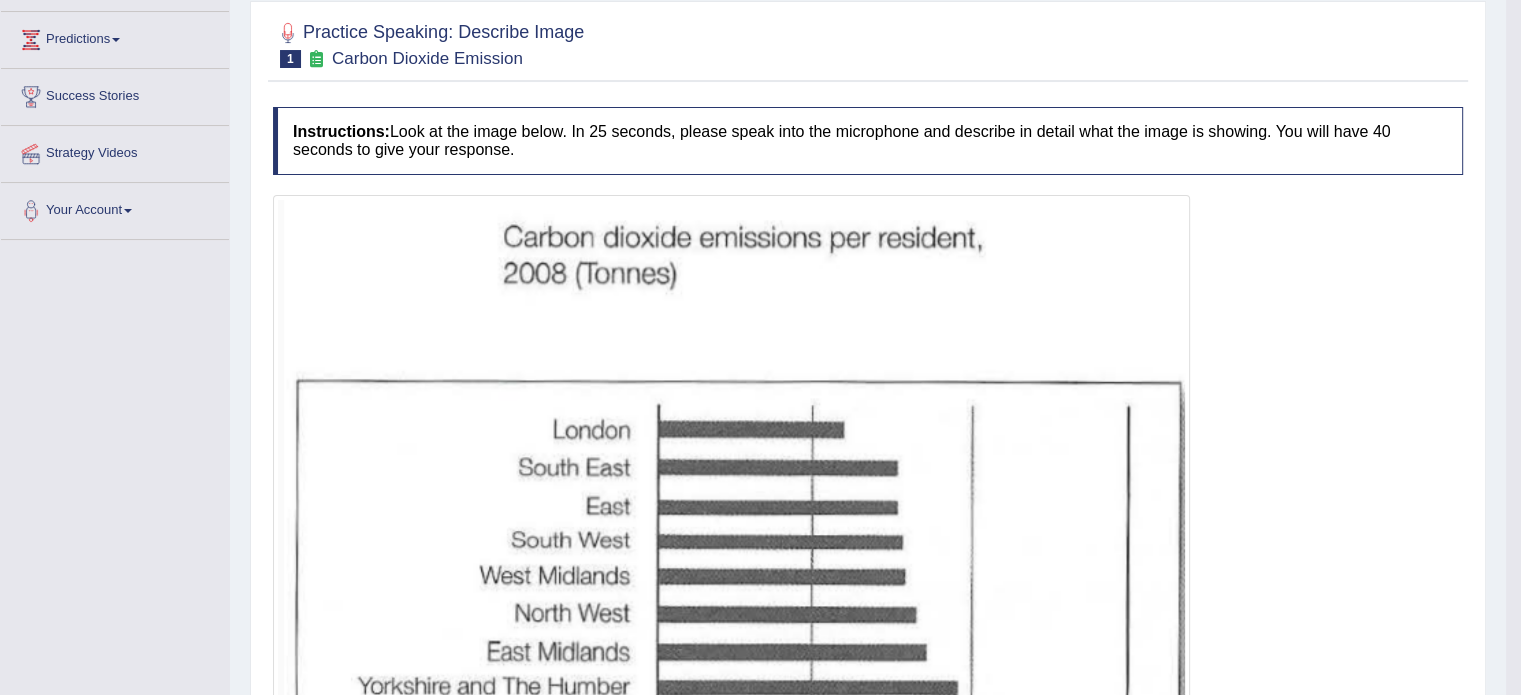 scroll, scrollTop: 183, scrollLeft: 0, axis: vertical 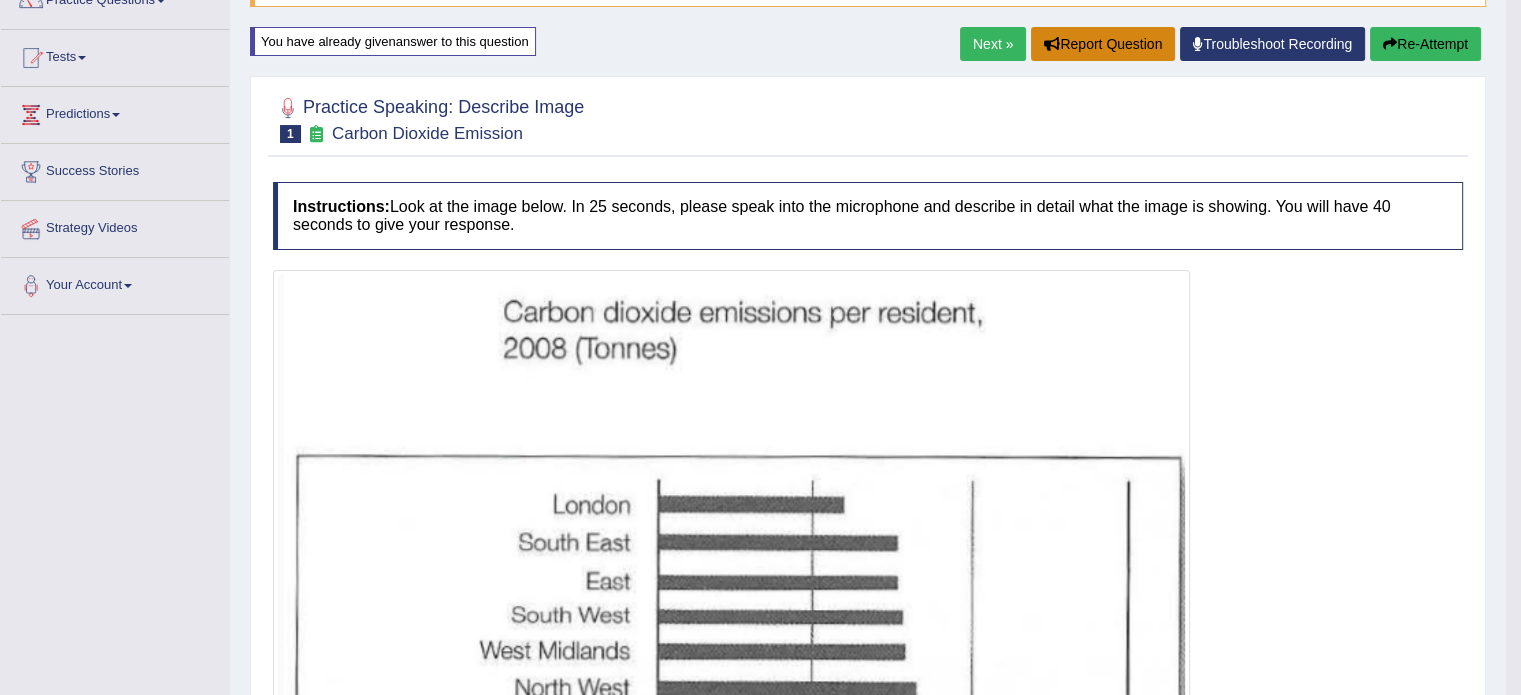 click on "Report Question" at bounding box center (1103, 44) 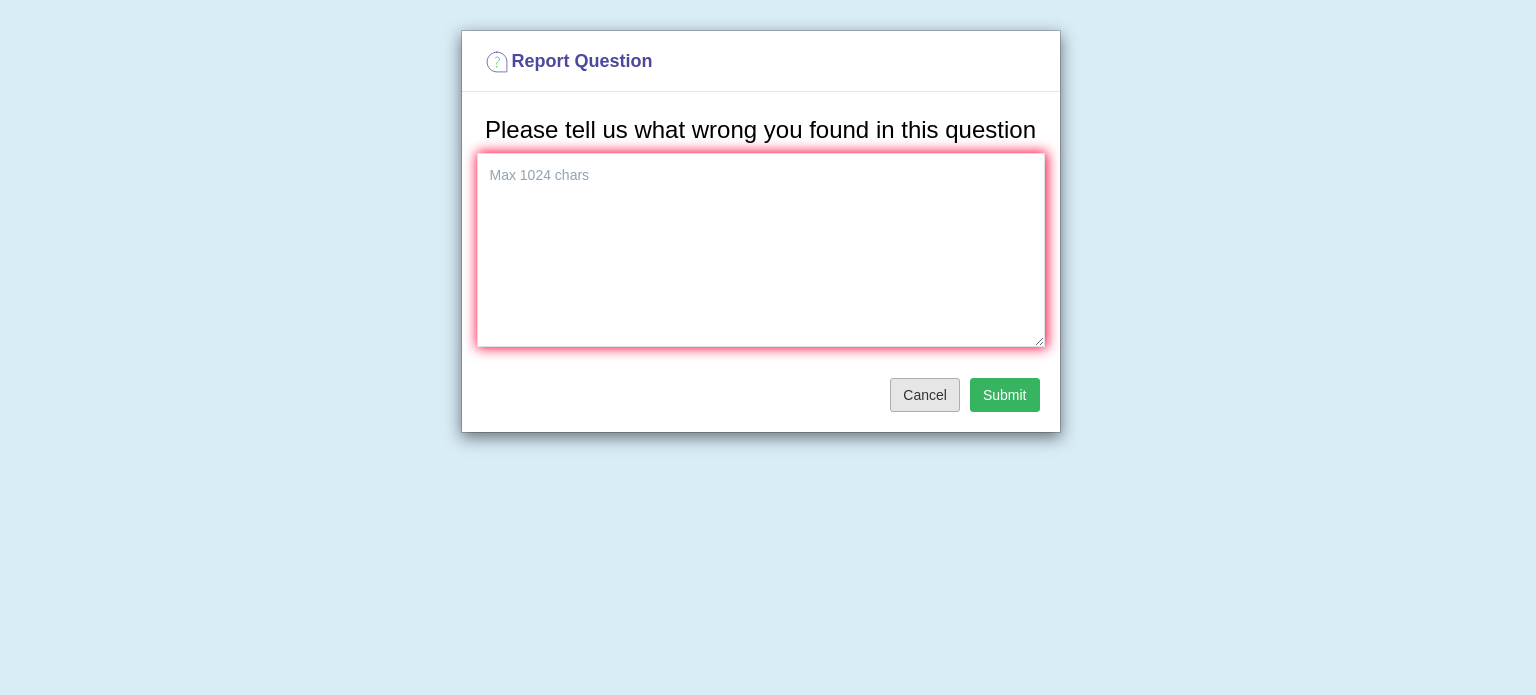 click on "Cancel" at bounding box center [925, 395] 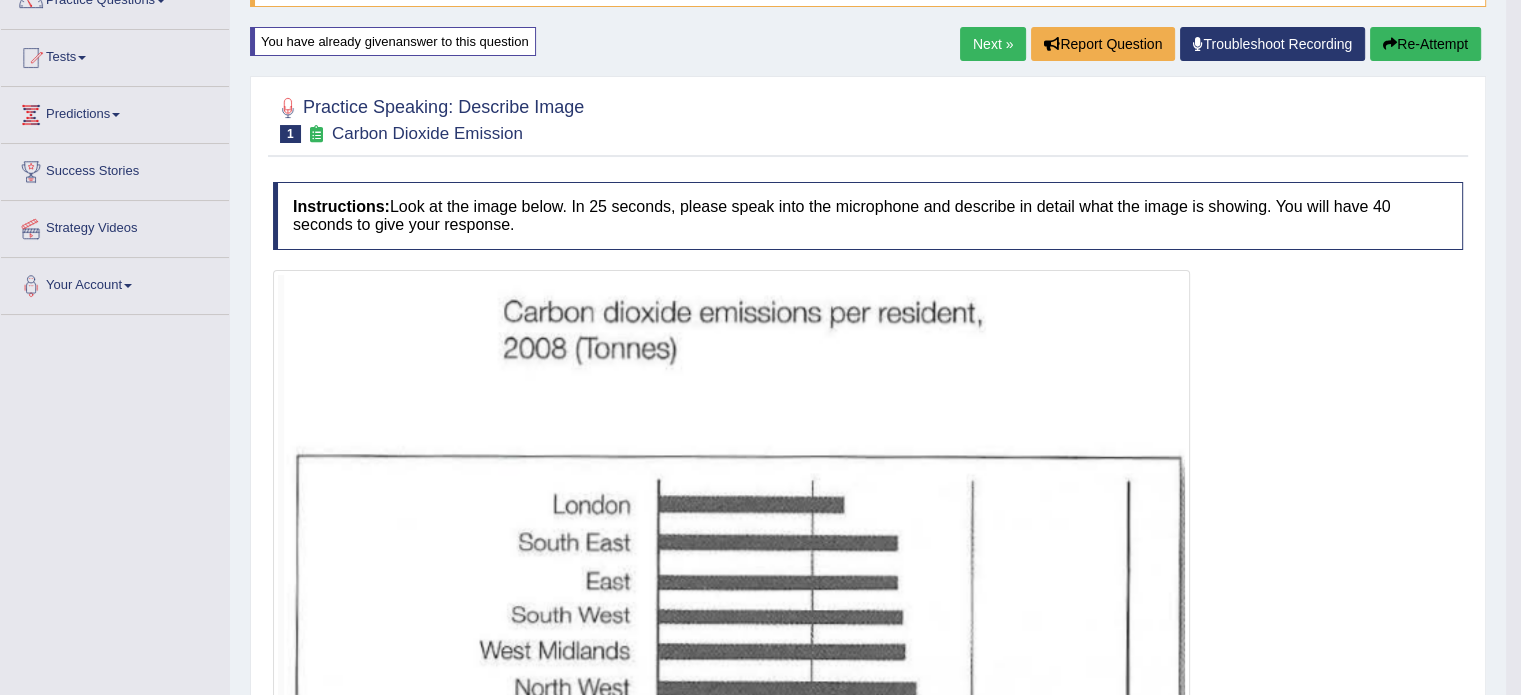 click on "Next »" at bounding box center (993, 44) 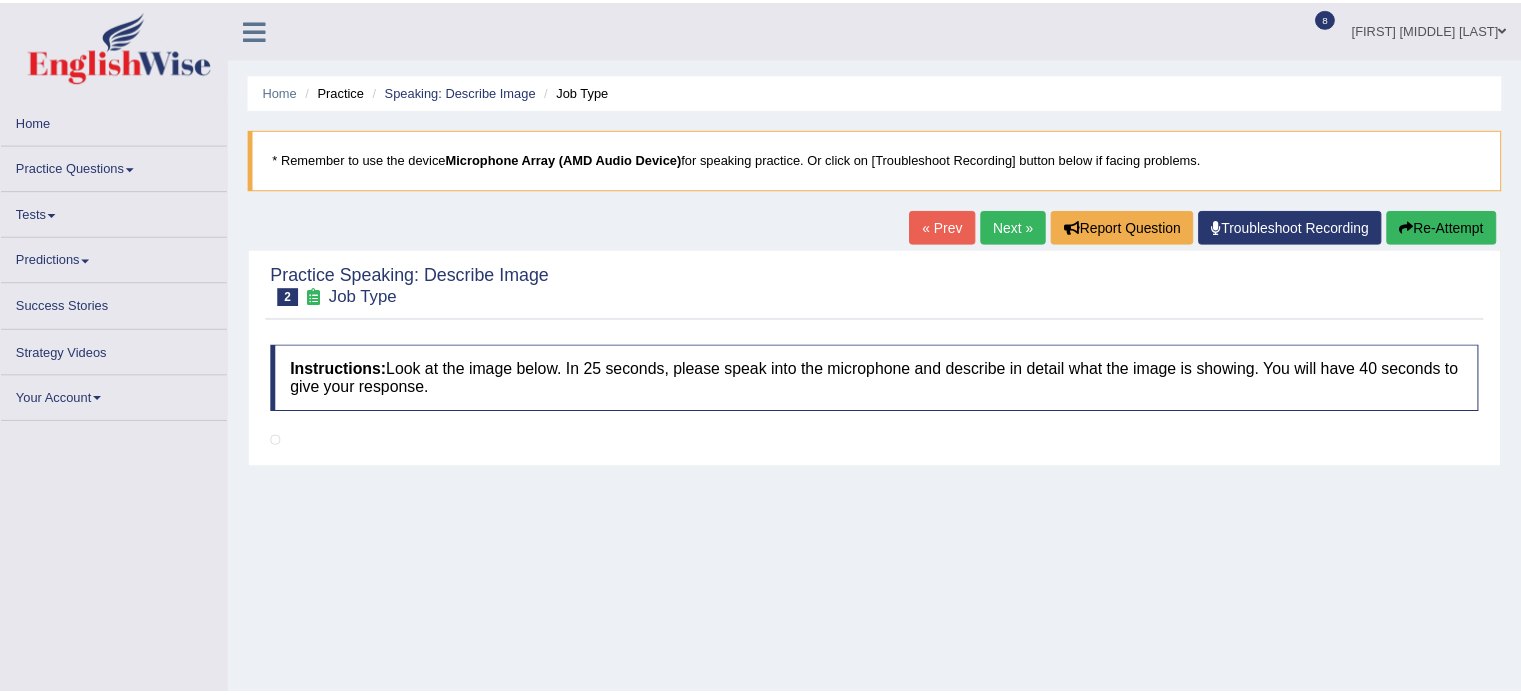 scroll, scrollTop: 0, scrollLeft: 0, axis: both 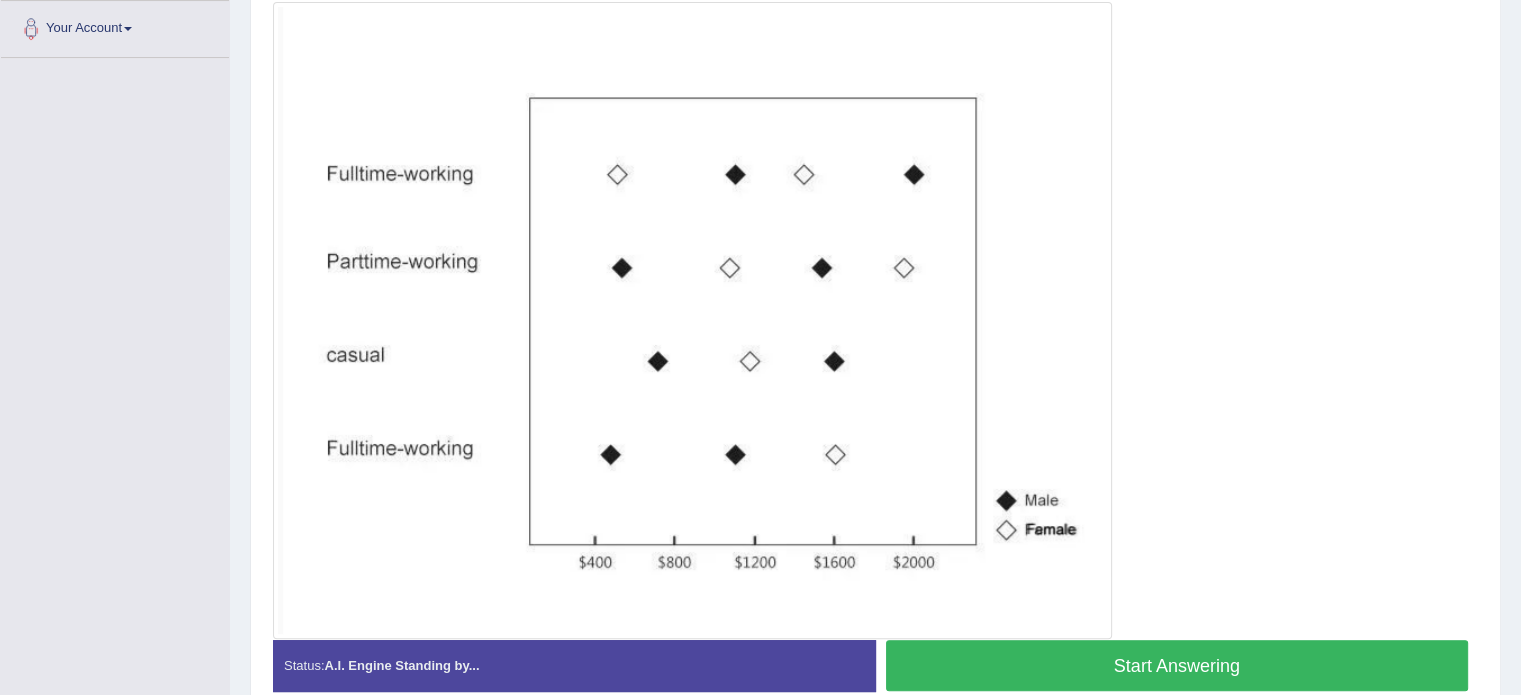 click on "Start Answering" at bounding box center [1177, 665] 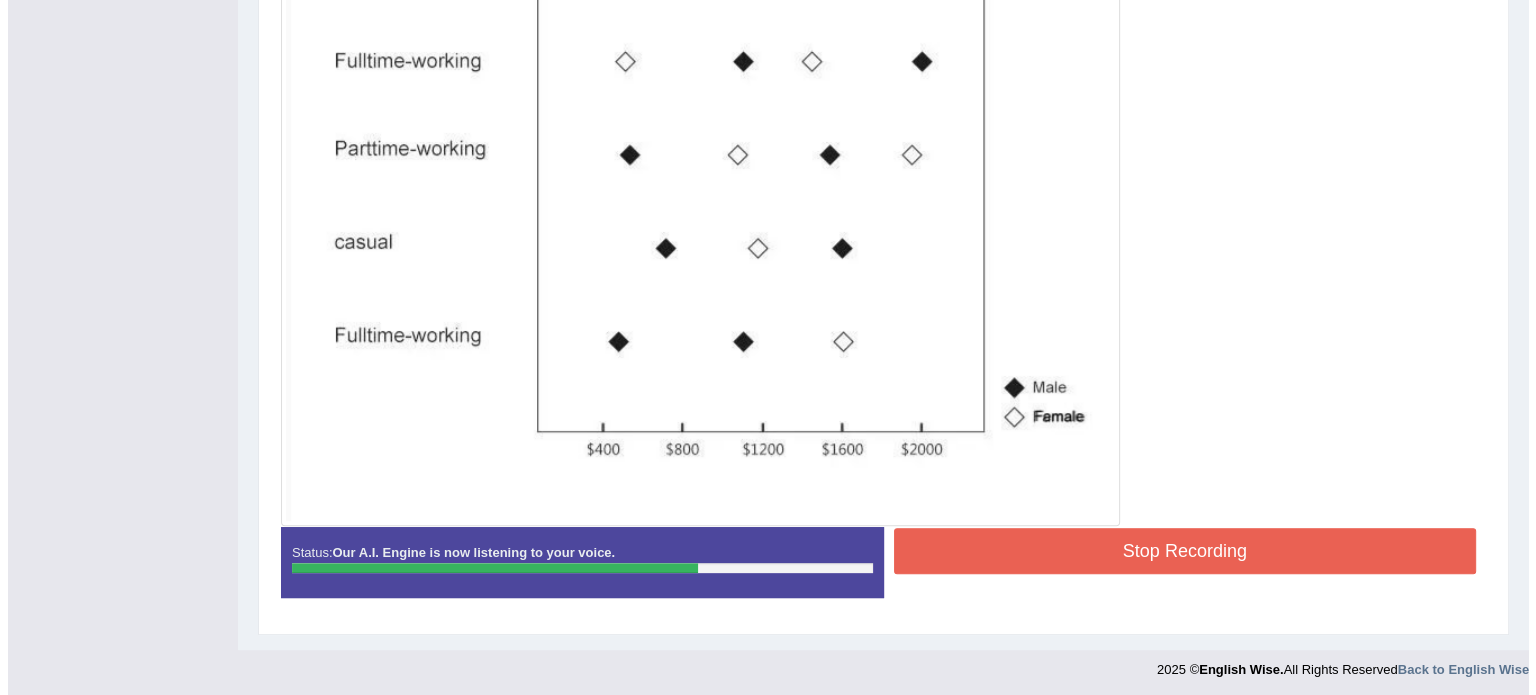 scroll, scrollTop: 555, scrollLeft: 0, axis: vertical 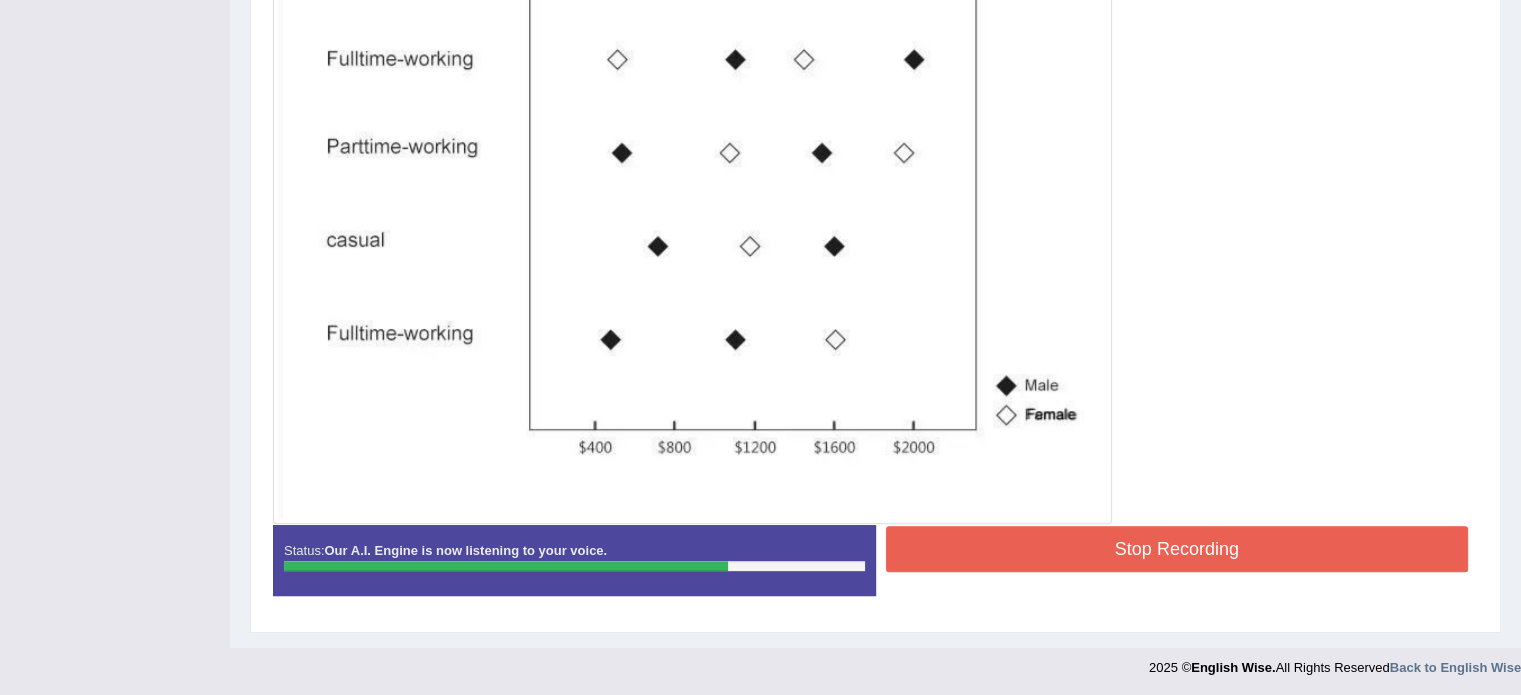 click on "Stop Recording" at bounding box center [1177, 549] 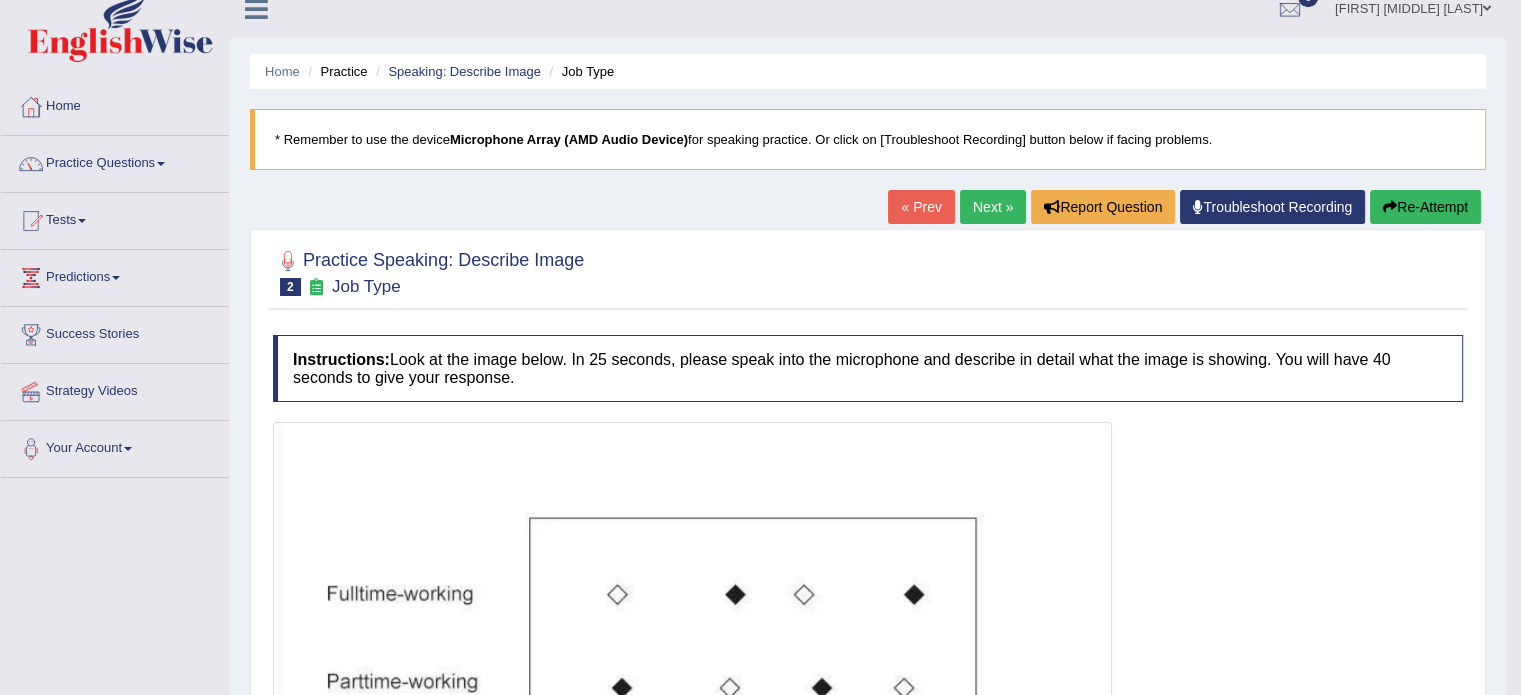 scroll, scrollTop: 0, scrollLeft: 0, axis: both 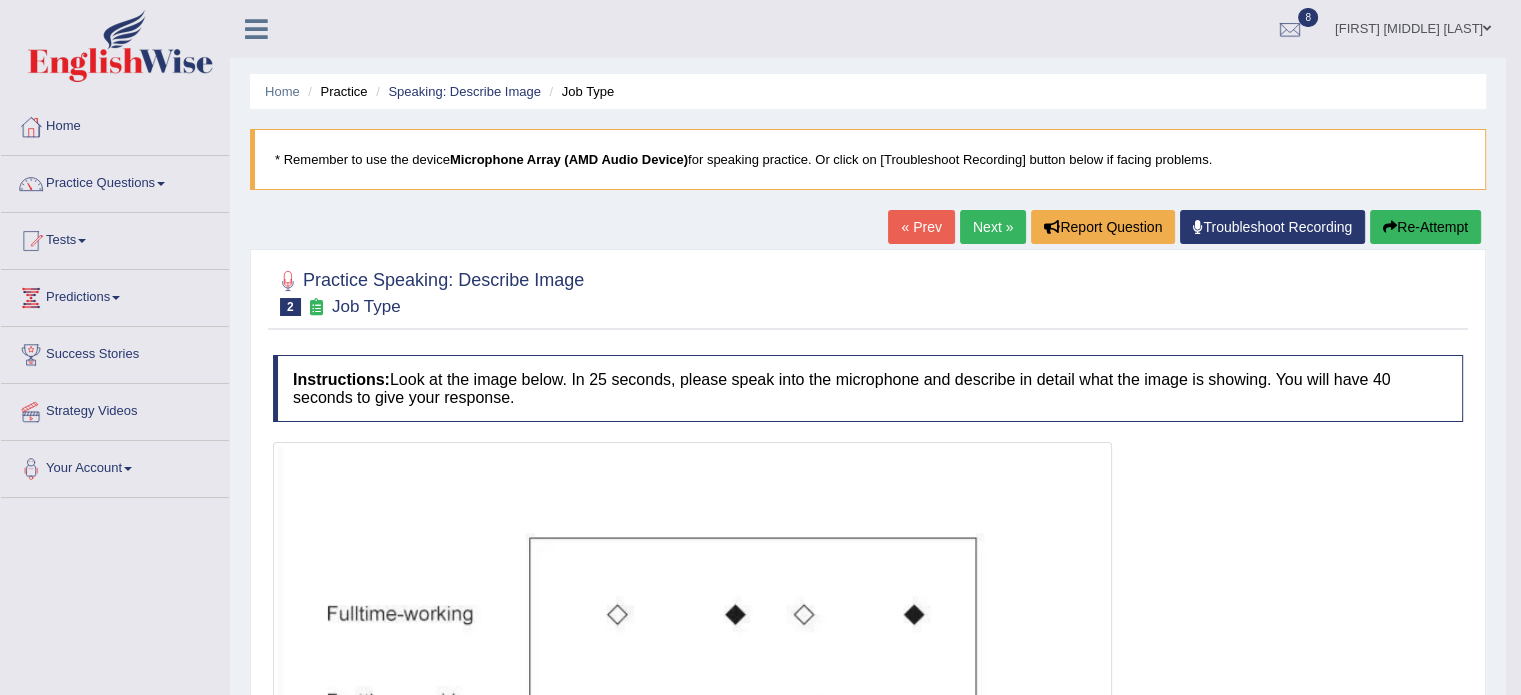 click on "Next »" at bounding box center [993, 227] 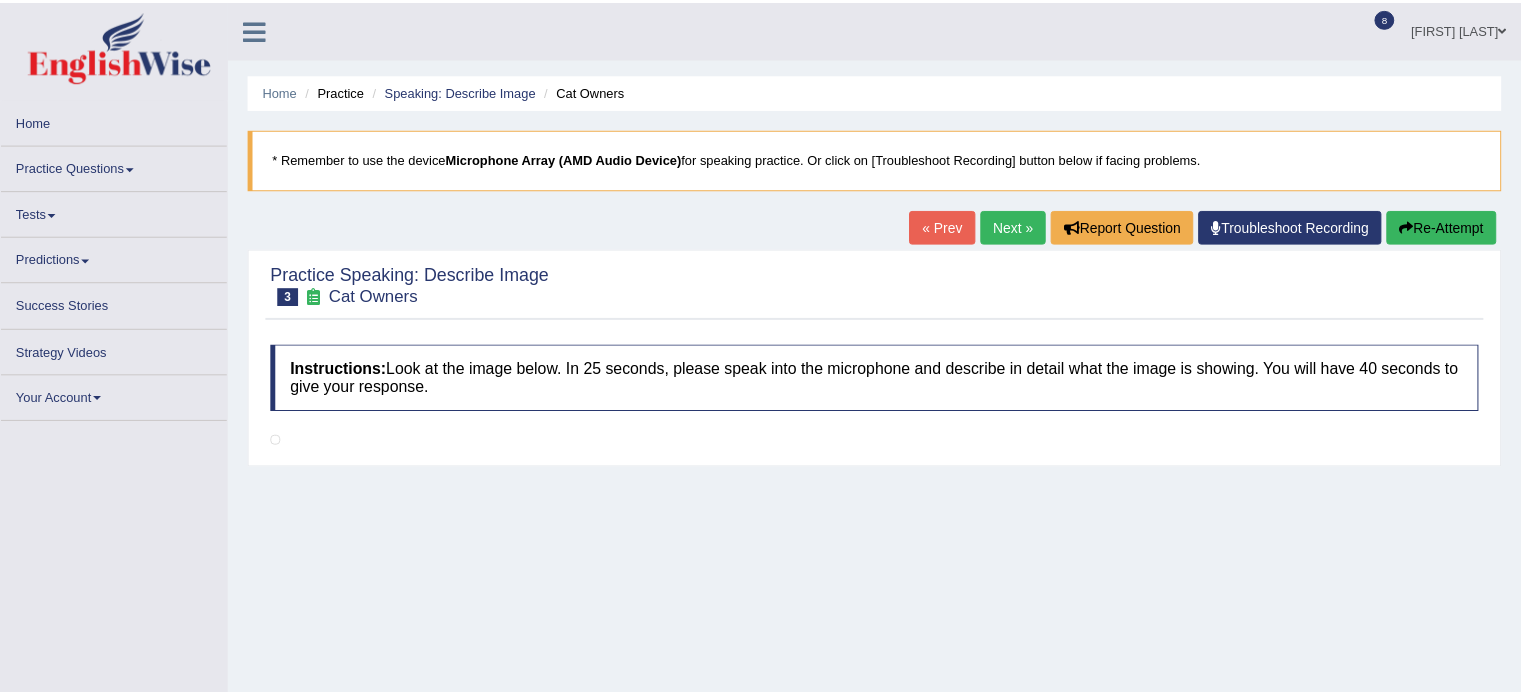 scroll, scrollTop: 0, scrollLeft: 0, axis: both 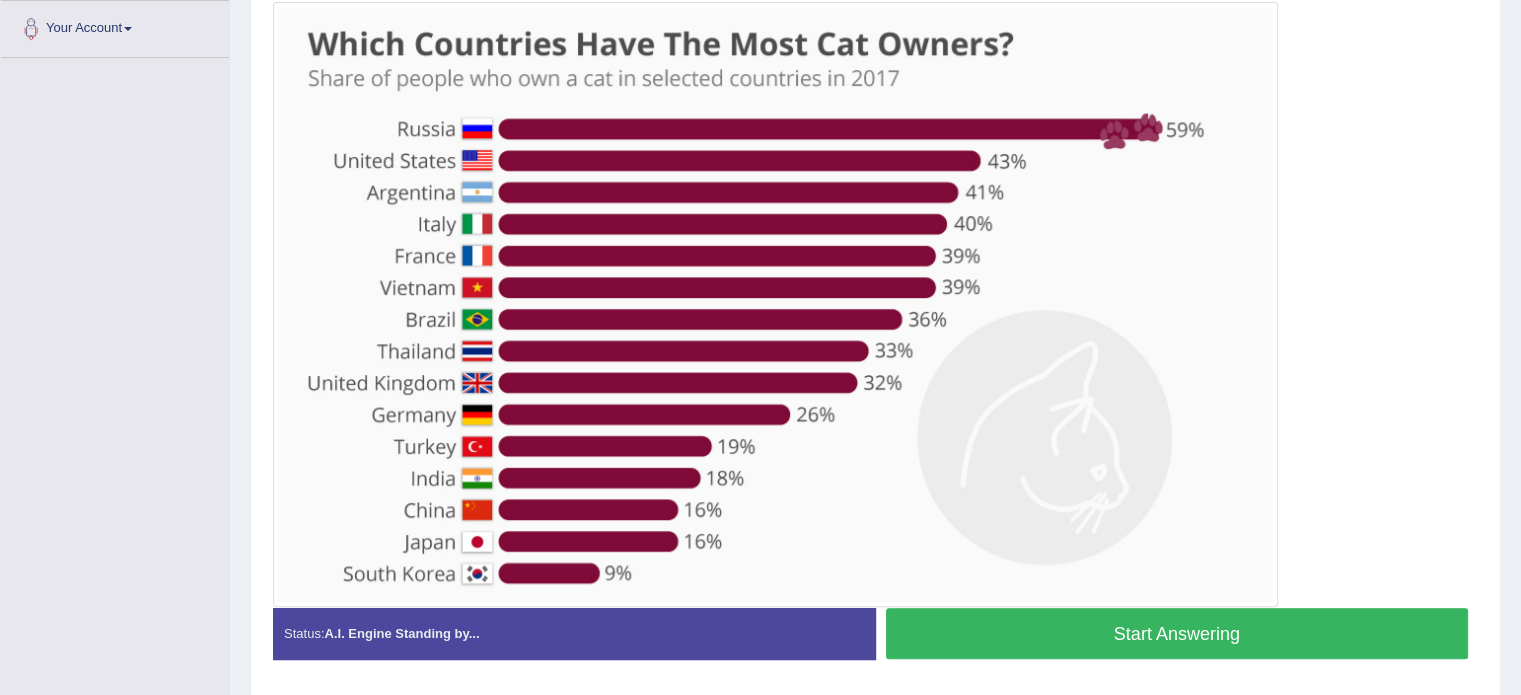 click on "Start Answering" at bounding box center (1177, 633) 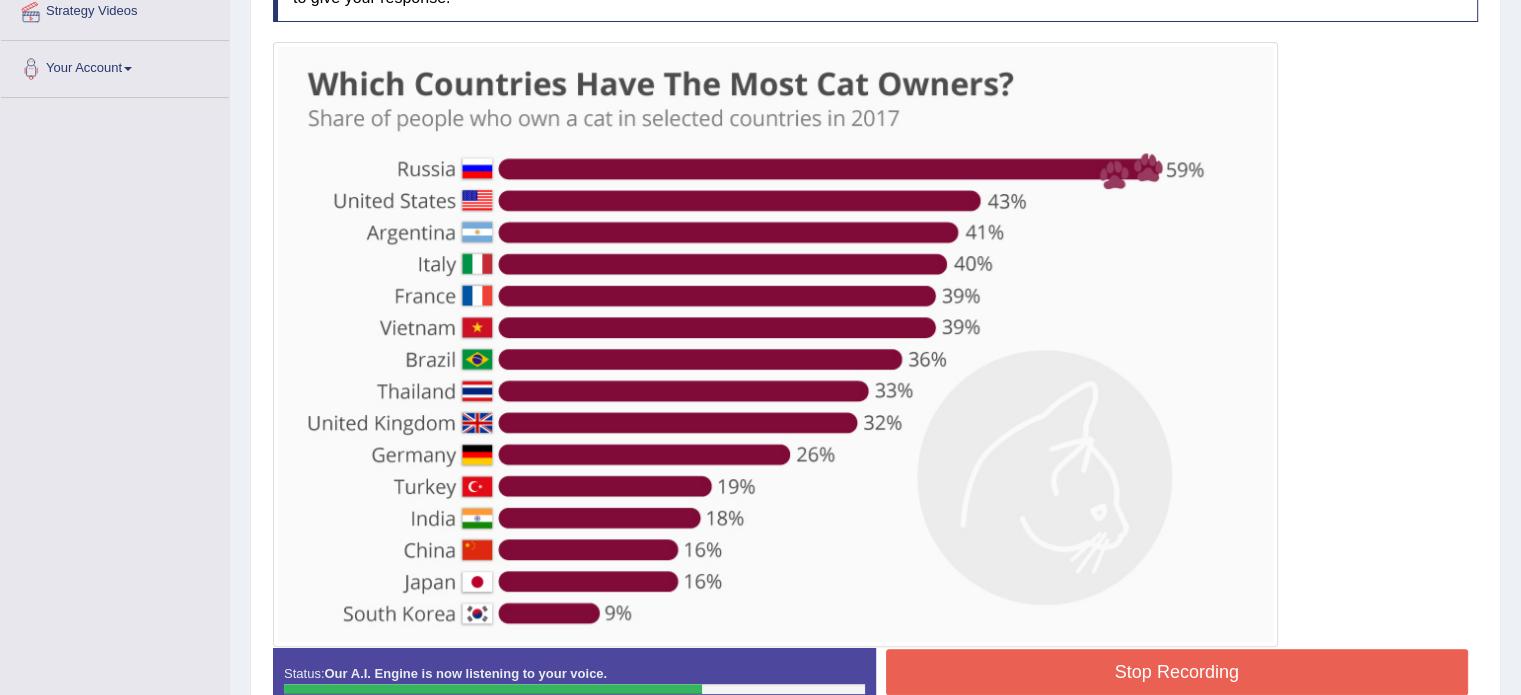 scroll, scrollTop: 520, scrollLeft: 0, axis: vertical 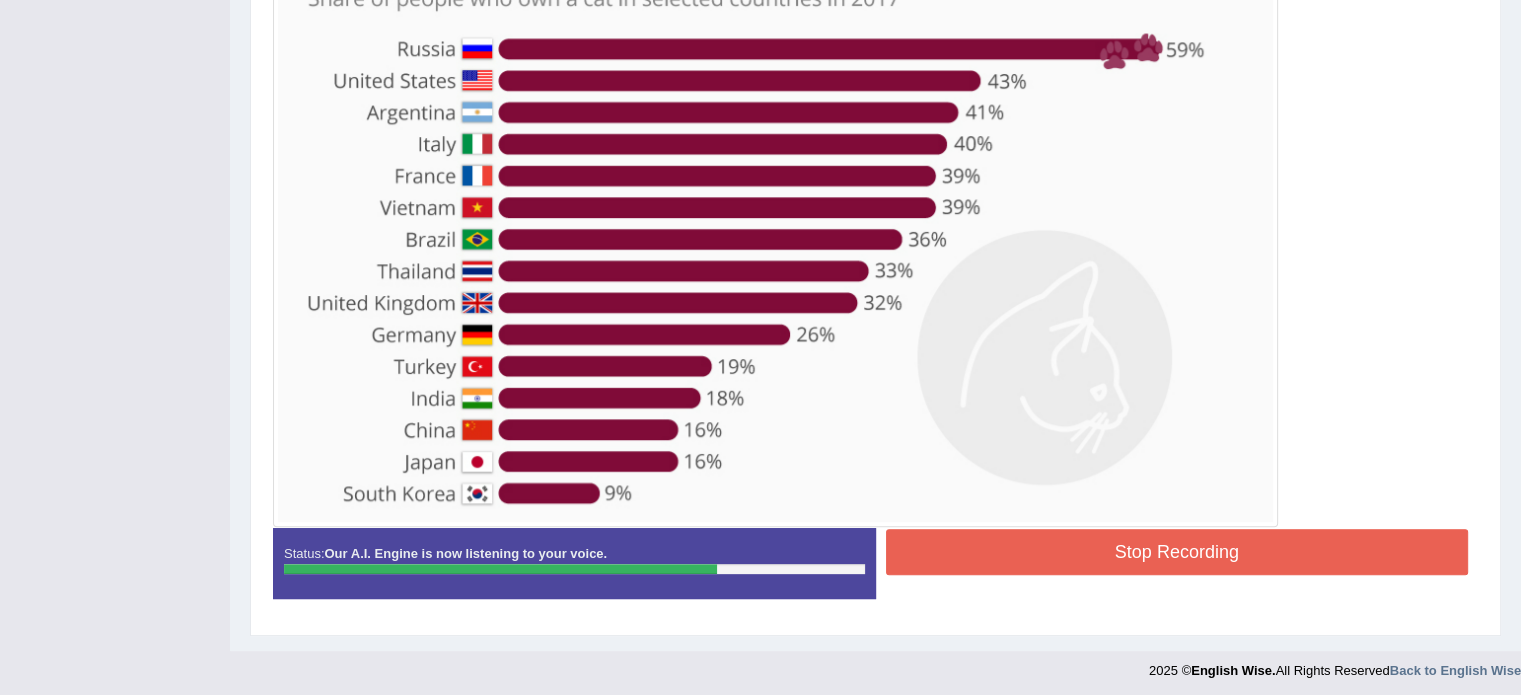 click on "Stop Recording" at bounding box center (1177, 552) 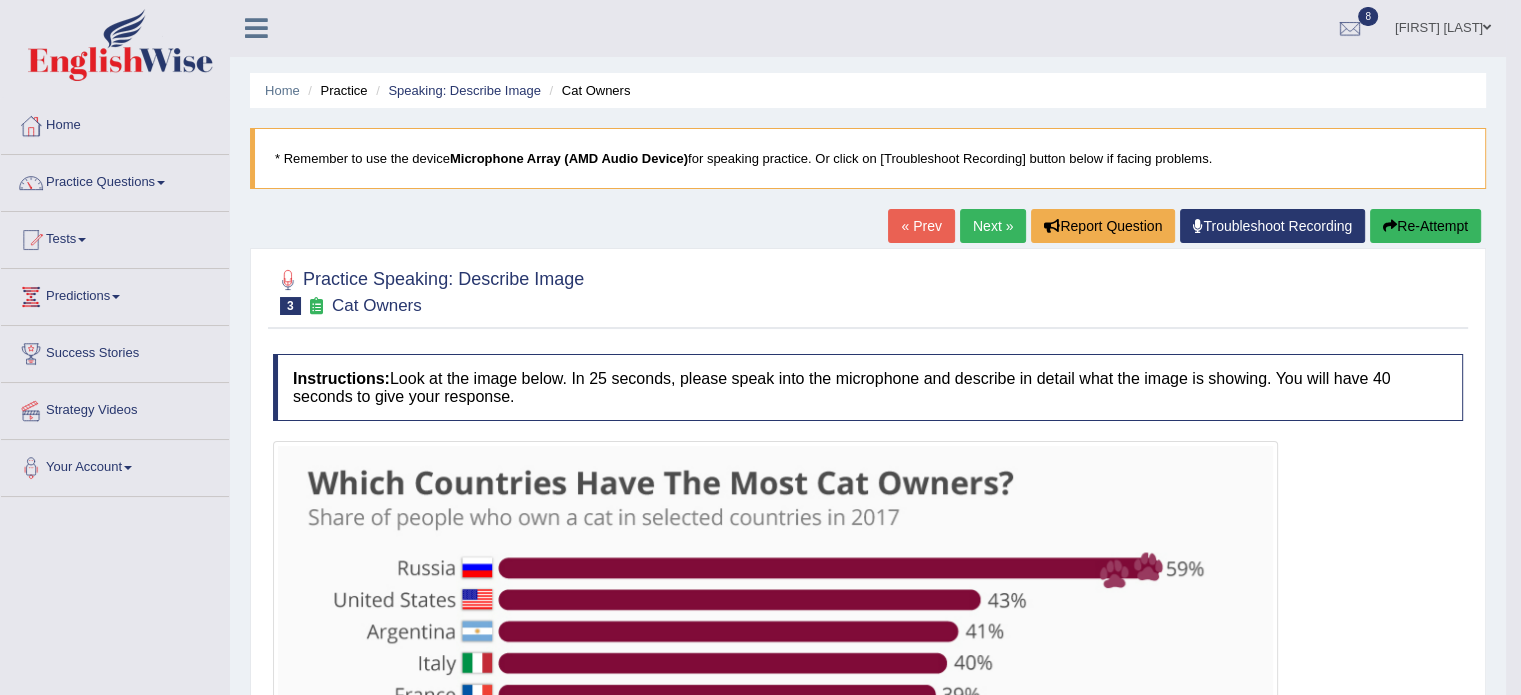 scroll, scrollTop: 0, scrollLeft: 0, axis: both 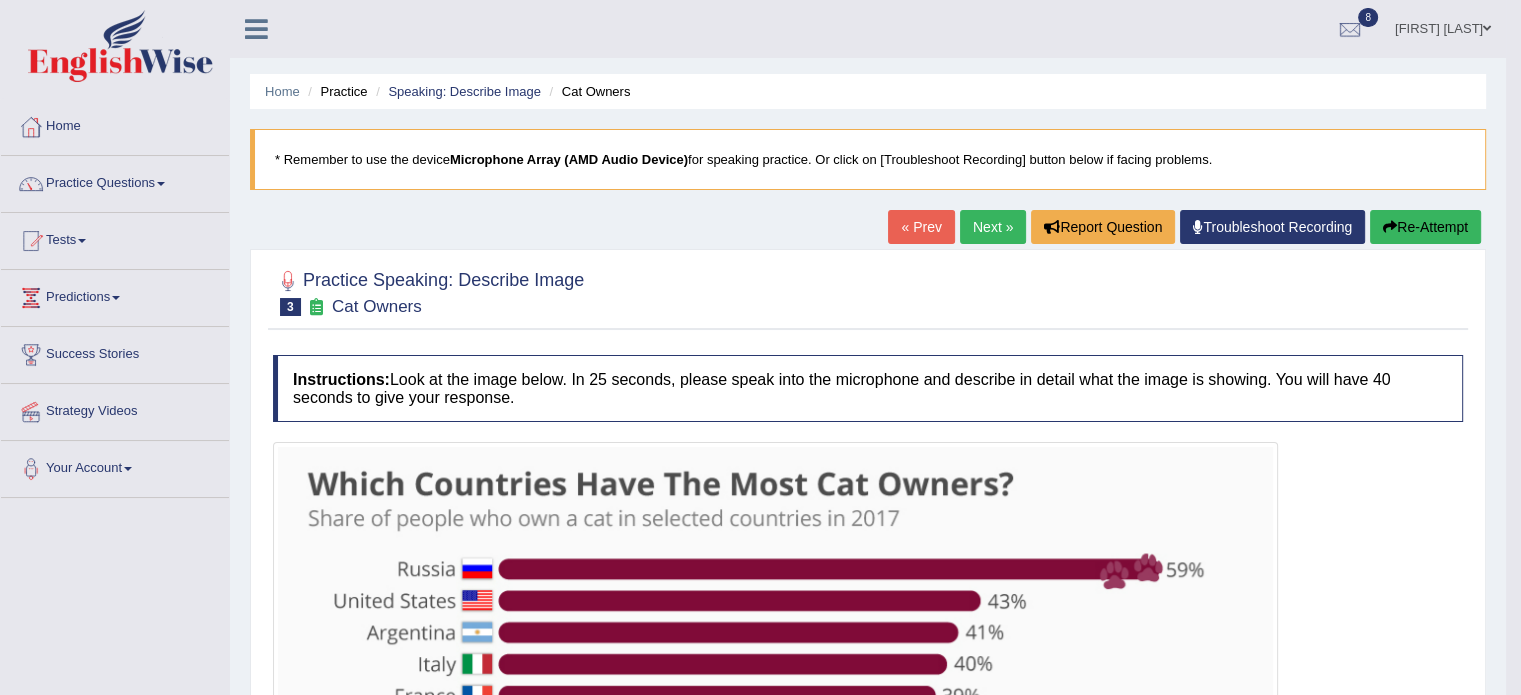 click on "Next »" at bounding box center [993, 227] 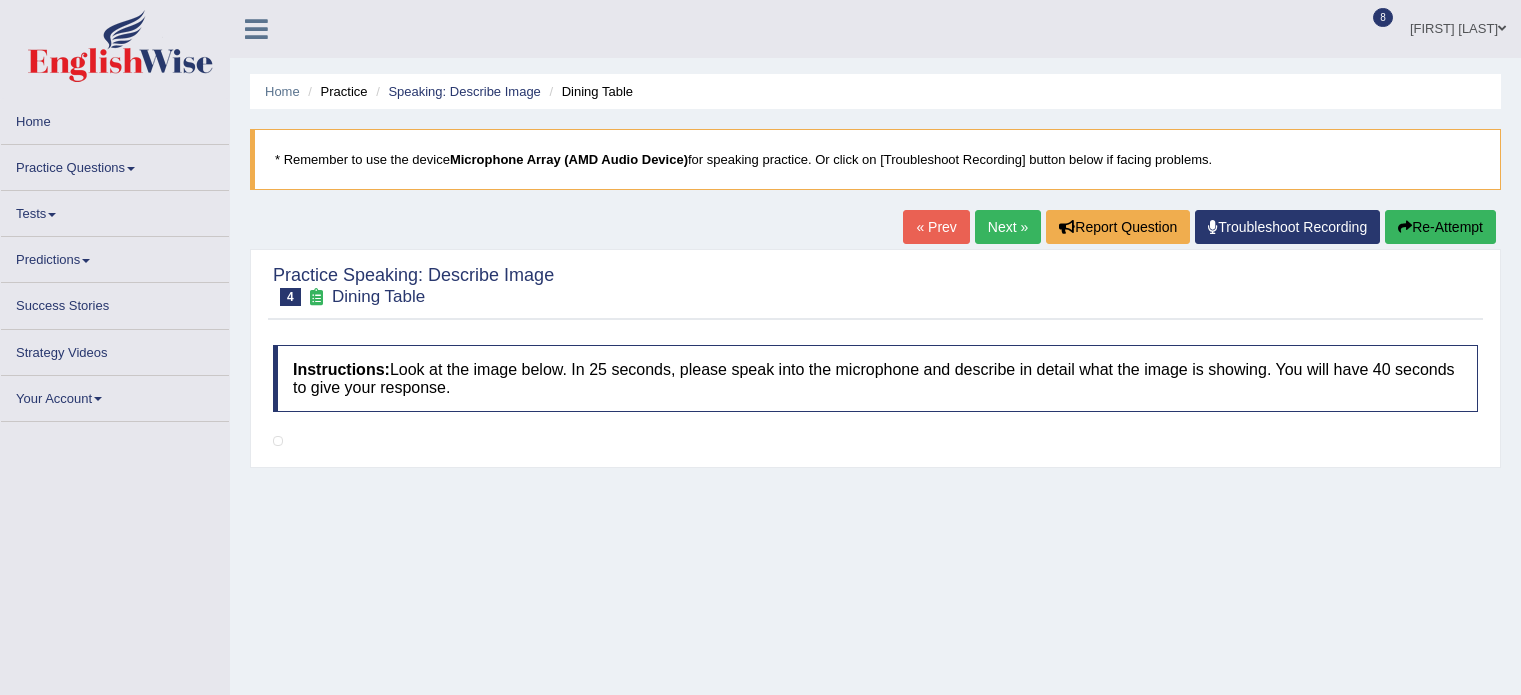 scroll, scrollTop: 0, scrollLeft: 0, axis: both 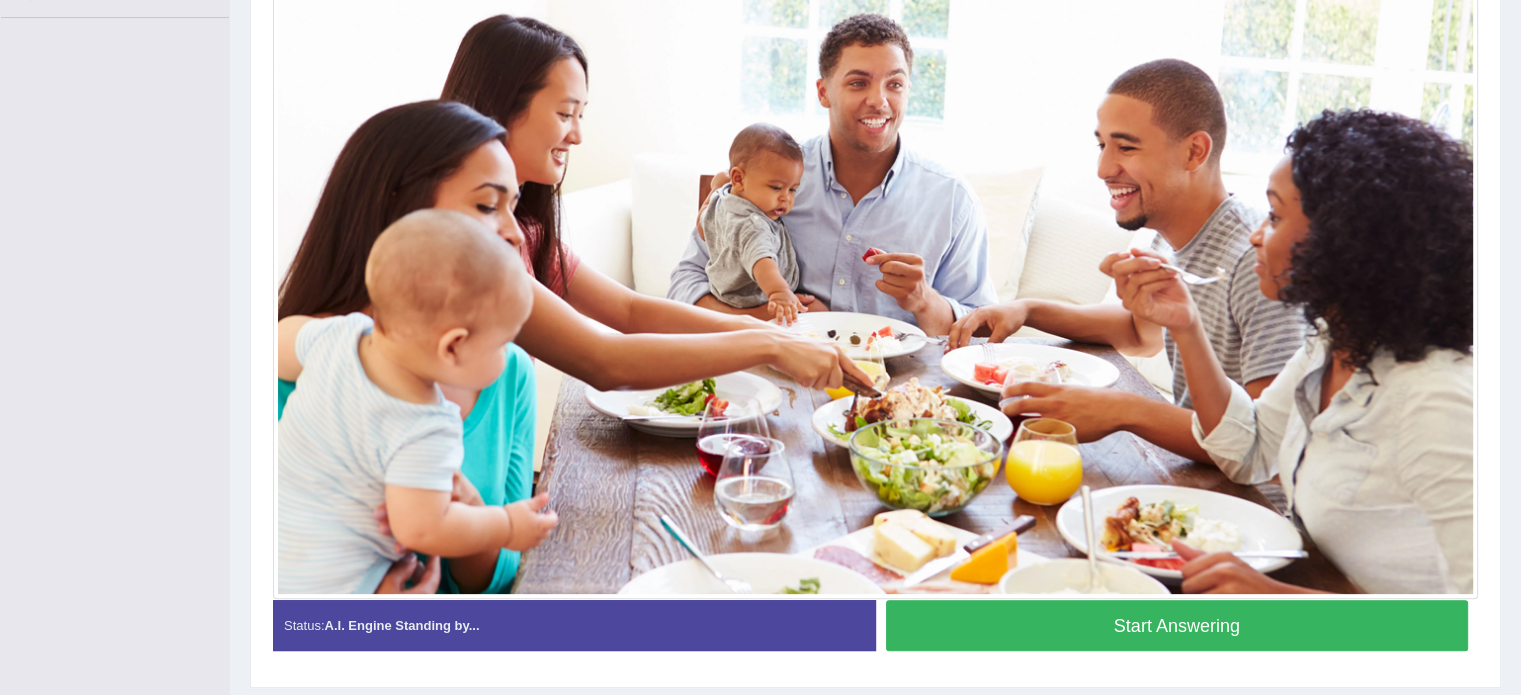 click on "Start Answering" at bounding box center (1177, 625) 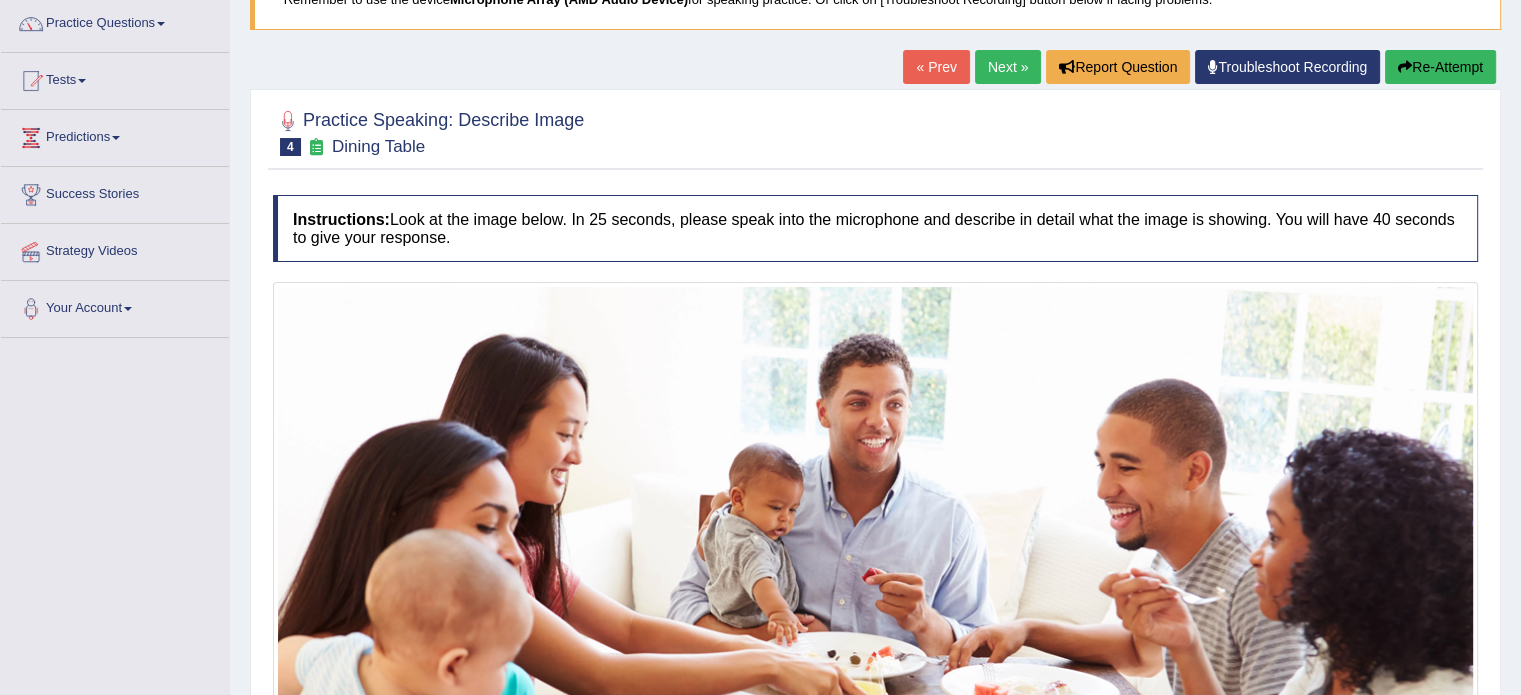 scroll, scrollTop: 160, scrollLeft: 0, axis: vertical 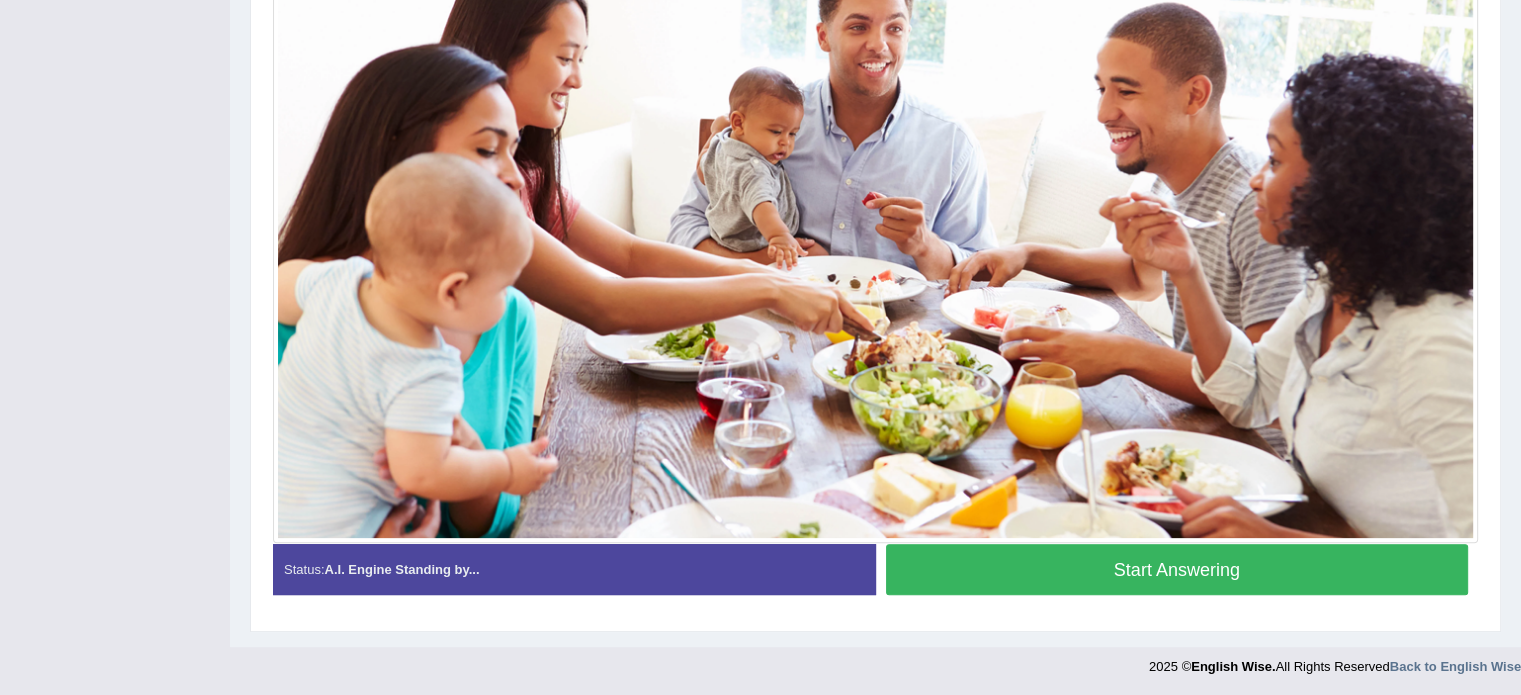 click on "Start Answering" at bounding box center (1177, 569) 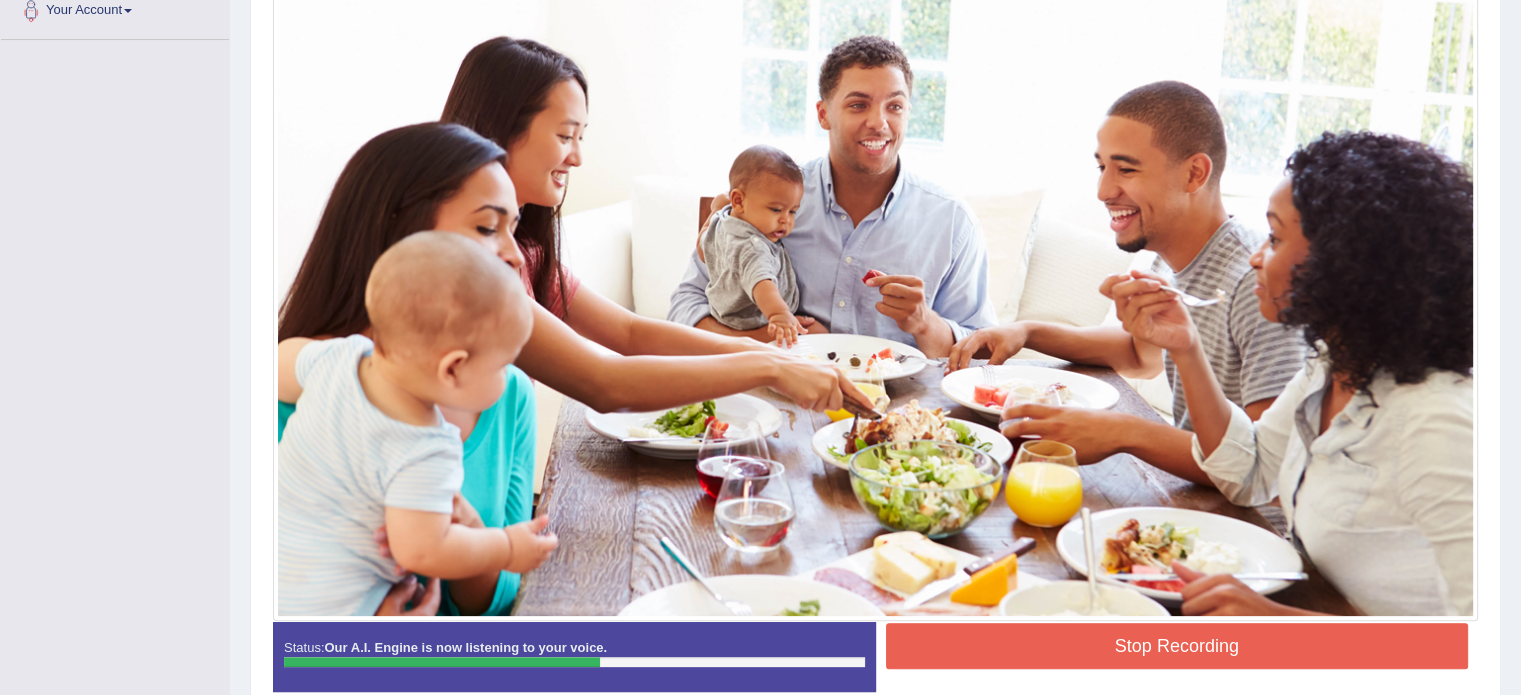 scroll, scrollTop: 456, scrollLeft: 0, axis: vertical 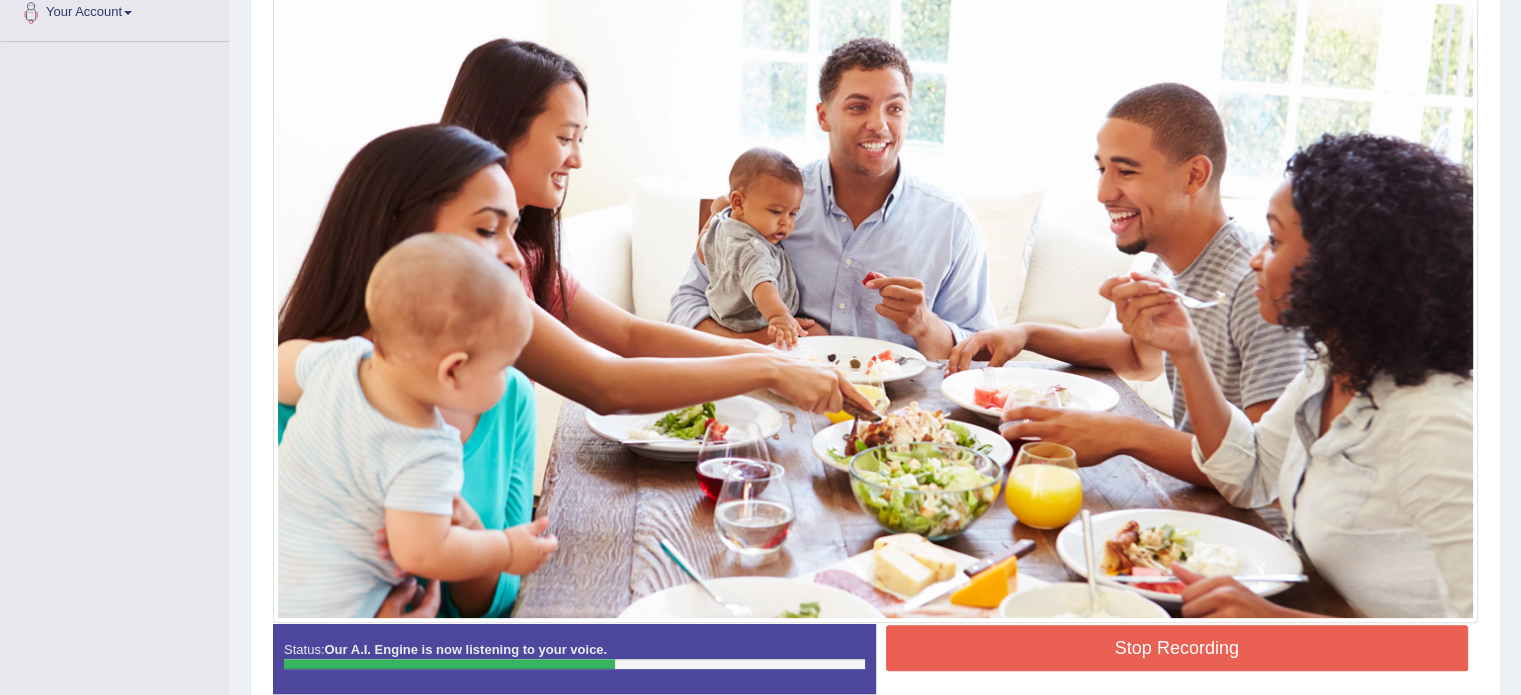 click on "Stop Recording" at bounding box center [1177, 648] 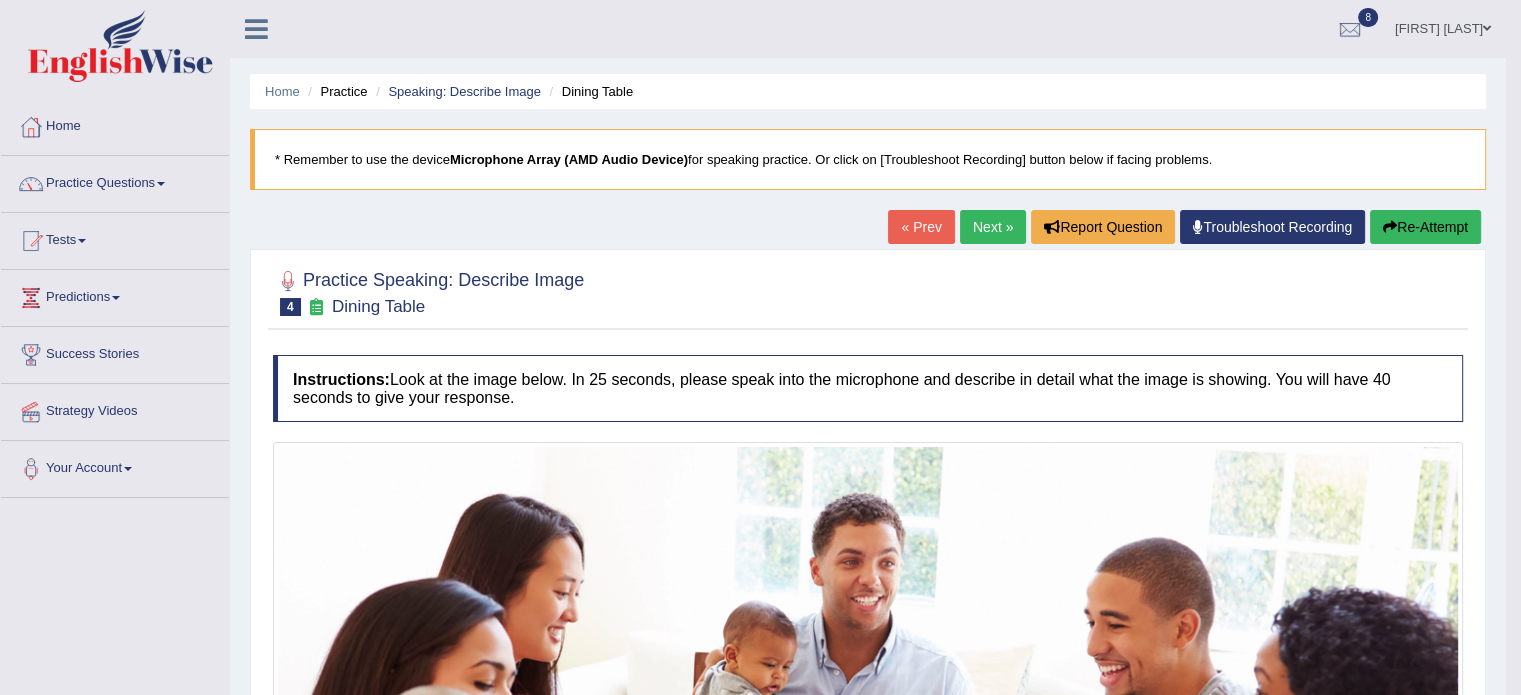 scroll, scrollTop: 0, scrollLeft: 0, axis: both 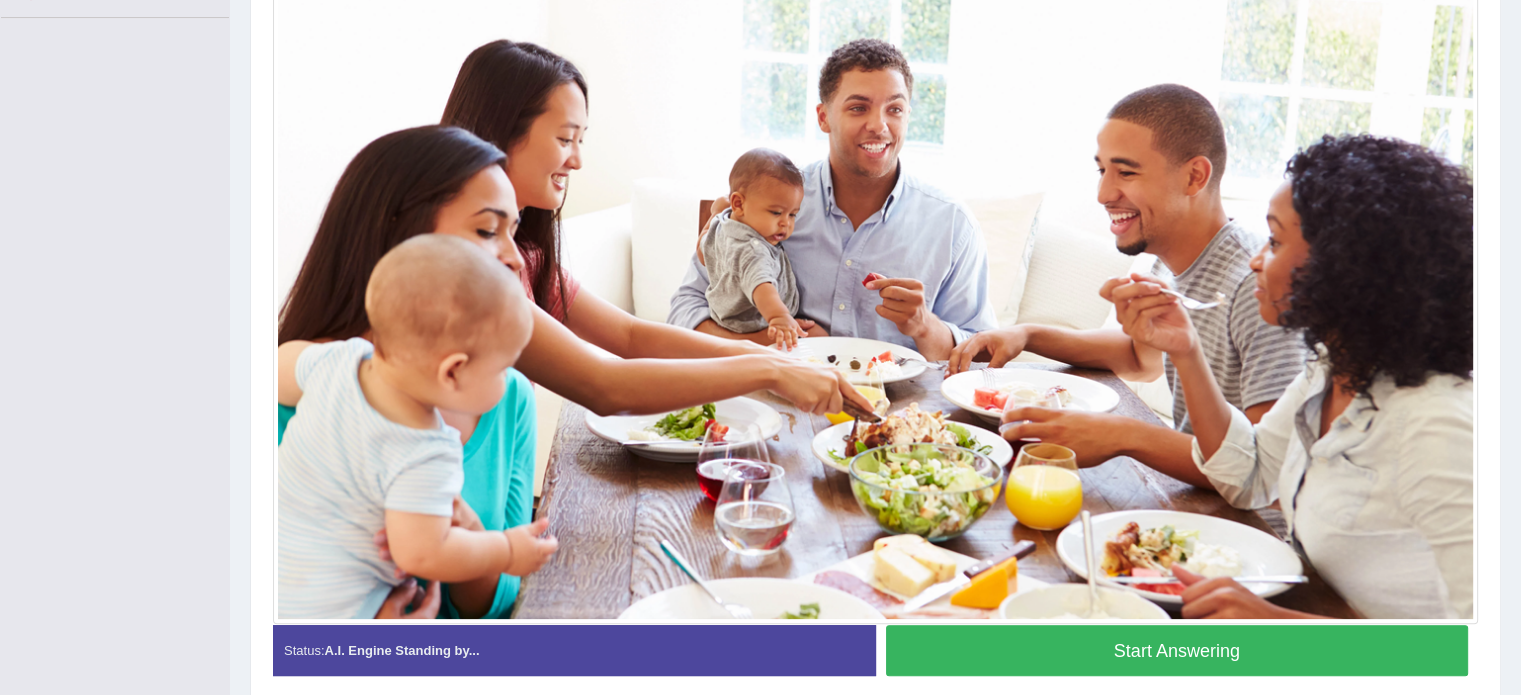 click on "Start Answering" at bounding box center (1177, 650) 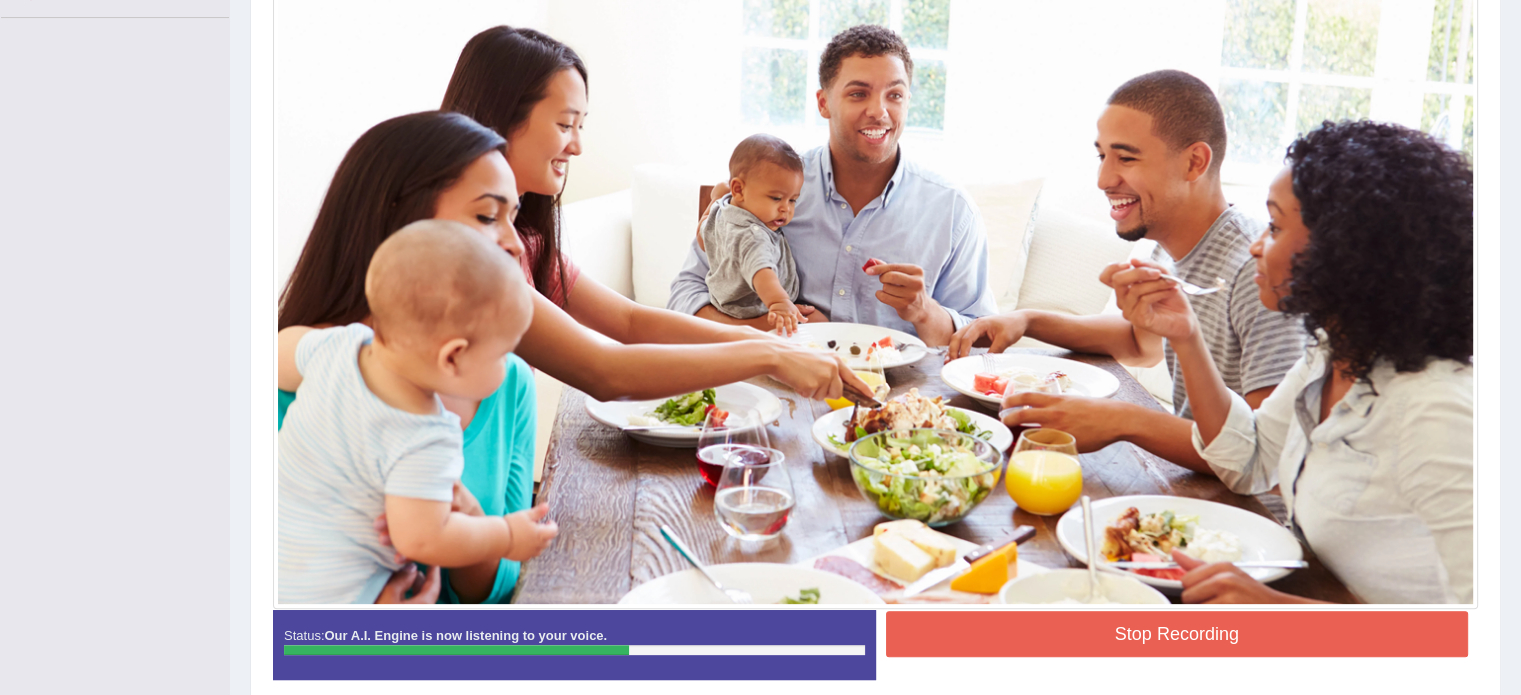 click on "Stop Recording" at bounding box center [1177, 634] 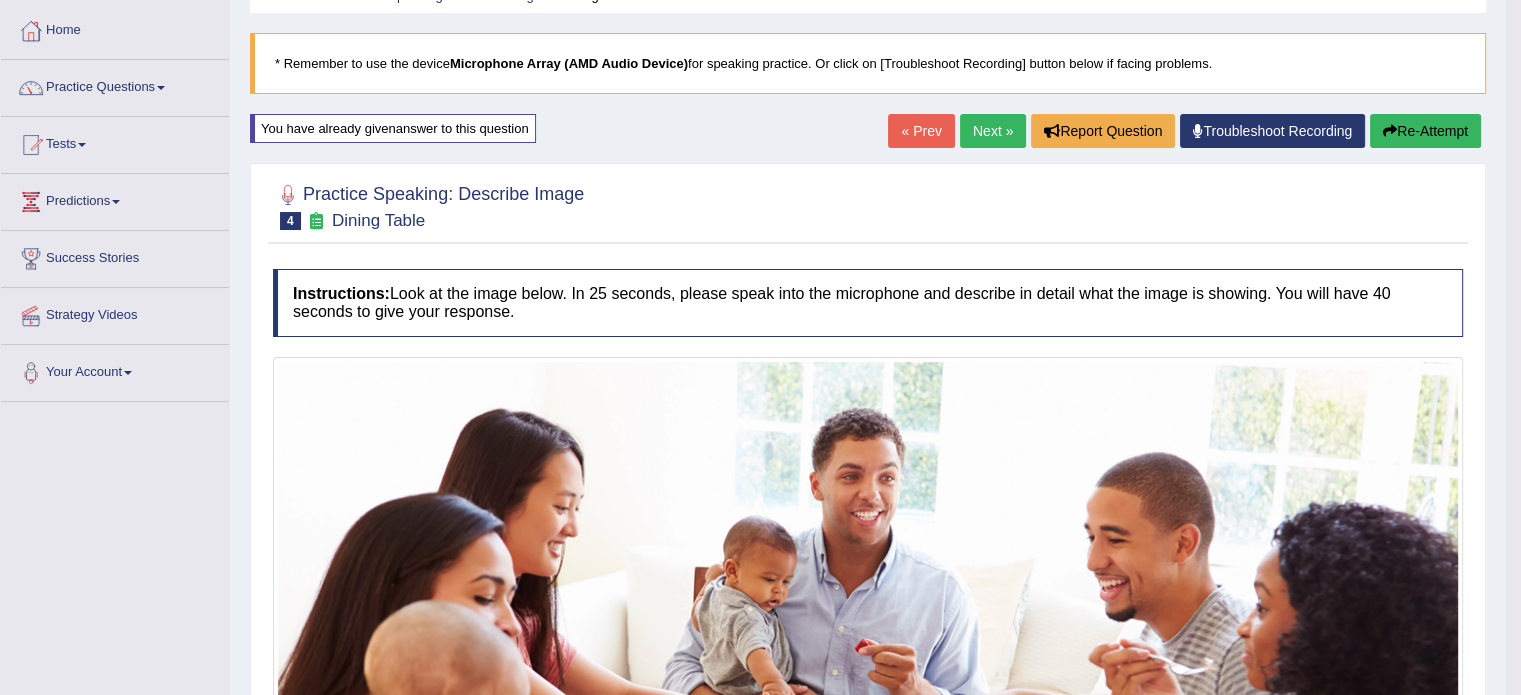 scroll, scrollTop: 35, scrollLeft: 0, axis: vertical 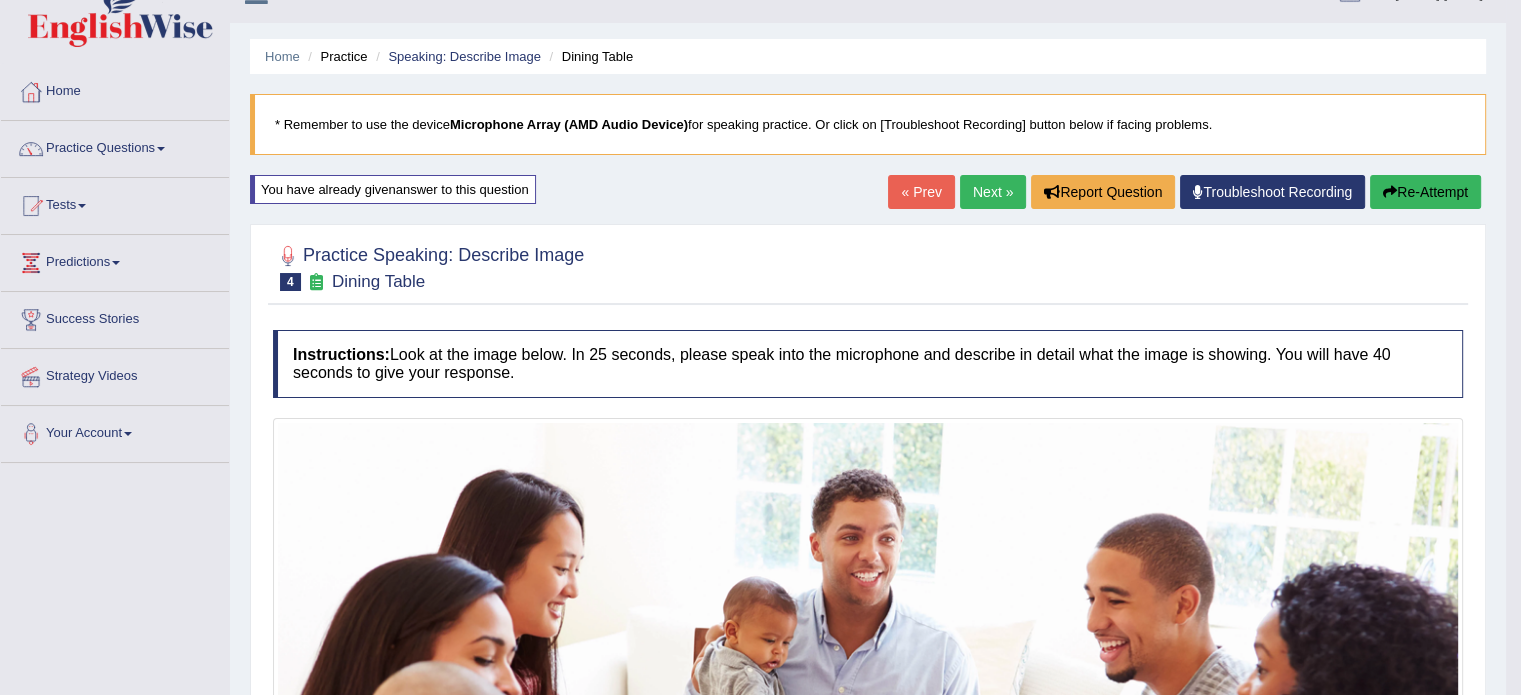 click on "Next »" at bounding box center [993, 192] 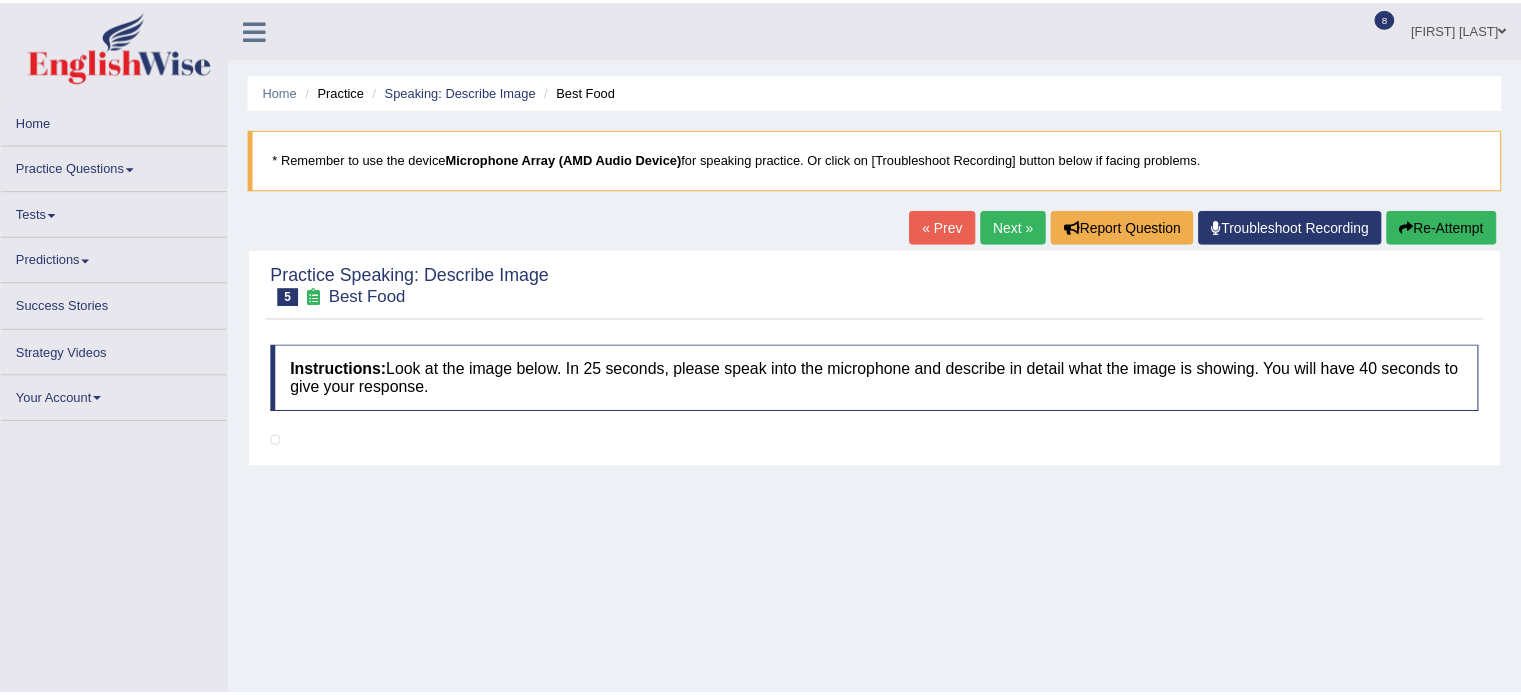 scroll, scrollTop: 0, scrollLeft: 0, axis: both 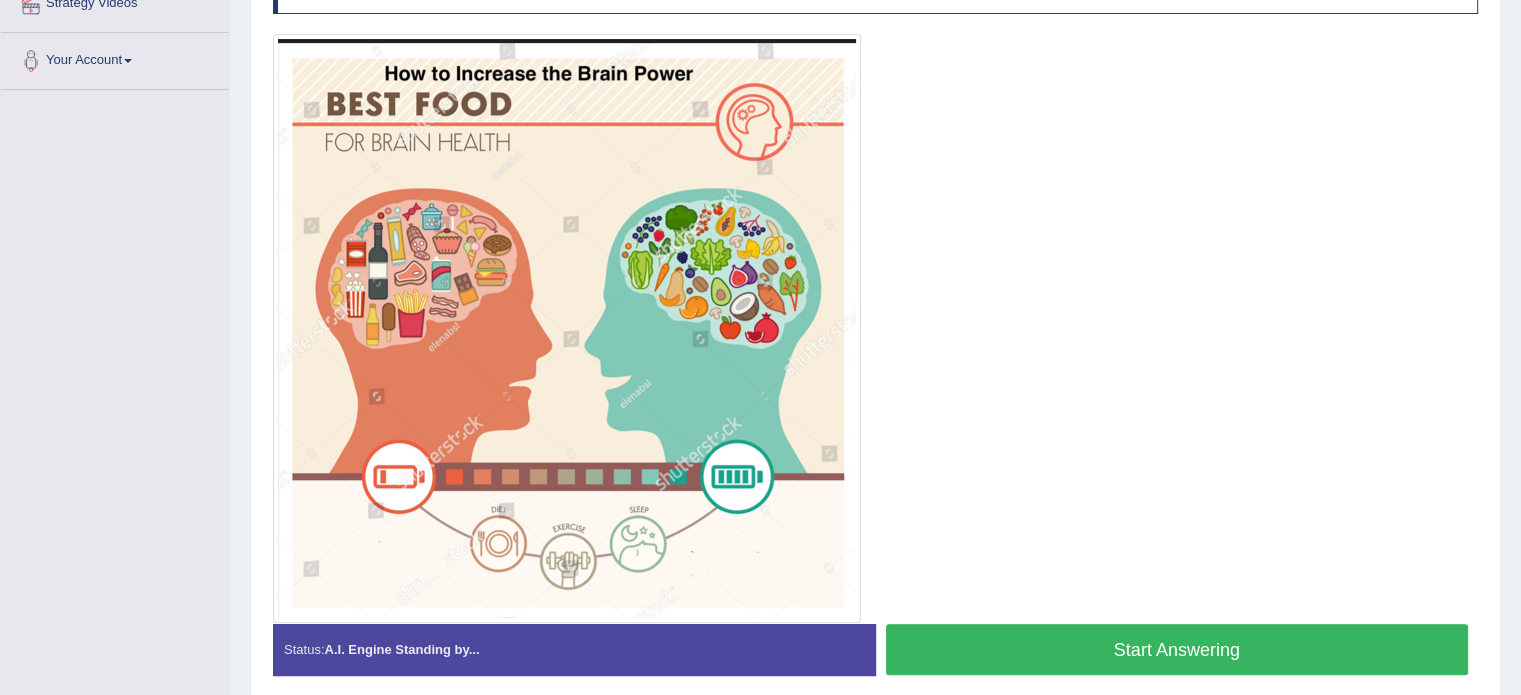 click on "Start Answering" at bounding box center (1177, 649) 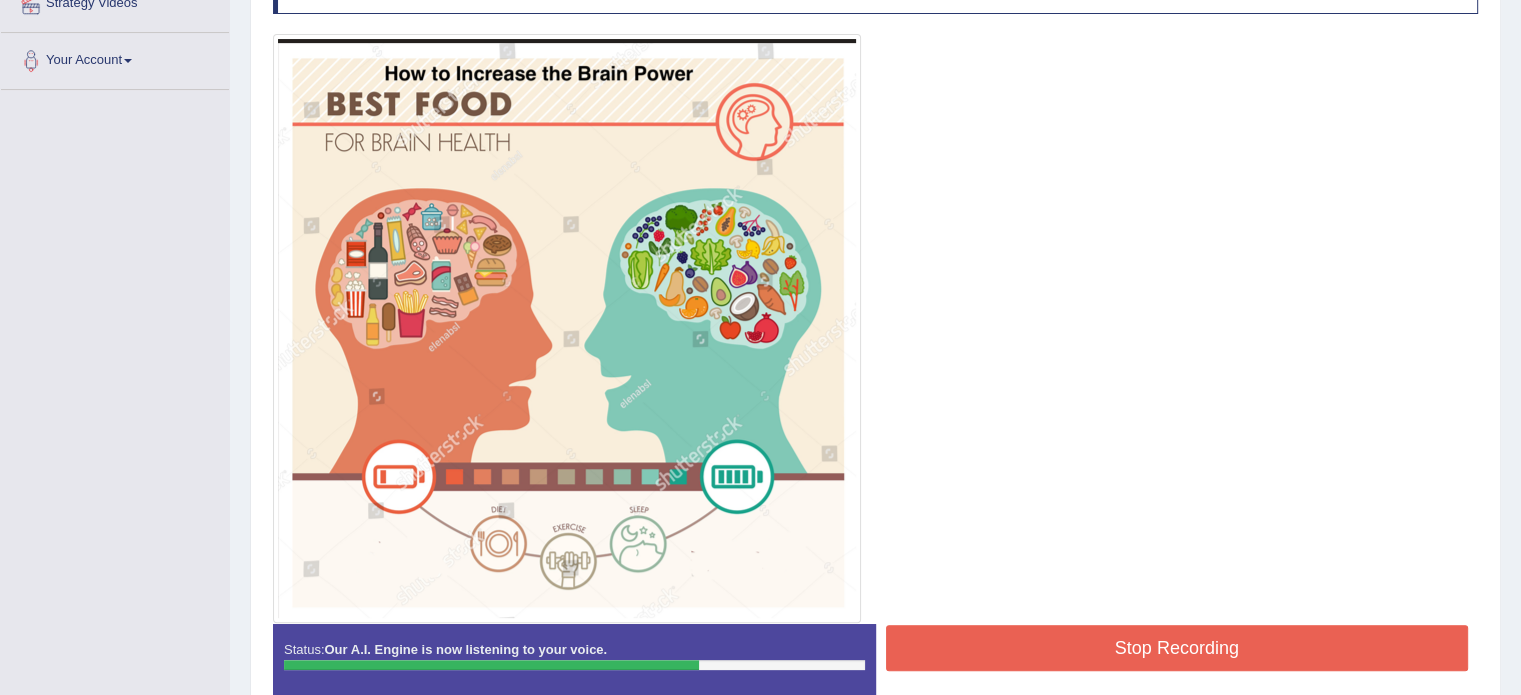 click on "Stop Recording" at bounding box center (1177, 648) 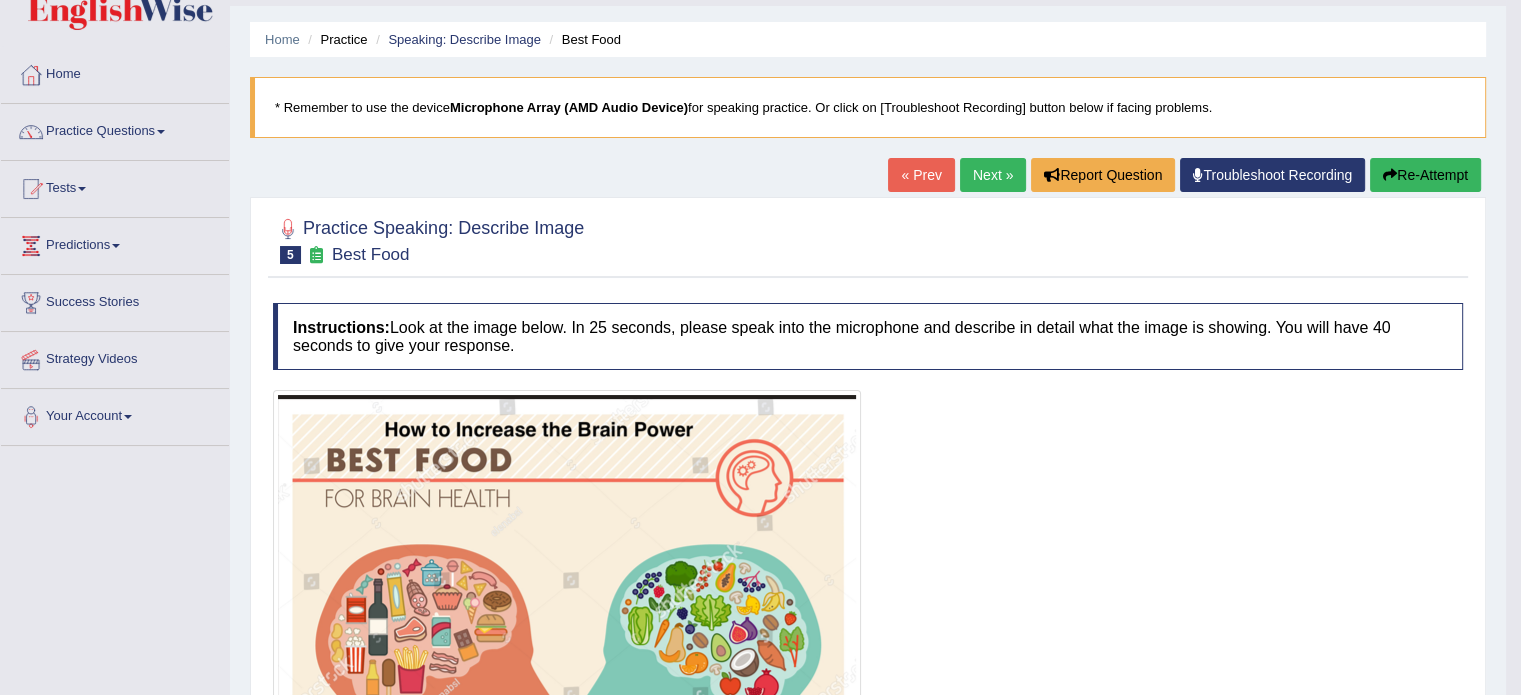 scroll, scrollTop: 24, scrollLeft: 0, axis: vertical 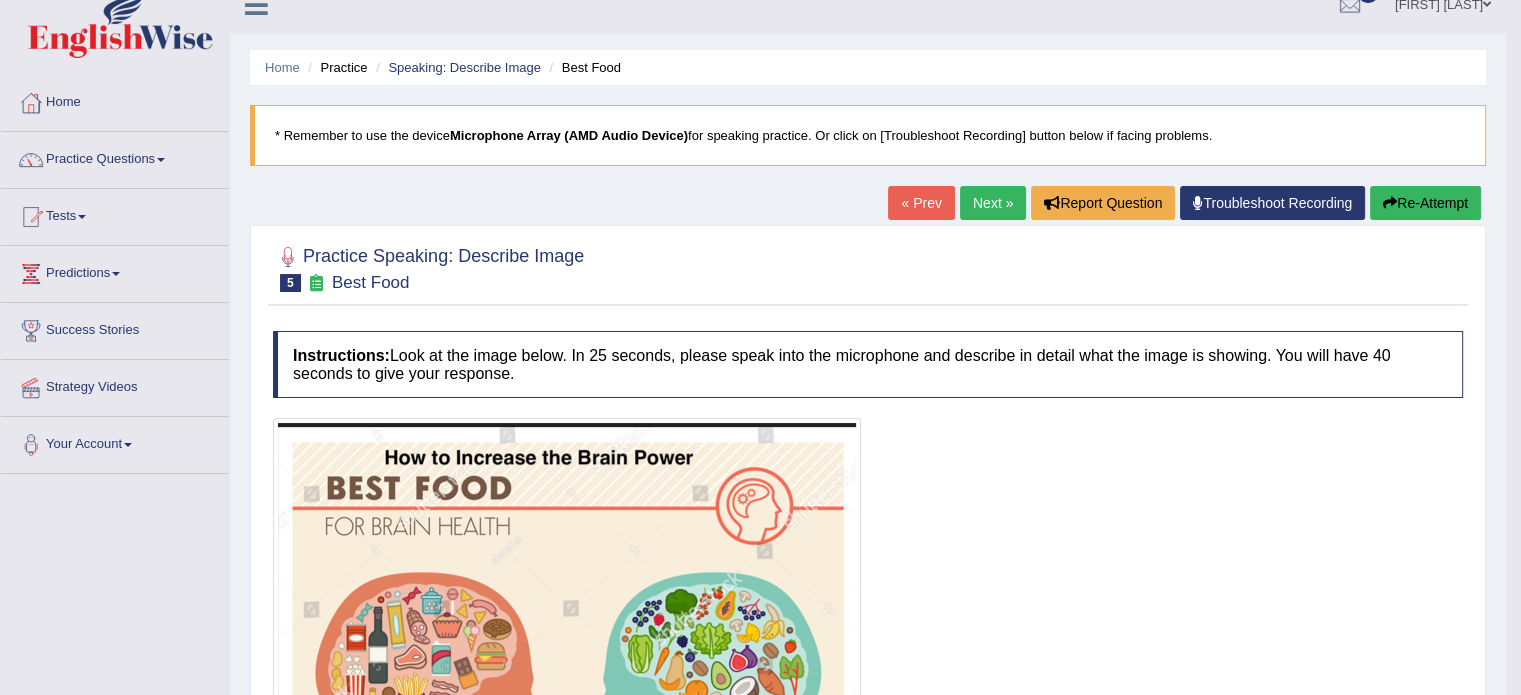 click on "Next »" at bounding box center [993, 203] 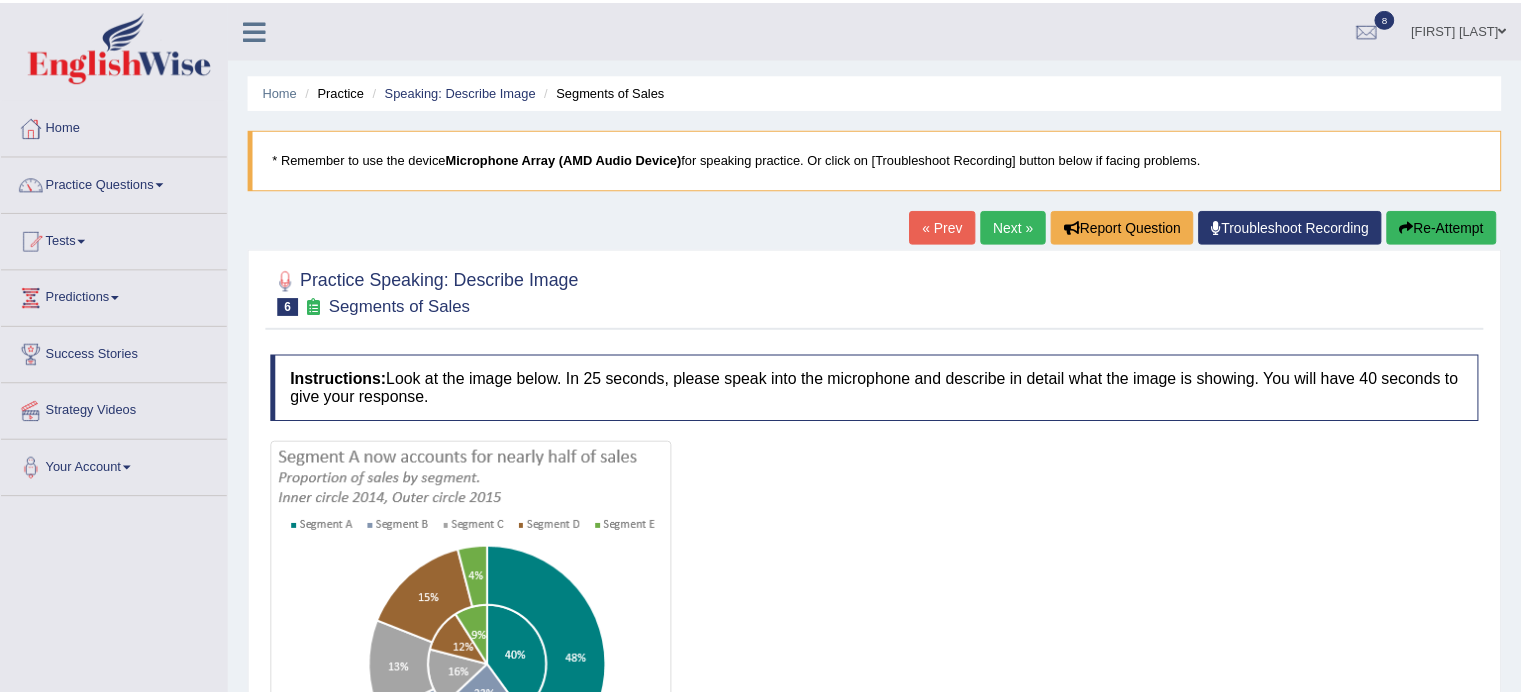 scroll, scrollTop: 0, scrollLeft: 0, axis: both 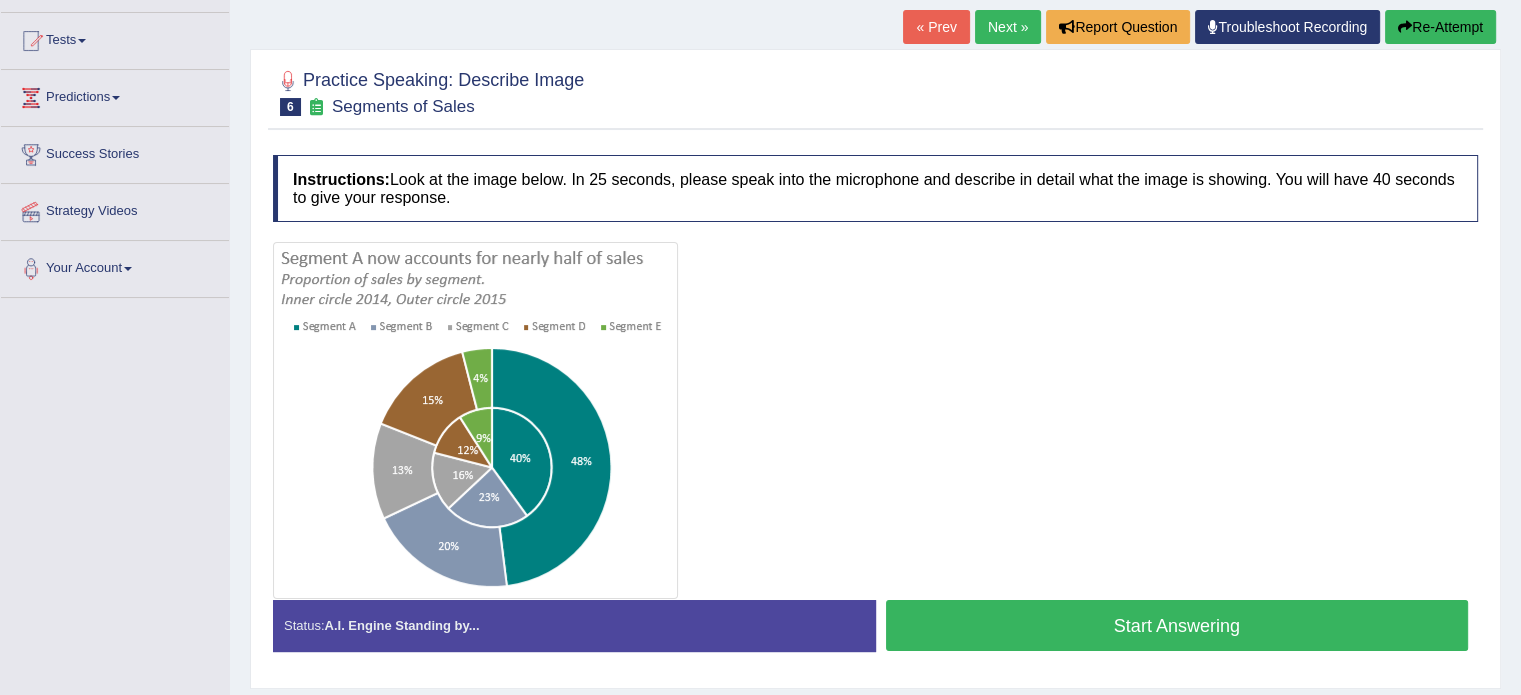 click on "Start Answering" at bounding box center (1177, 625) 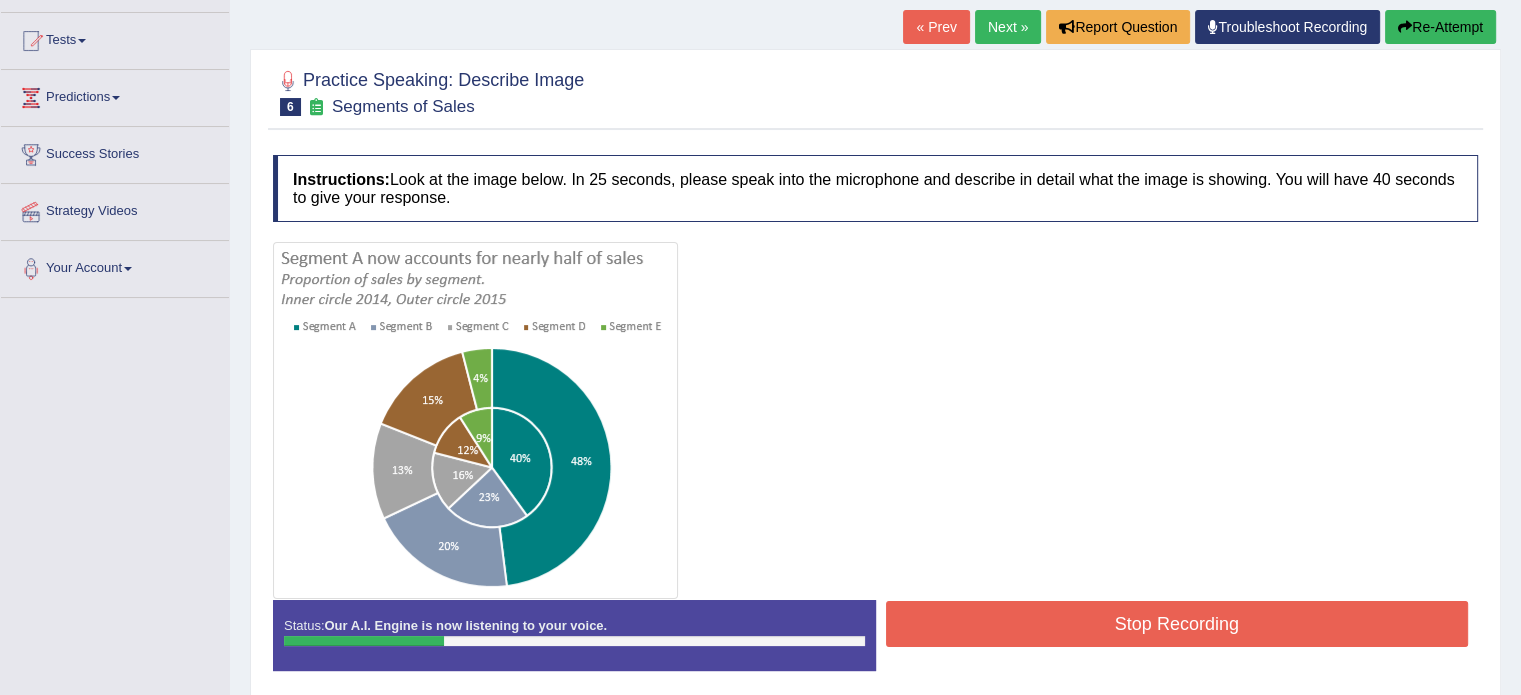 click on "Stop Recording" at bounding box center [1177, 624] 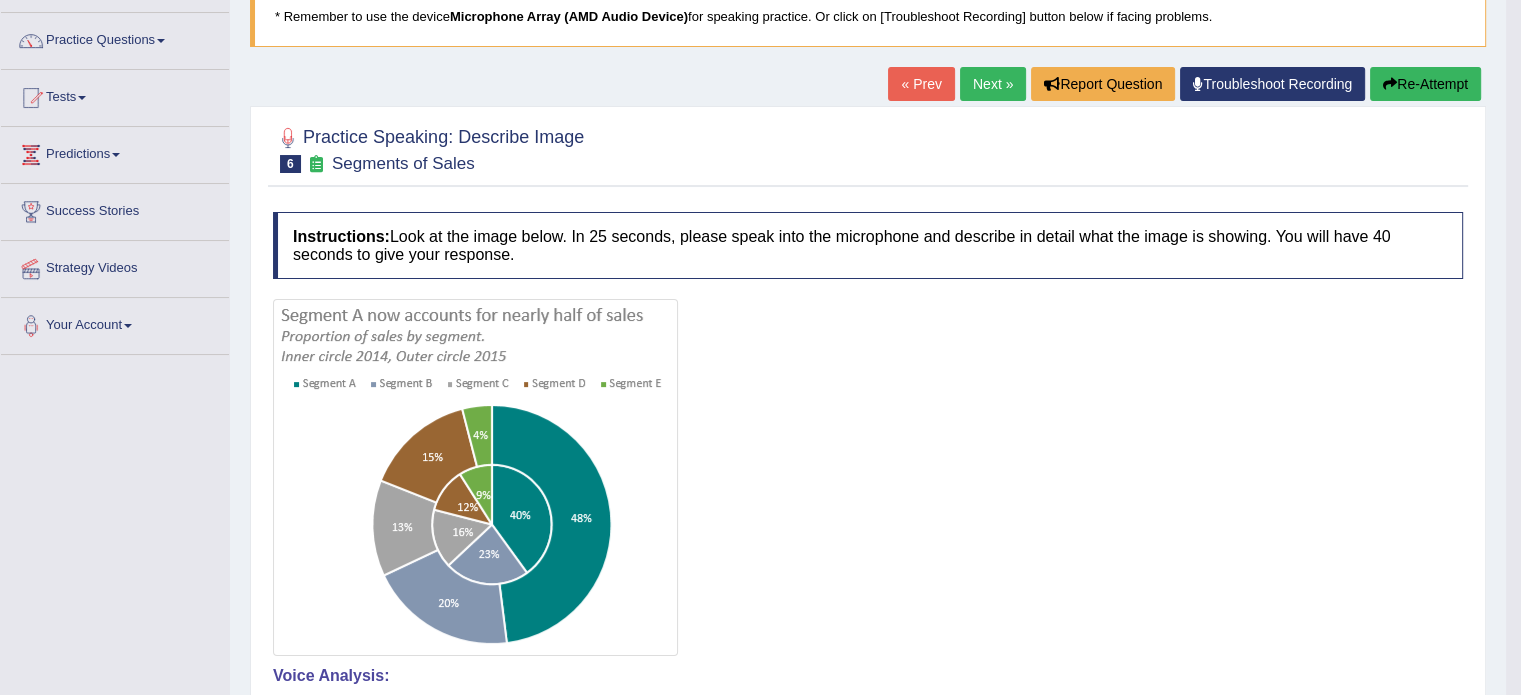 scroll, scrollTop: 120, scrollLeft: 0, axis: vertical 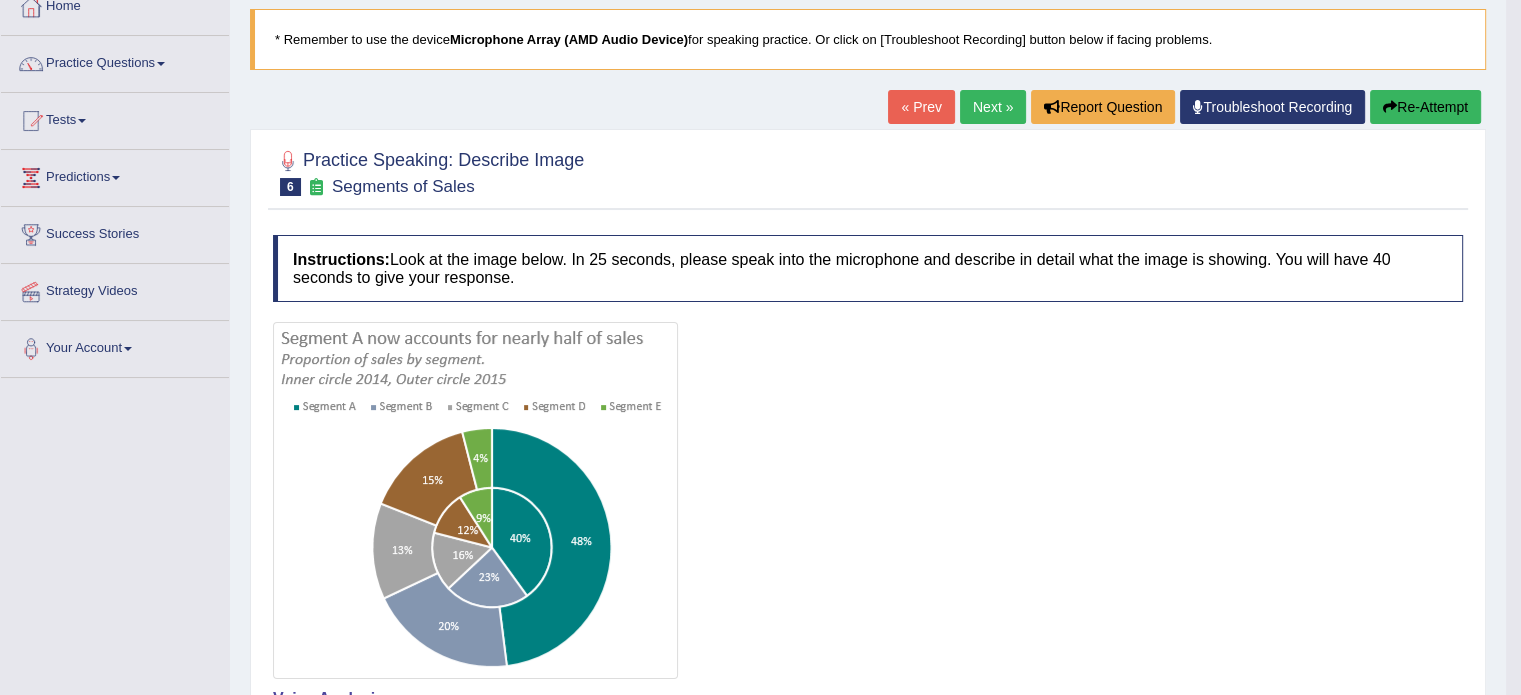 click on "Re-Attempt" at bounding box center [1425, 107] 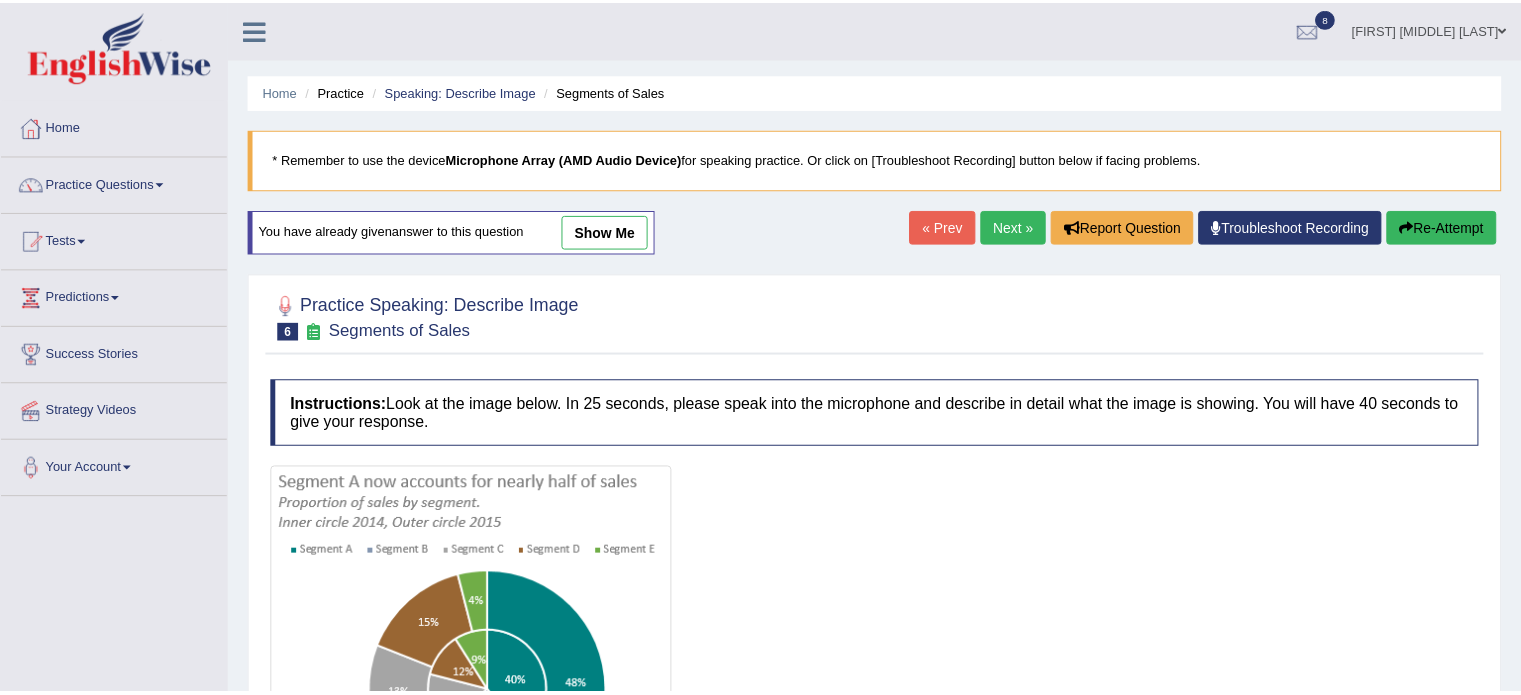 scroll, scrollTop: 120, scrollLeft: 0, axis: vertical 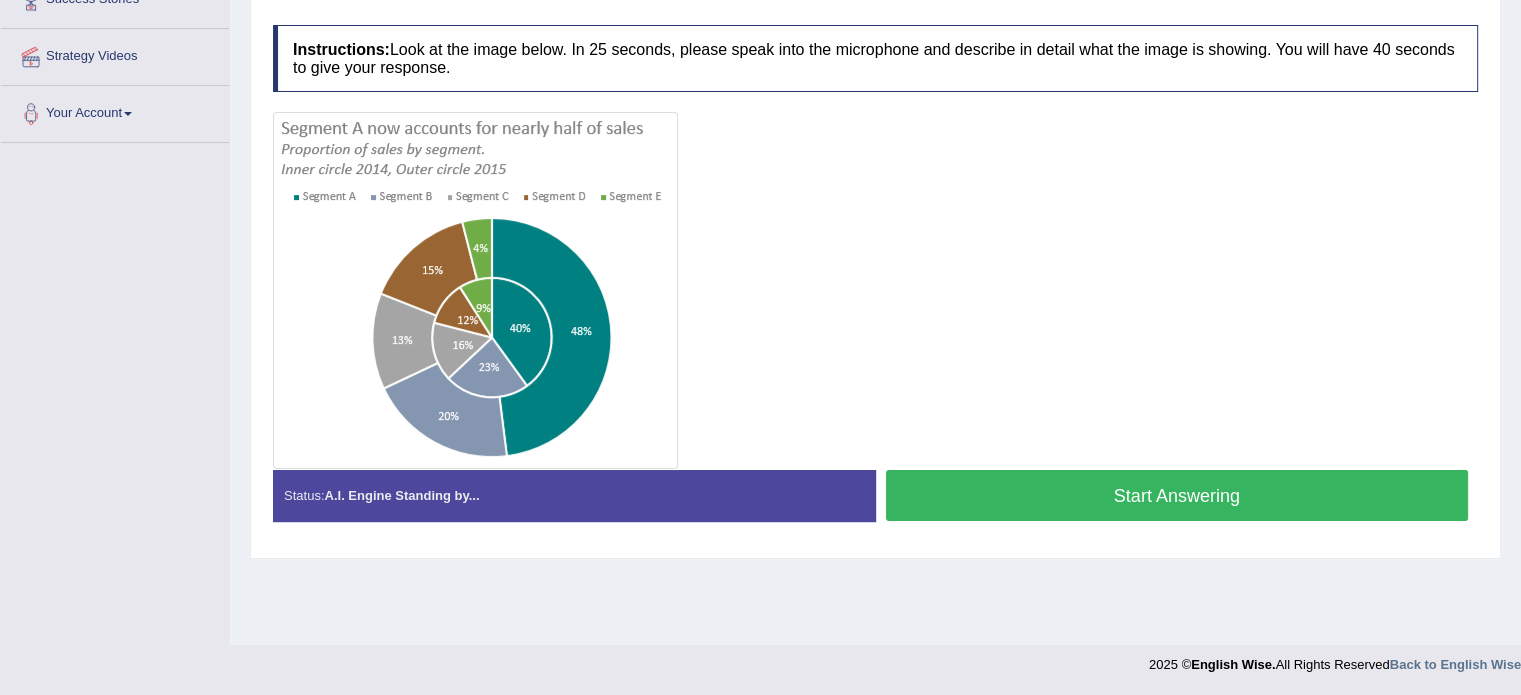 click on "Start Answering" at bounding box center [1177, 495] 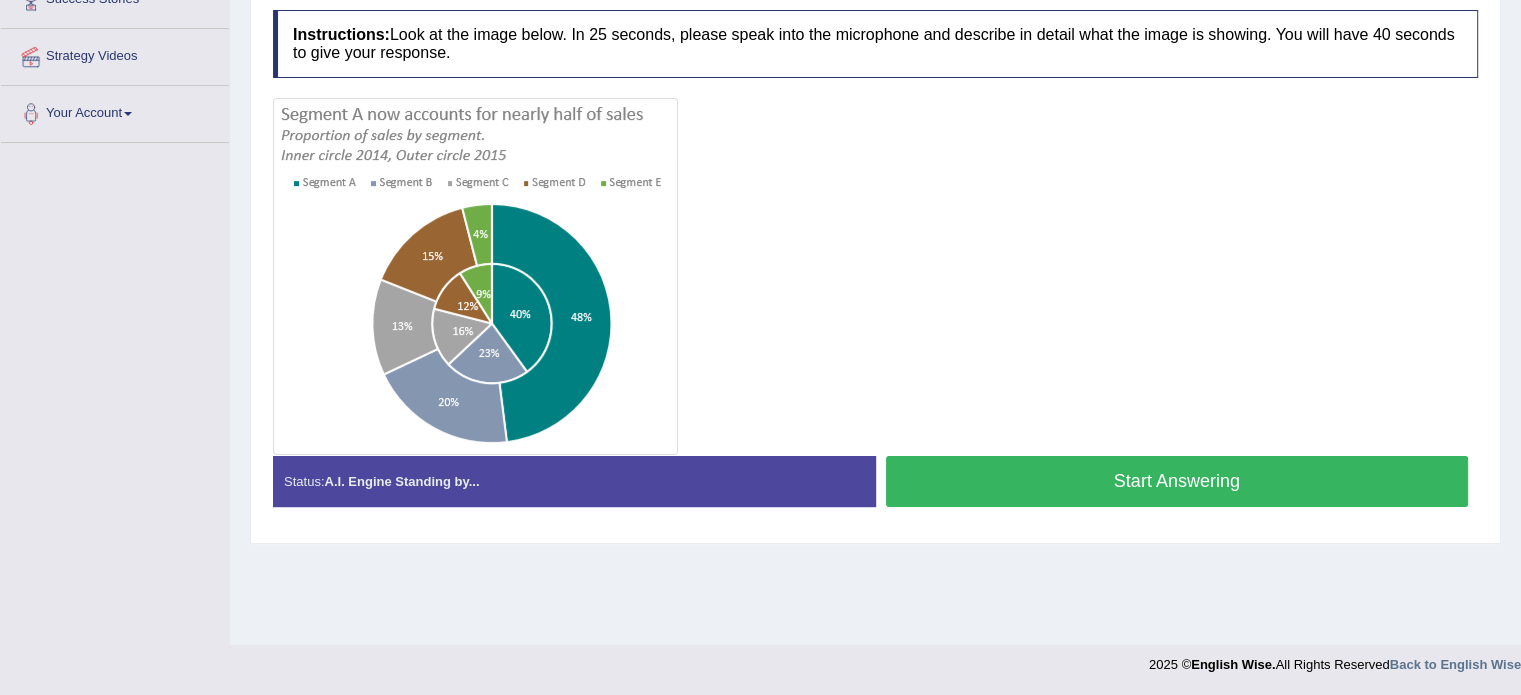 type 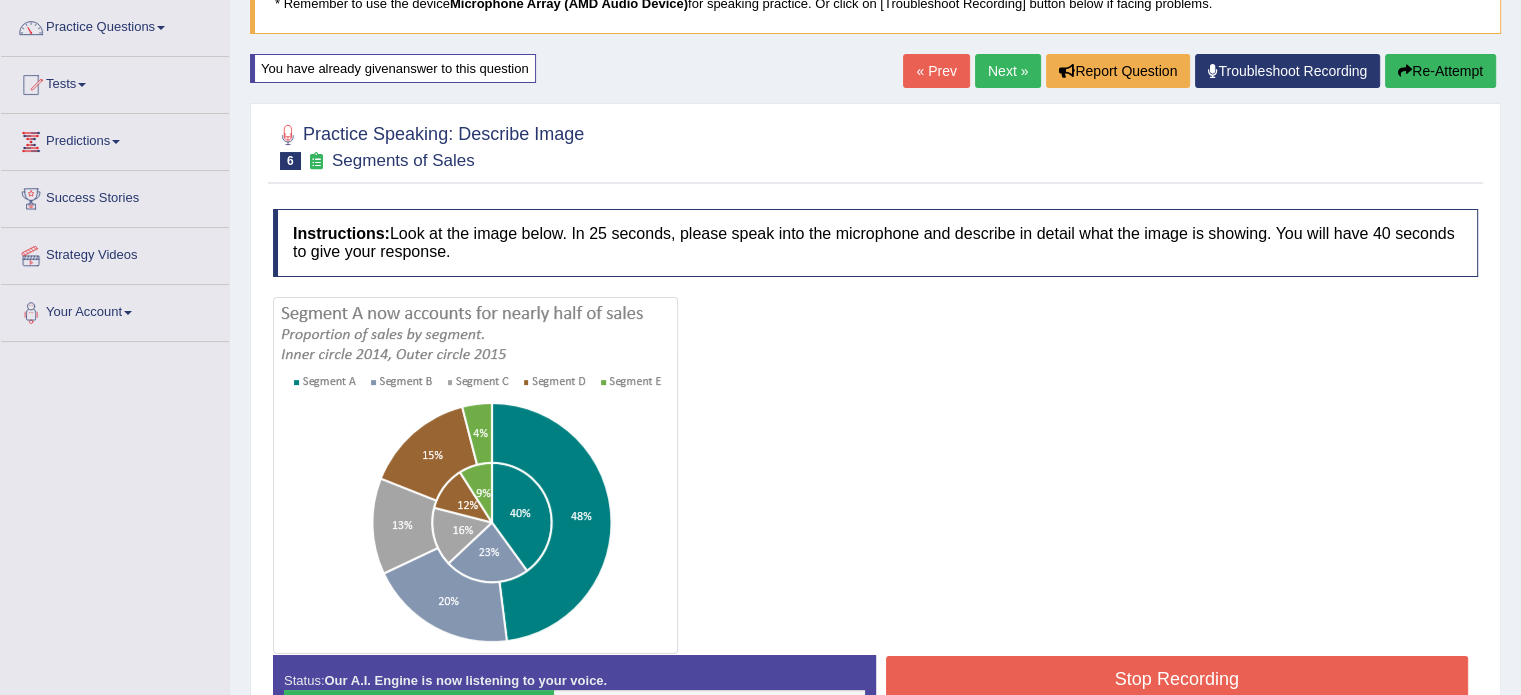 scroll, scrollTop: 155, scrollLeft: 0, axis: vertical 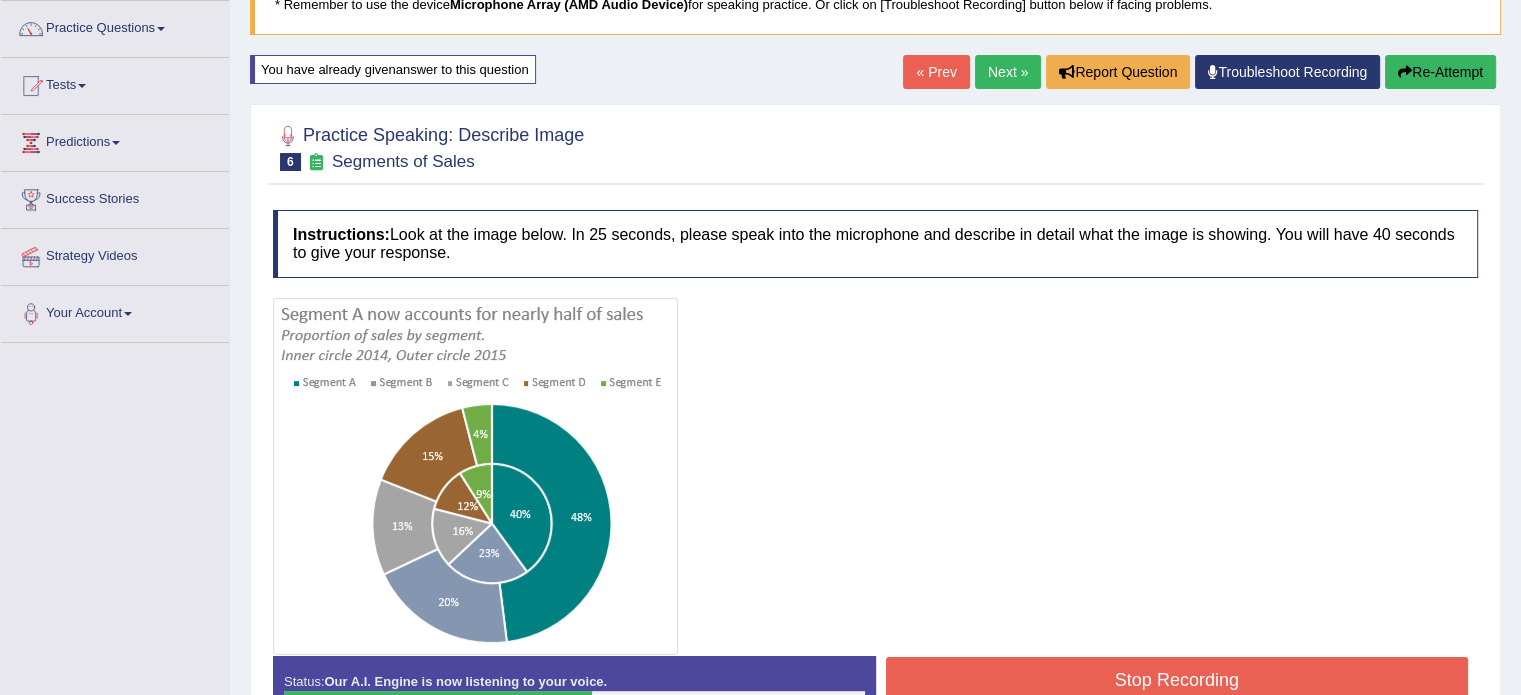 click on "Re-Attempt" at bounding box center [1440, 72] 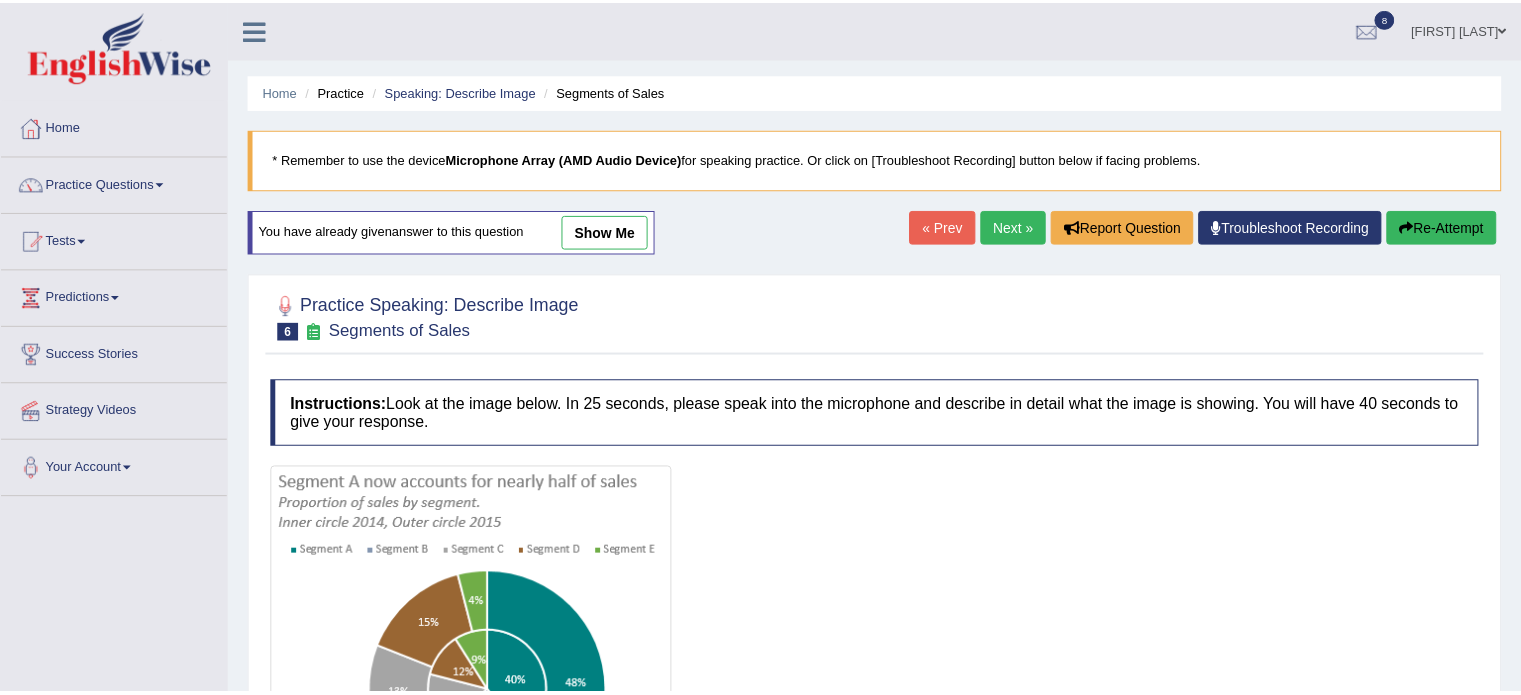 scroll, scrollTop: 171, scrollLeft: 0, axis: vertical 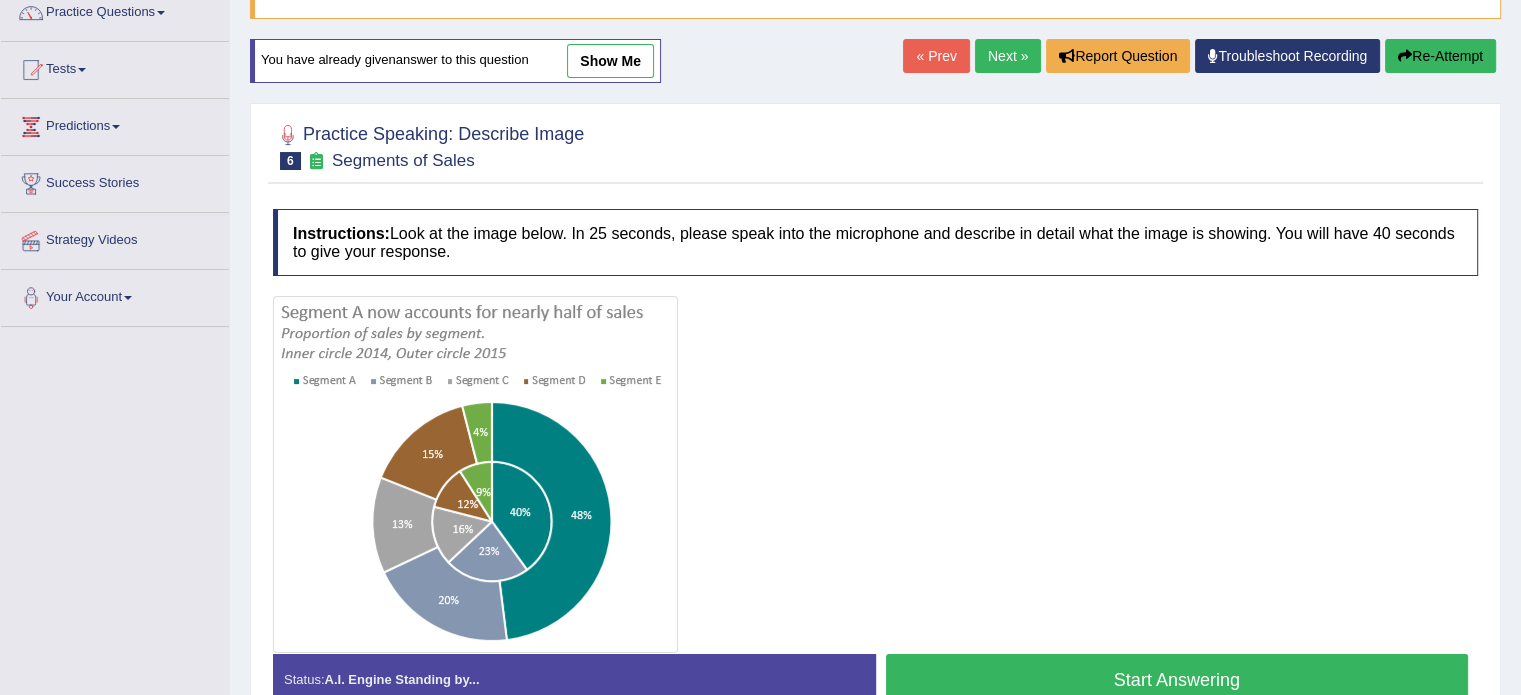 click on "Start Answering" at bounding box center [1177, 679] 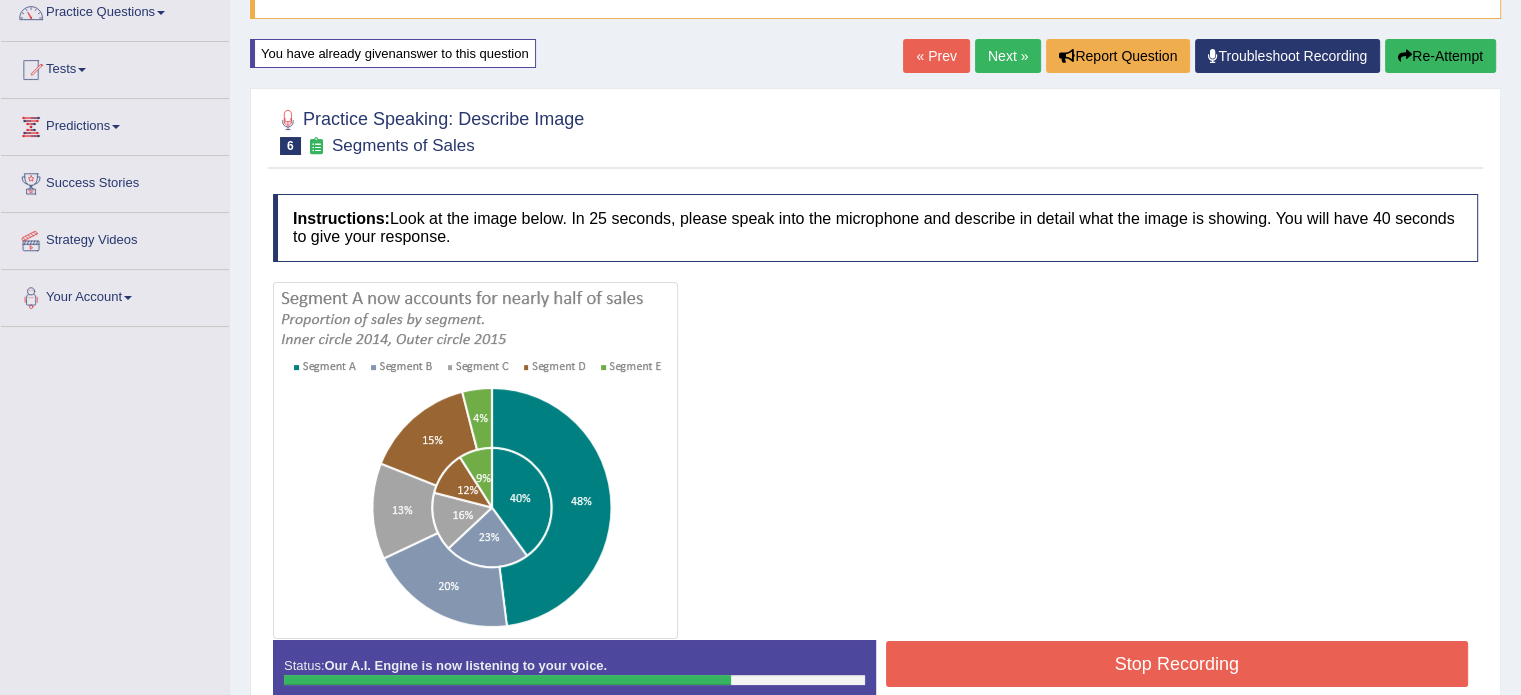 click on "Stop Recording" at bounding box center [1177, 664] 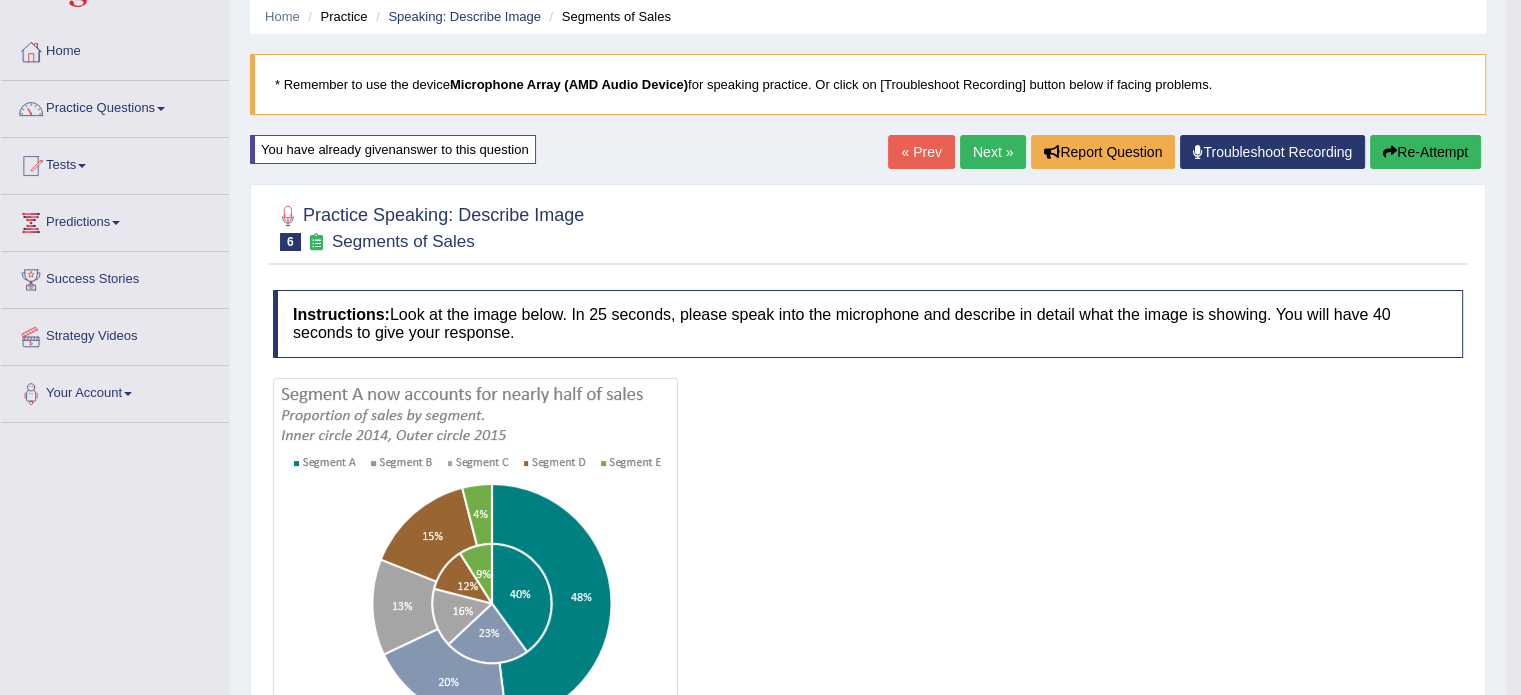 scroll, scrollTop: 0, scrollLeft: 0, axis: both 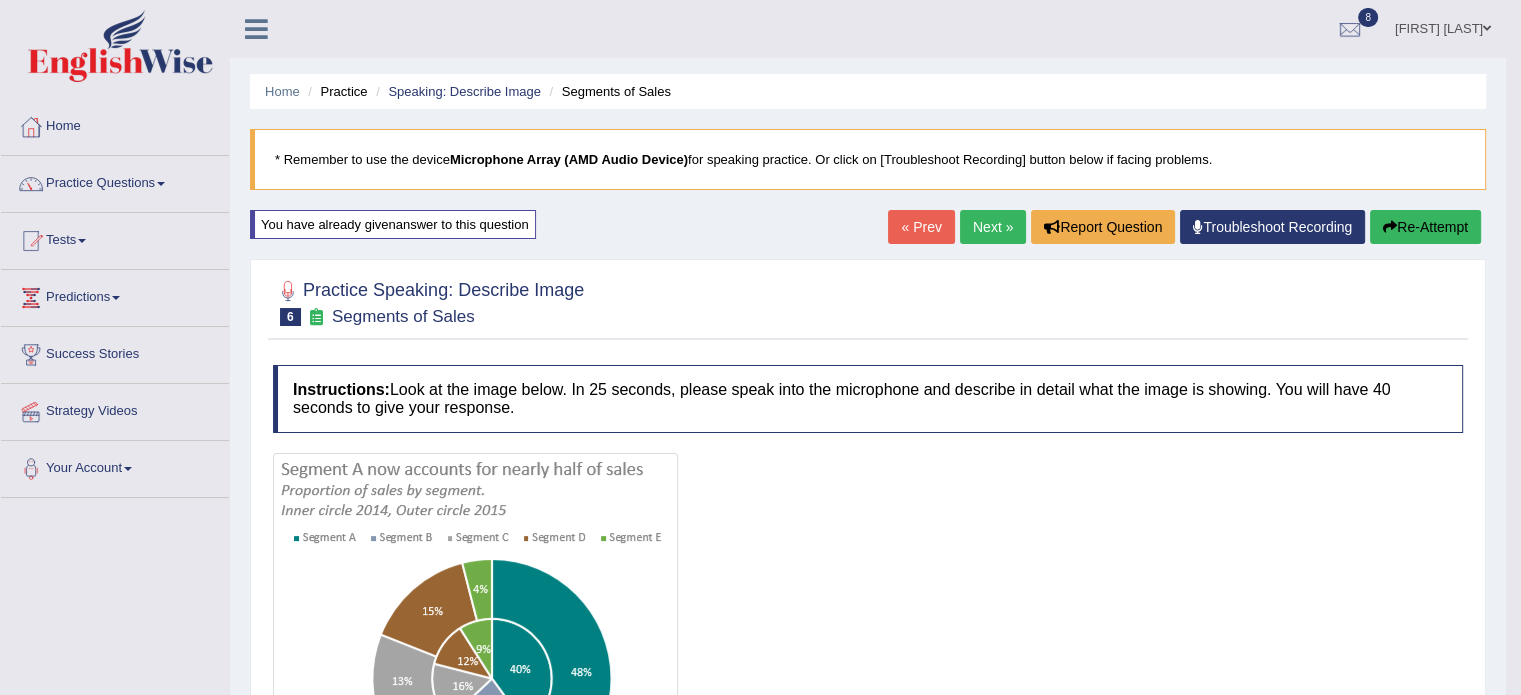 click on "Next »" at bounding box center [993, 227] 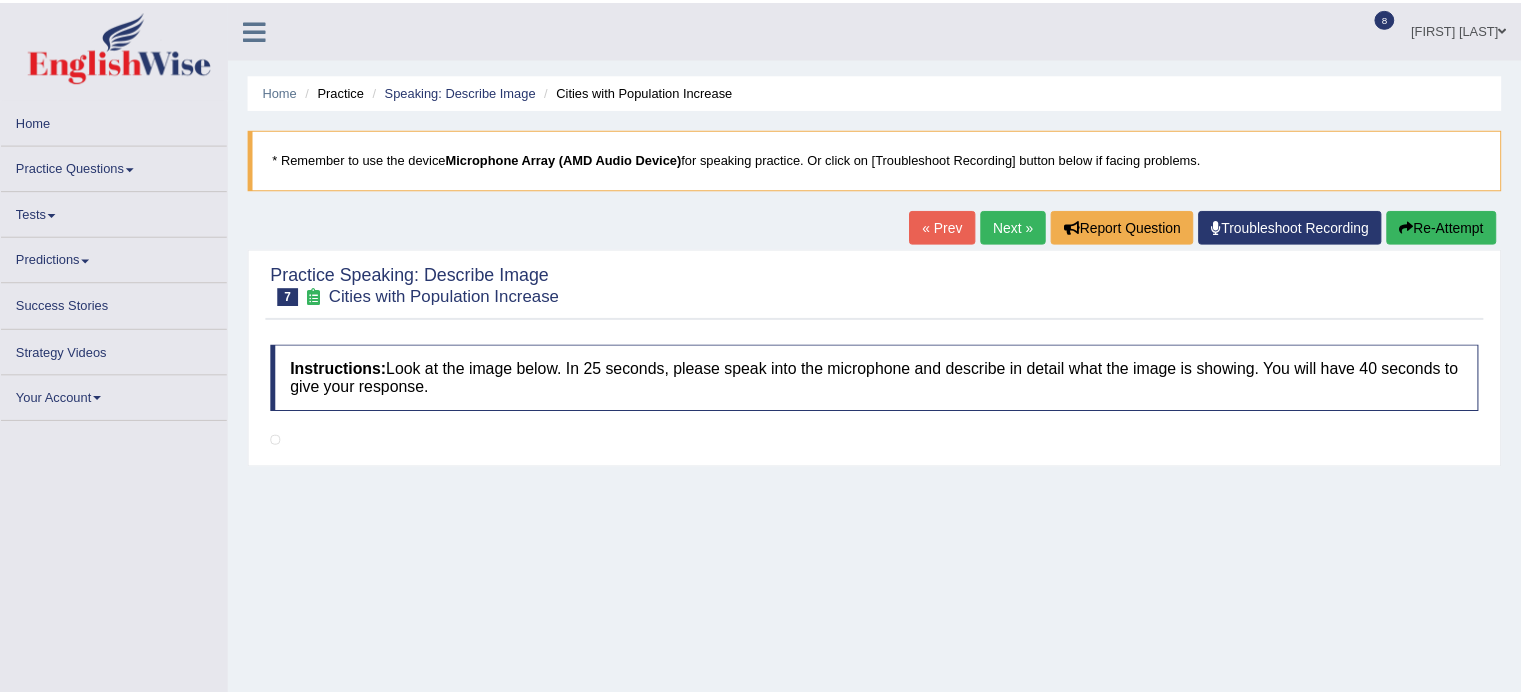 scroll, scrollTop: 0, scrollLeft: 0, axis: both 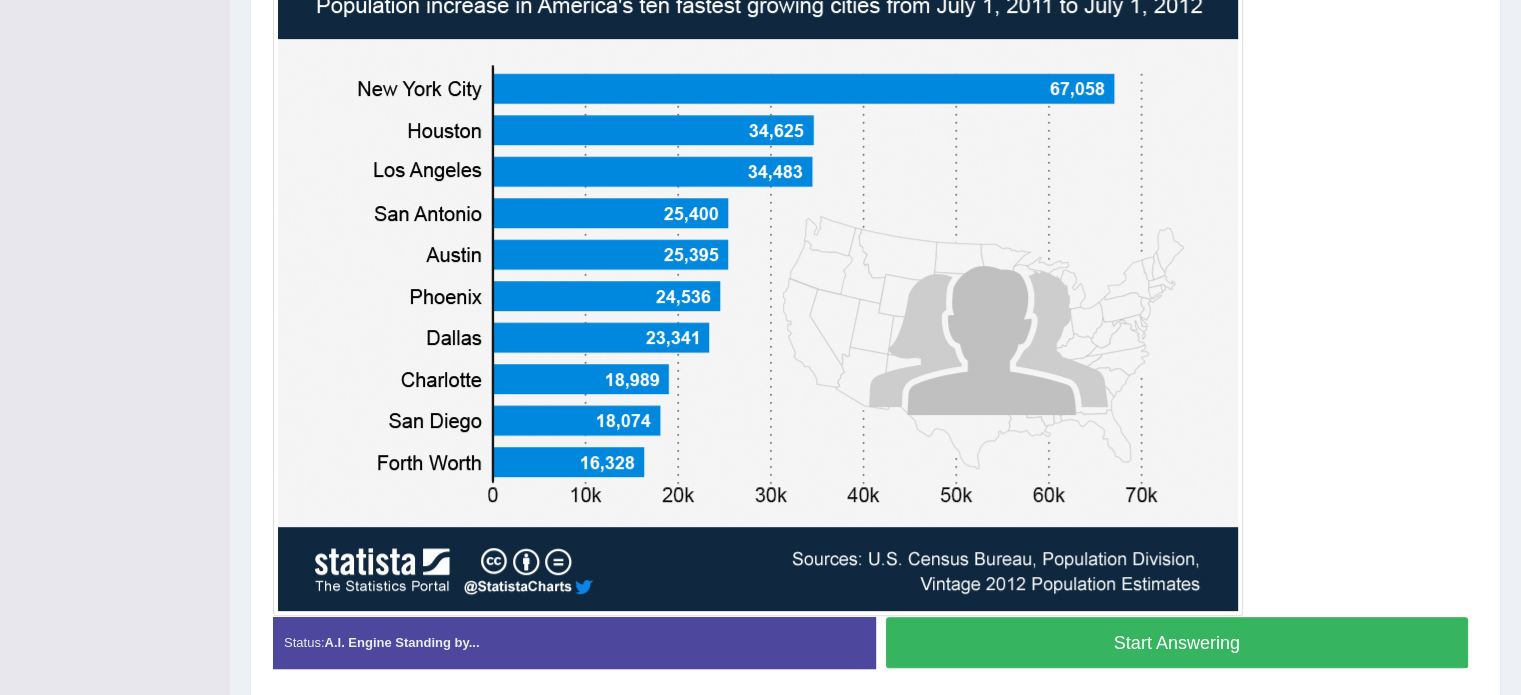 click on "Start Answering" at bounding box center (1177, 642) 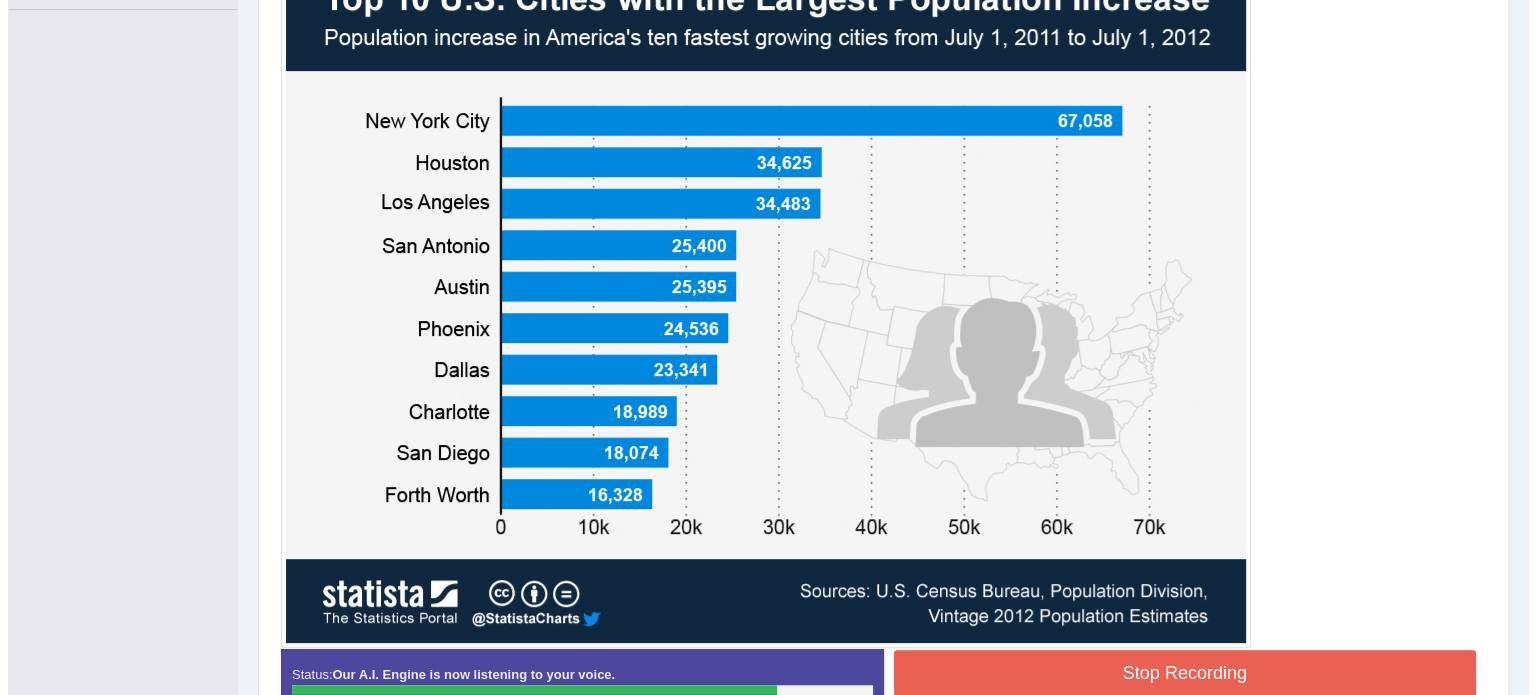 scroll, scrollTop: 520, scrollLeft: 0, axis: vertical 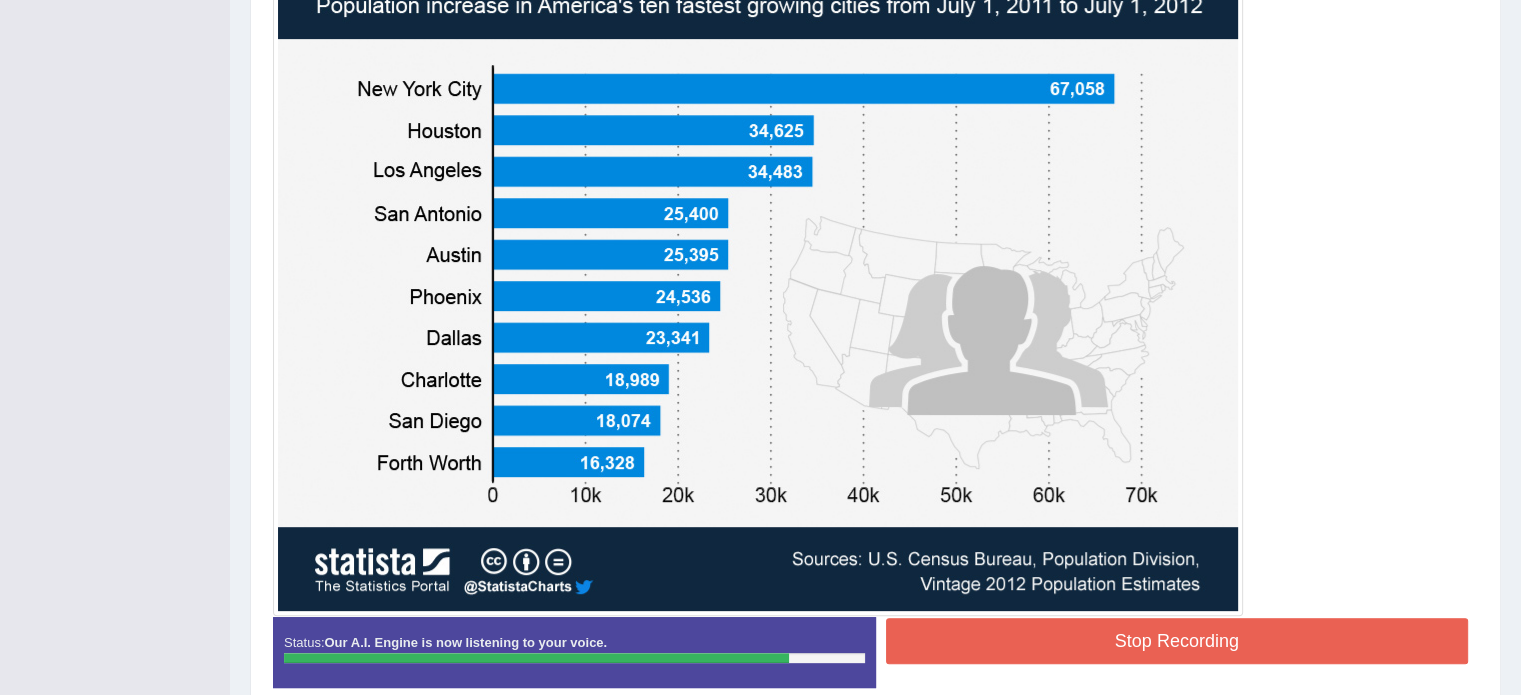 click on "Stop Recording" at bounding box center (1177, 641) 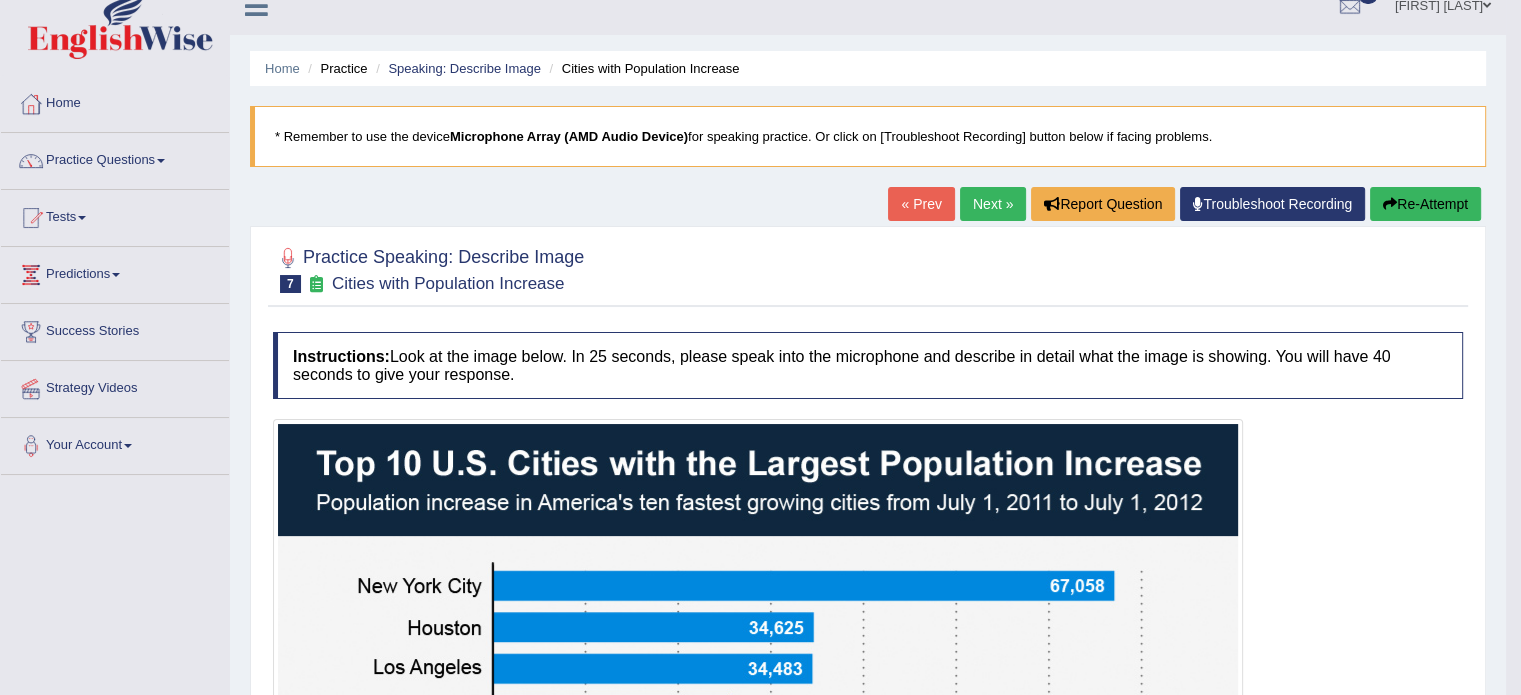 scroll, scrollTop: 0, scrollLeft: 0, axis: both 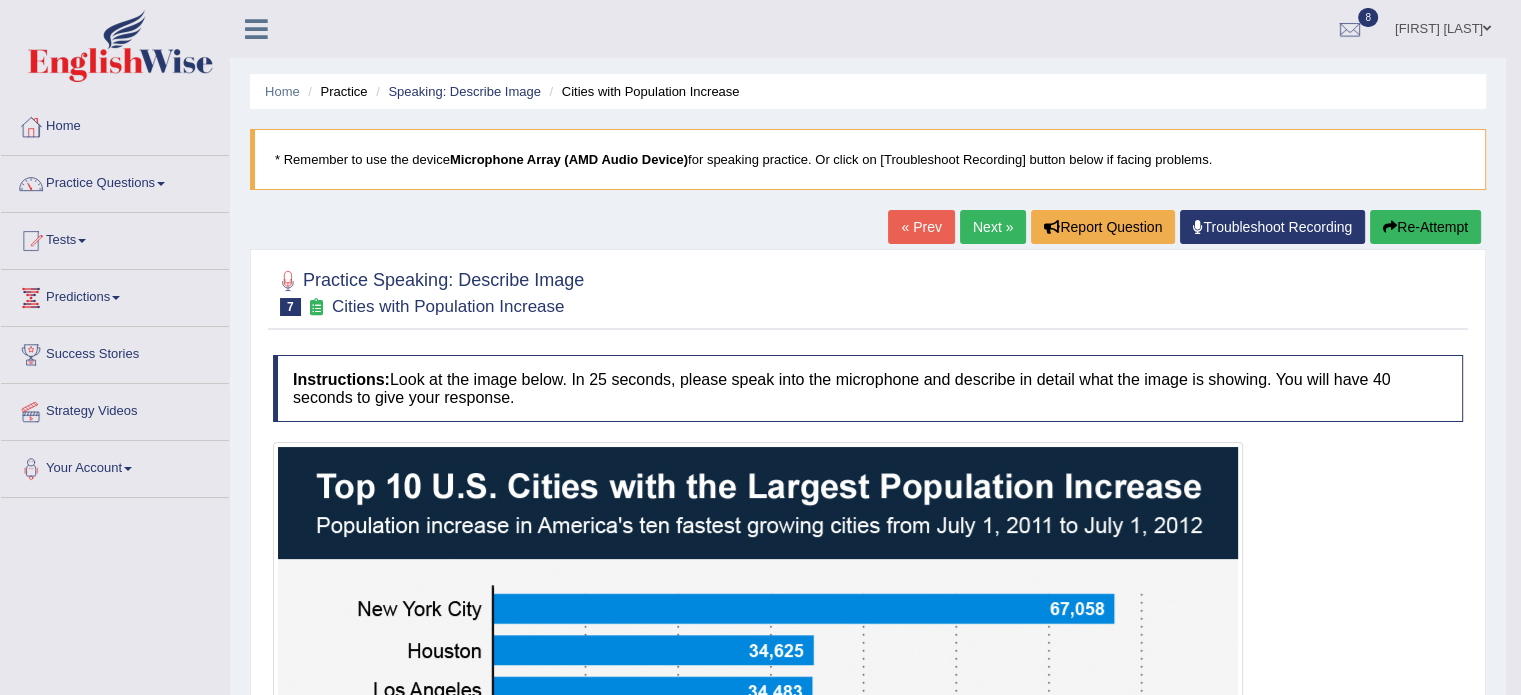click on "Next »" at bounding box center (993, 227) 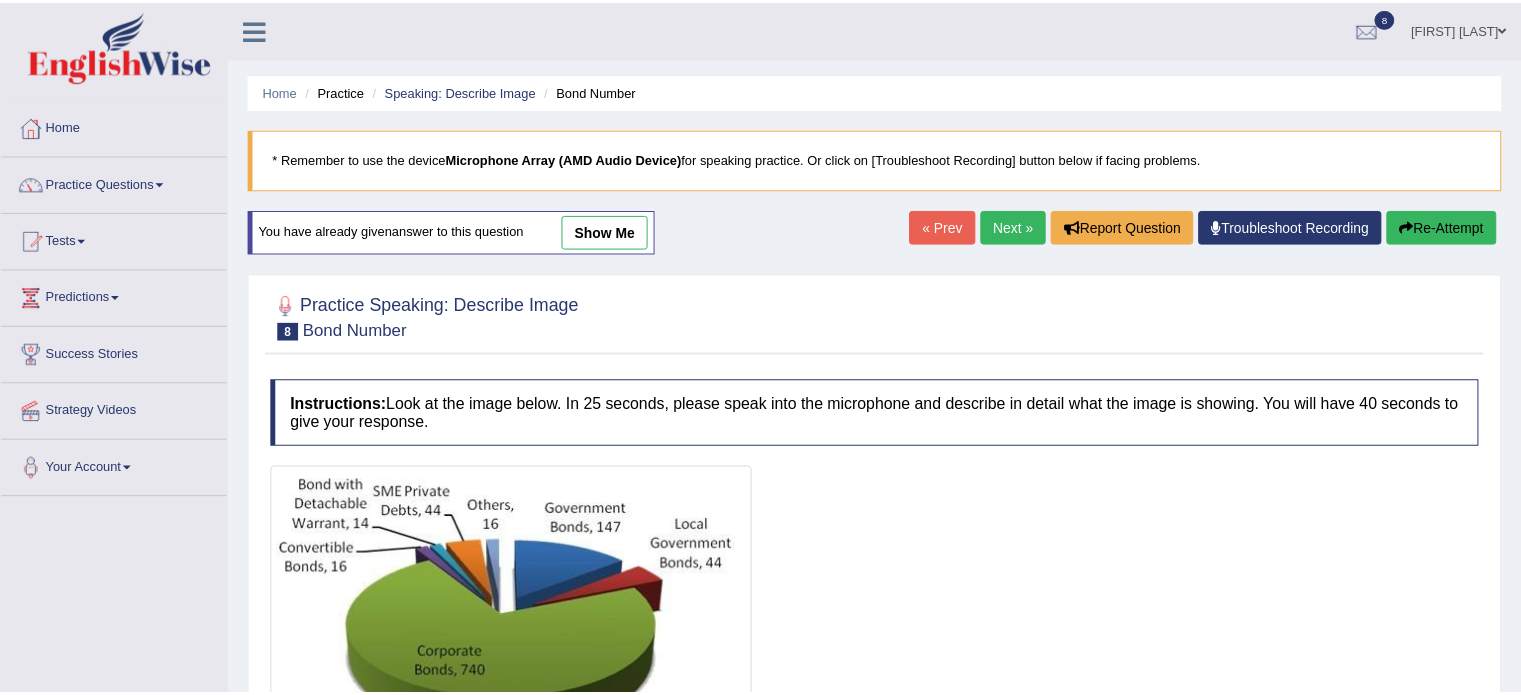 scroll, scrollTop: 0, scrollLeft: 0, axis: both 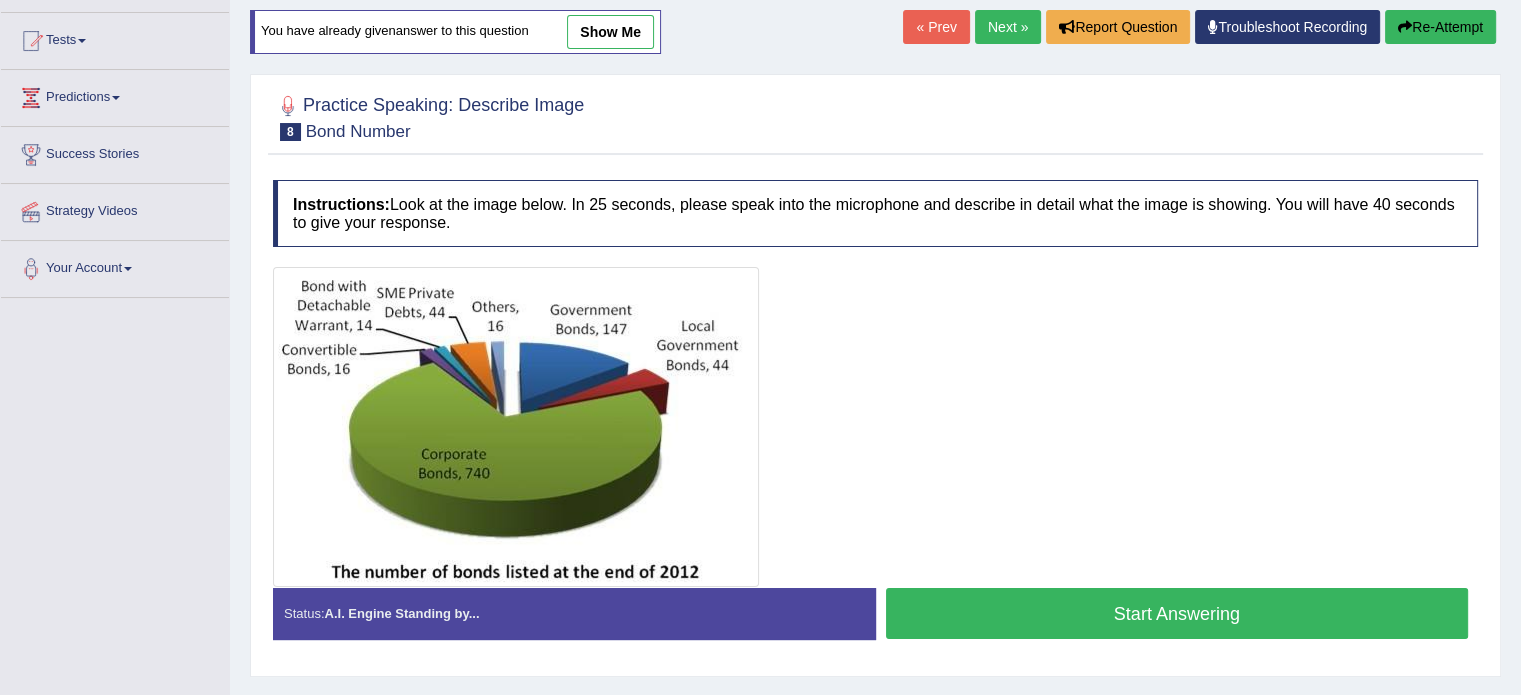 click on "Start Answering" at bounding box center [1177, 613] 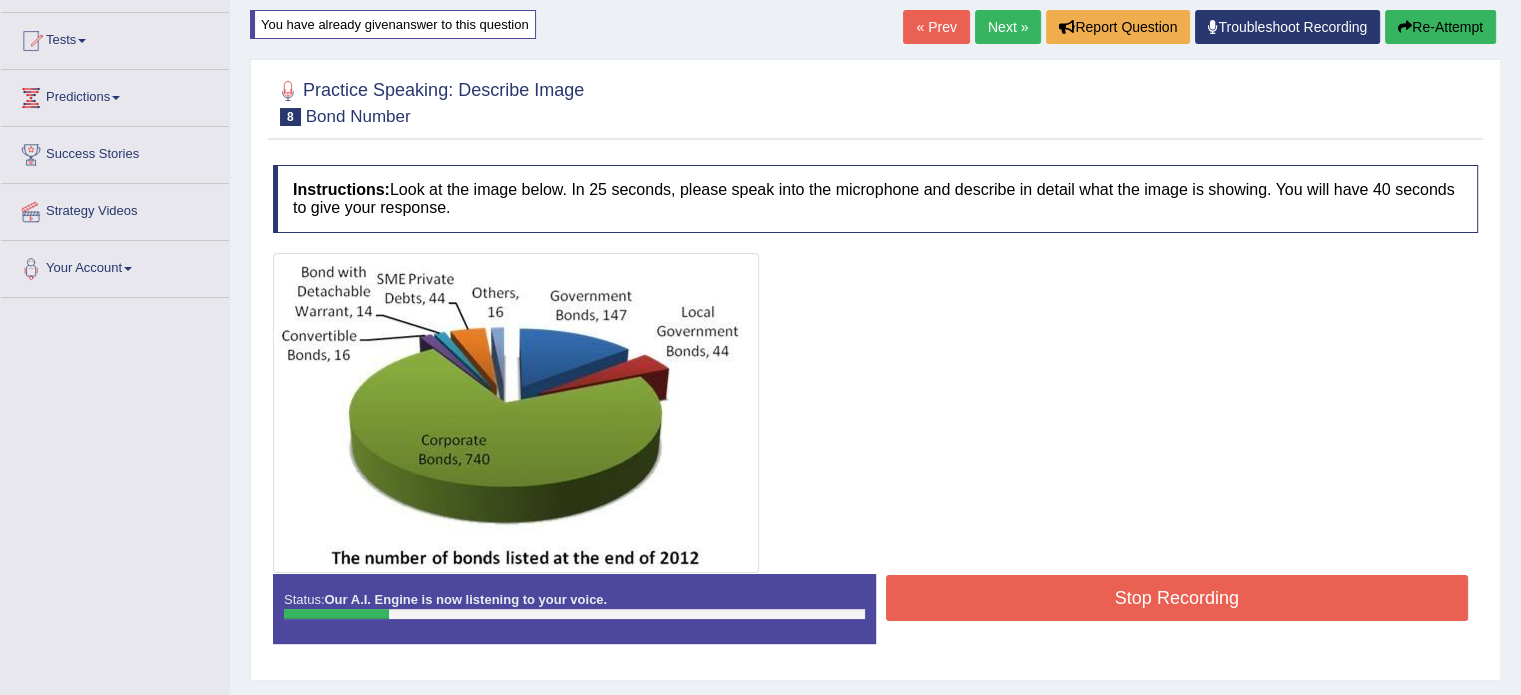 click on "Re-Attempt" at bounding box center (1440, 27) 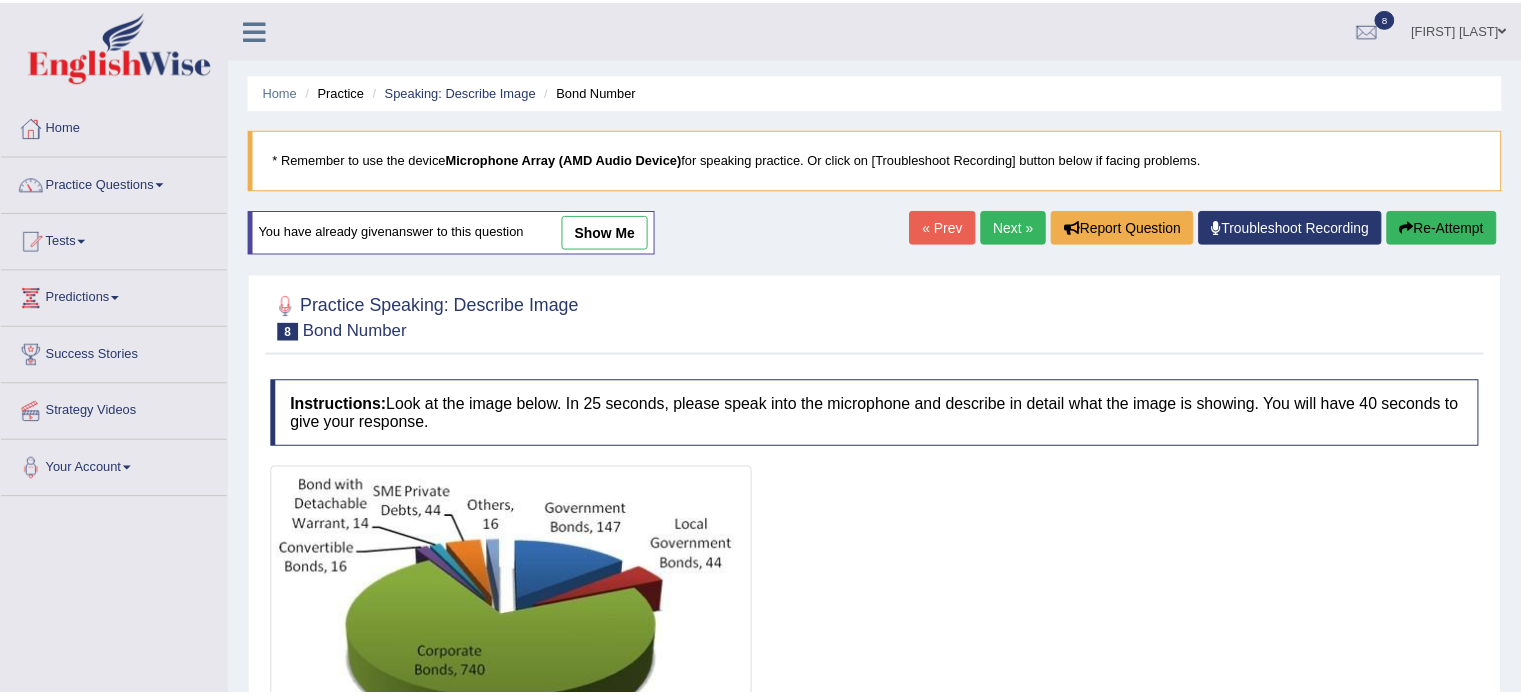 scroll, scrollTop: 200, scrollLeft: 0, axis: vertical 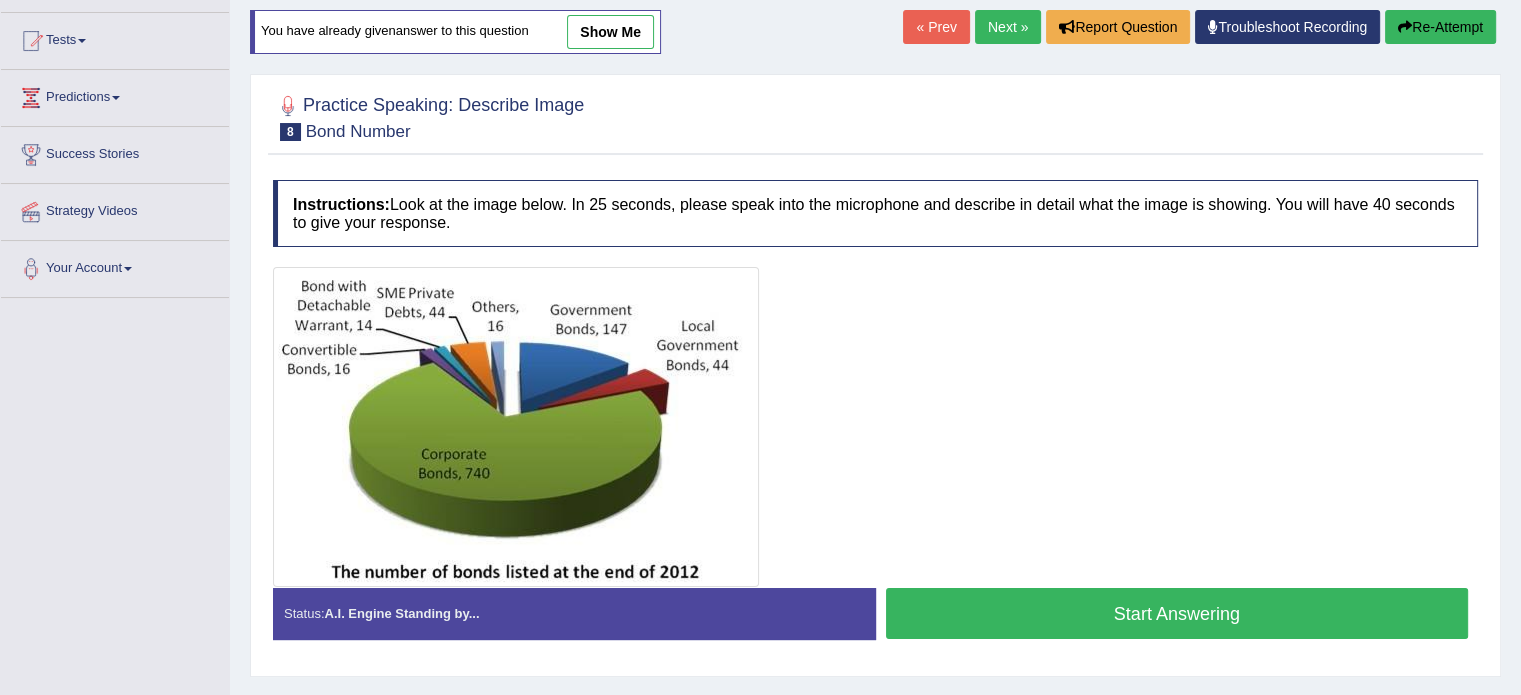 click on "Start Answering" at bounding box center [1177, 613] 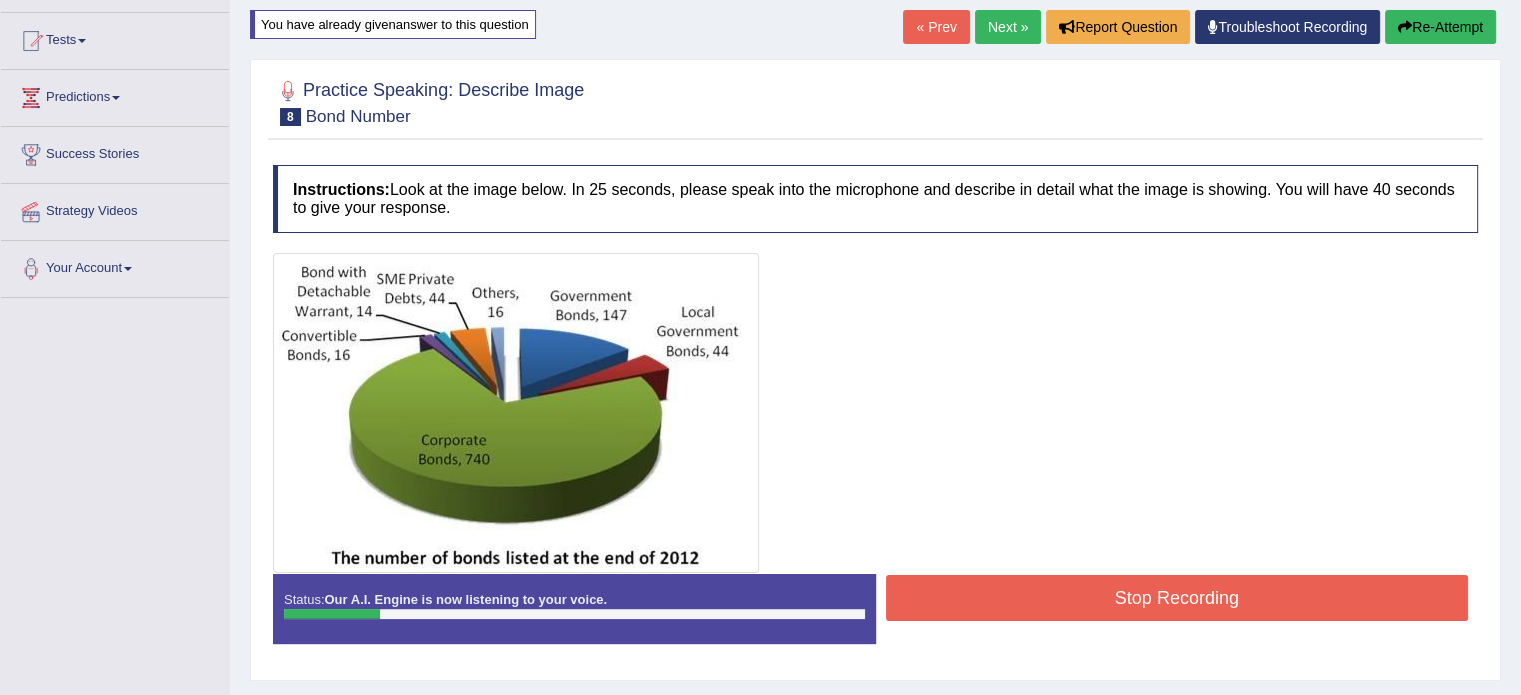 click on "Re-Attempt" at bounding box center [1440, 27] 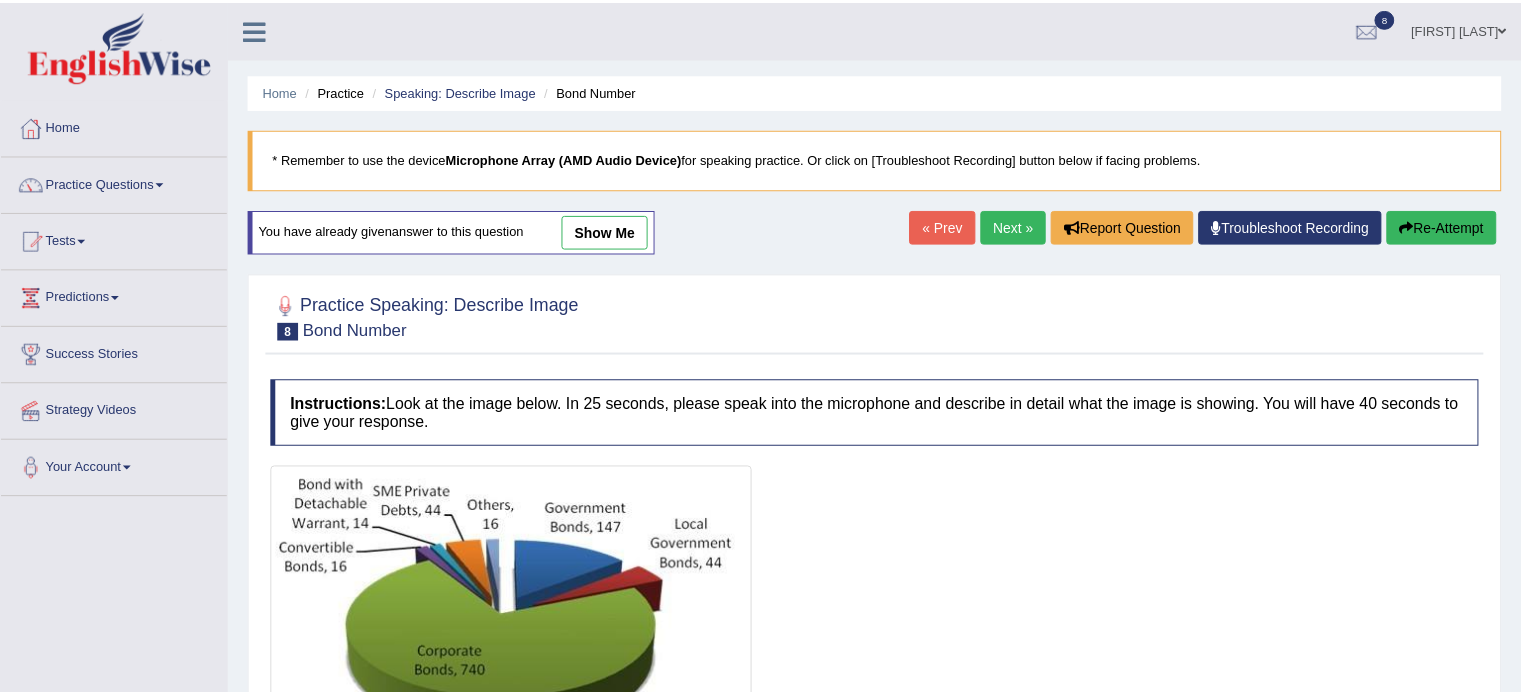scroll, scrollTop: 200, scrollLeft: 0, axis: vertical 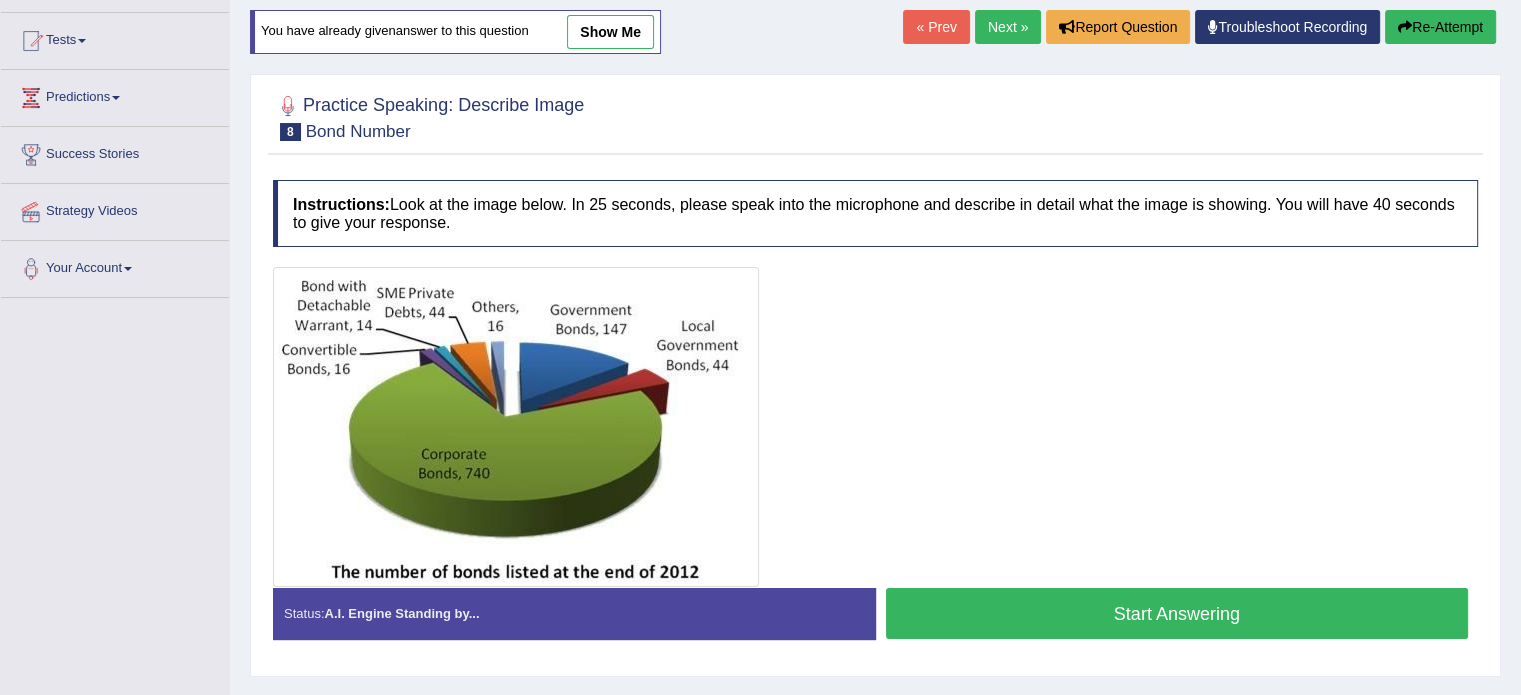 click on "Start Answering" at bounding box center (1177, 613) 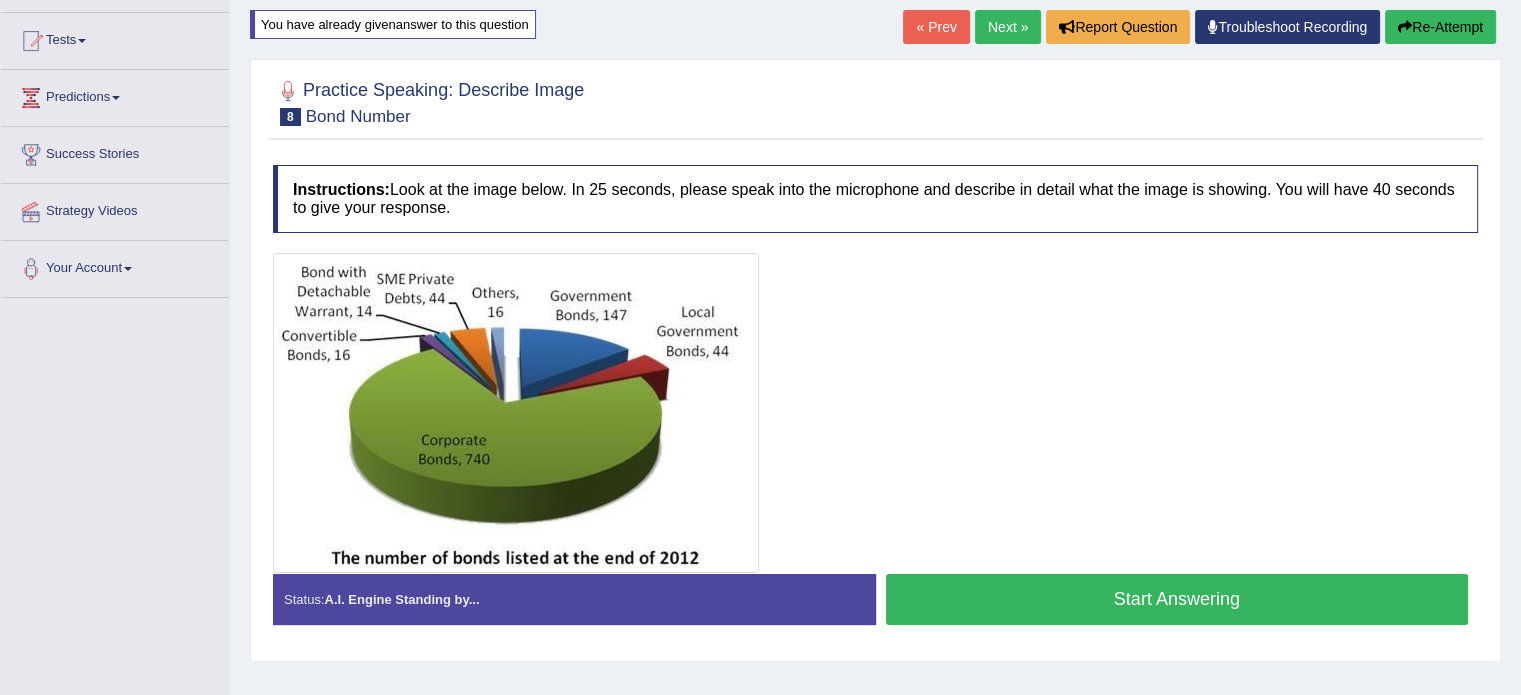 click on "Start Answering" at bounding box center (1177, 599) 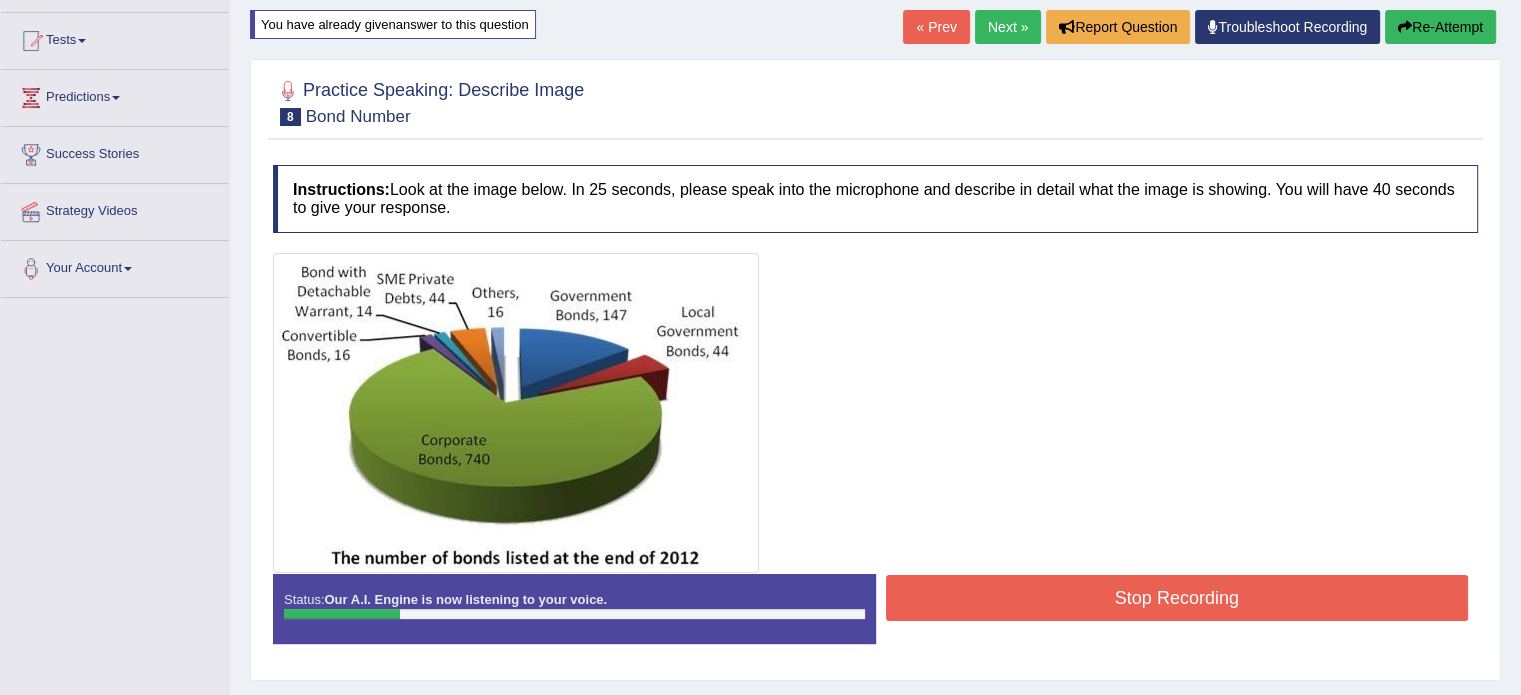 click on "Re-Attempt" at bounding box center [1440, 27] 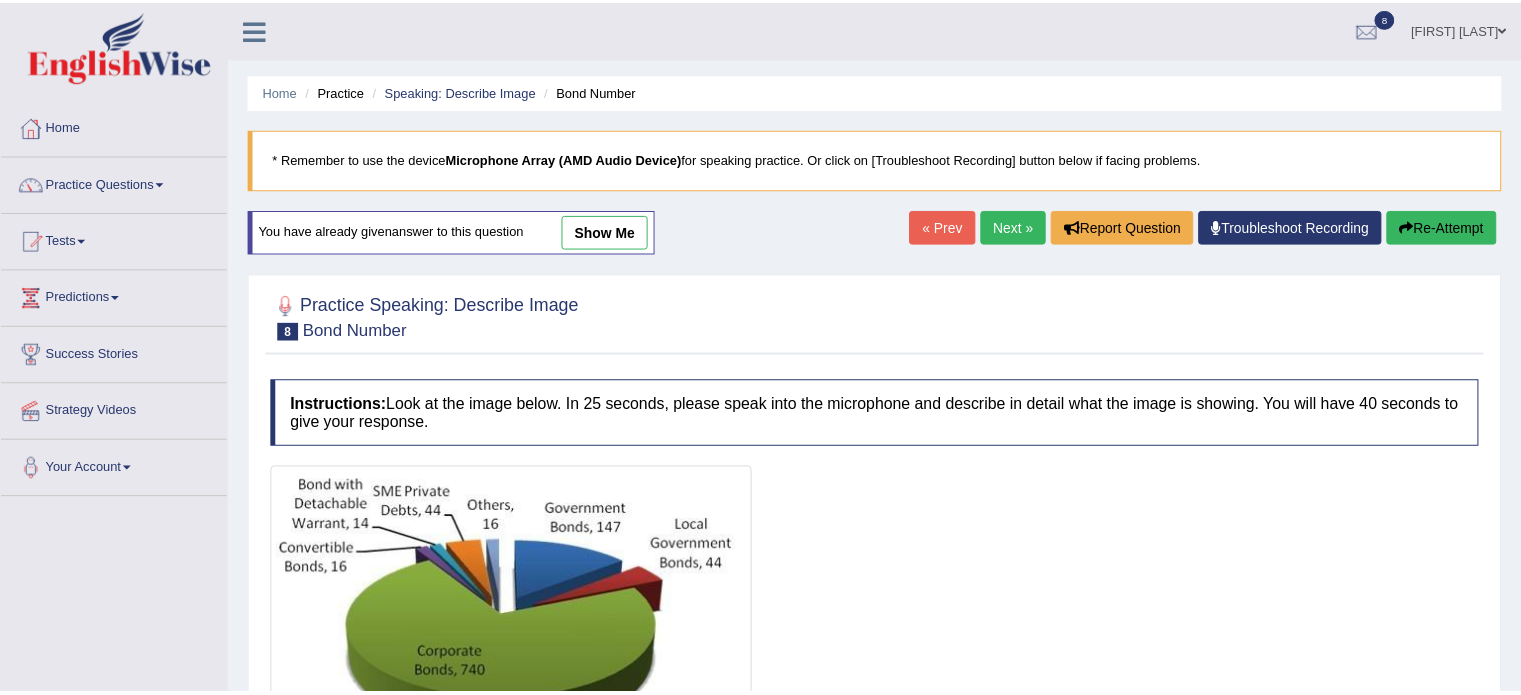 scroll, scrollTop: 200, scrollLeft: 0, axis: vertical 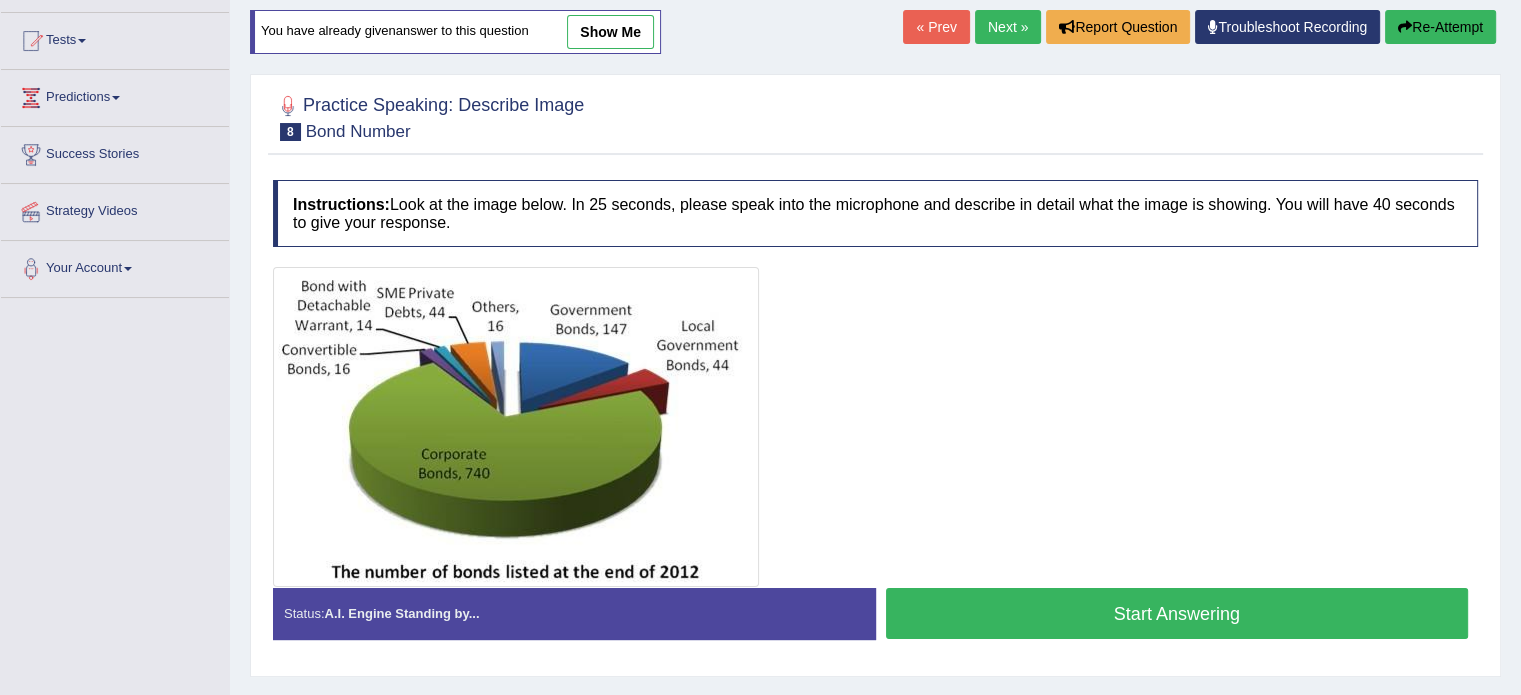 click on "Start Answering" at bounding box center (1177, 613) 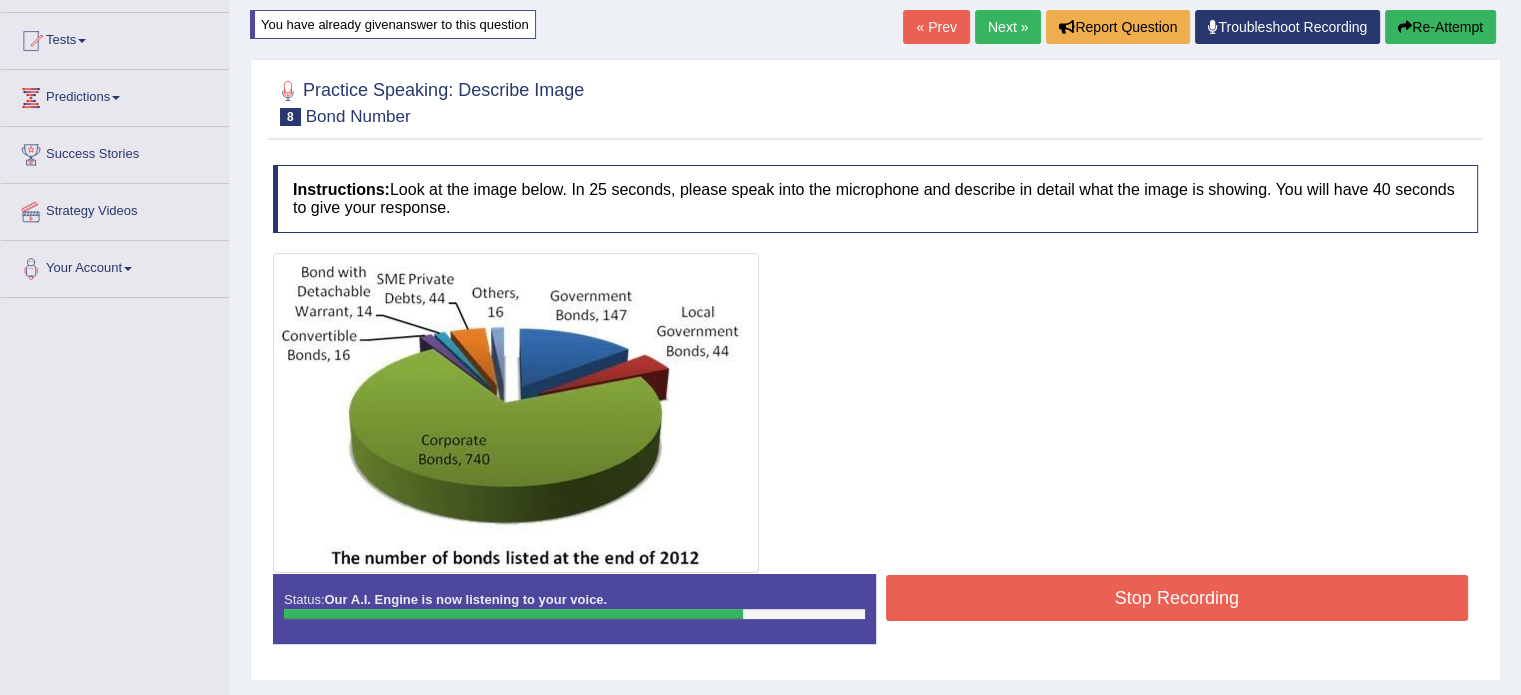 click on "Stop Recording" at bounding box center (1177, 598) 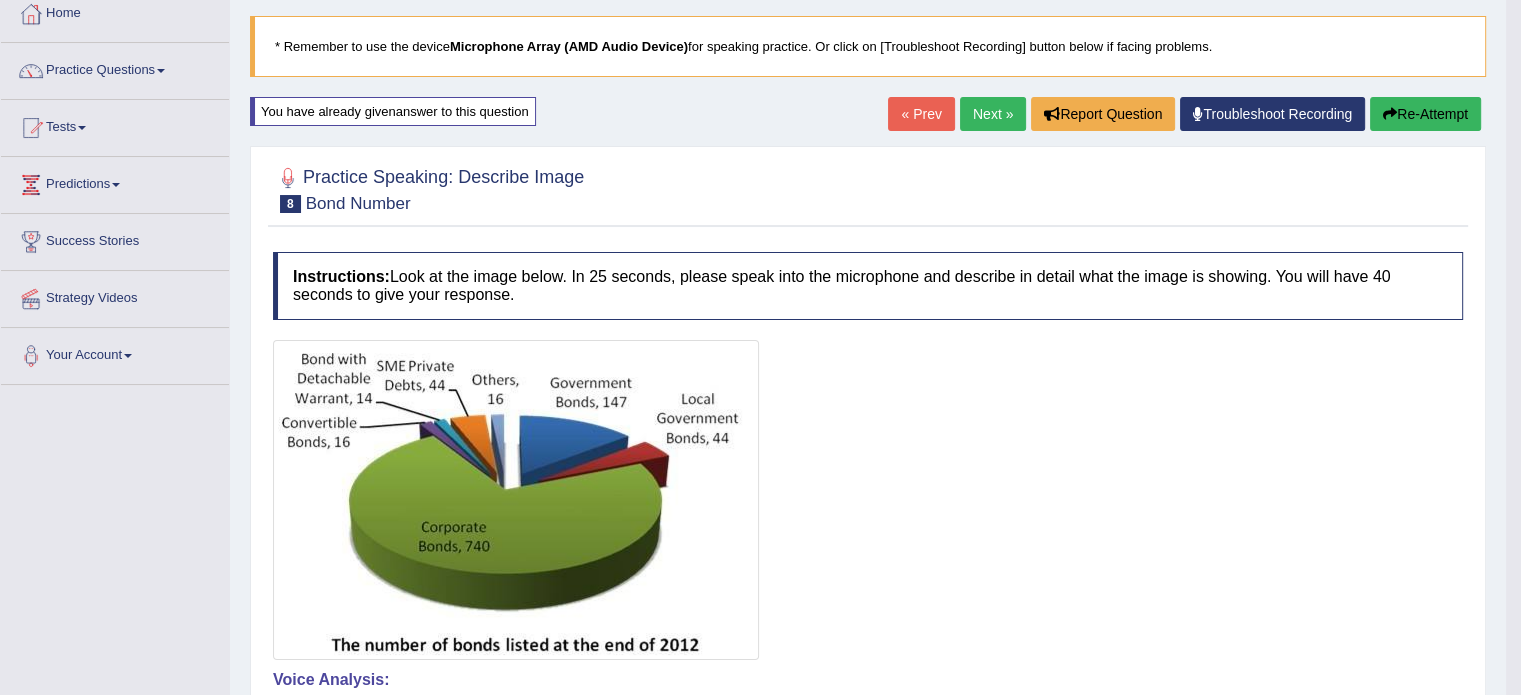 scroll, scrollTop: 92, scrollLeft: 0, axis: vertical 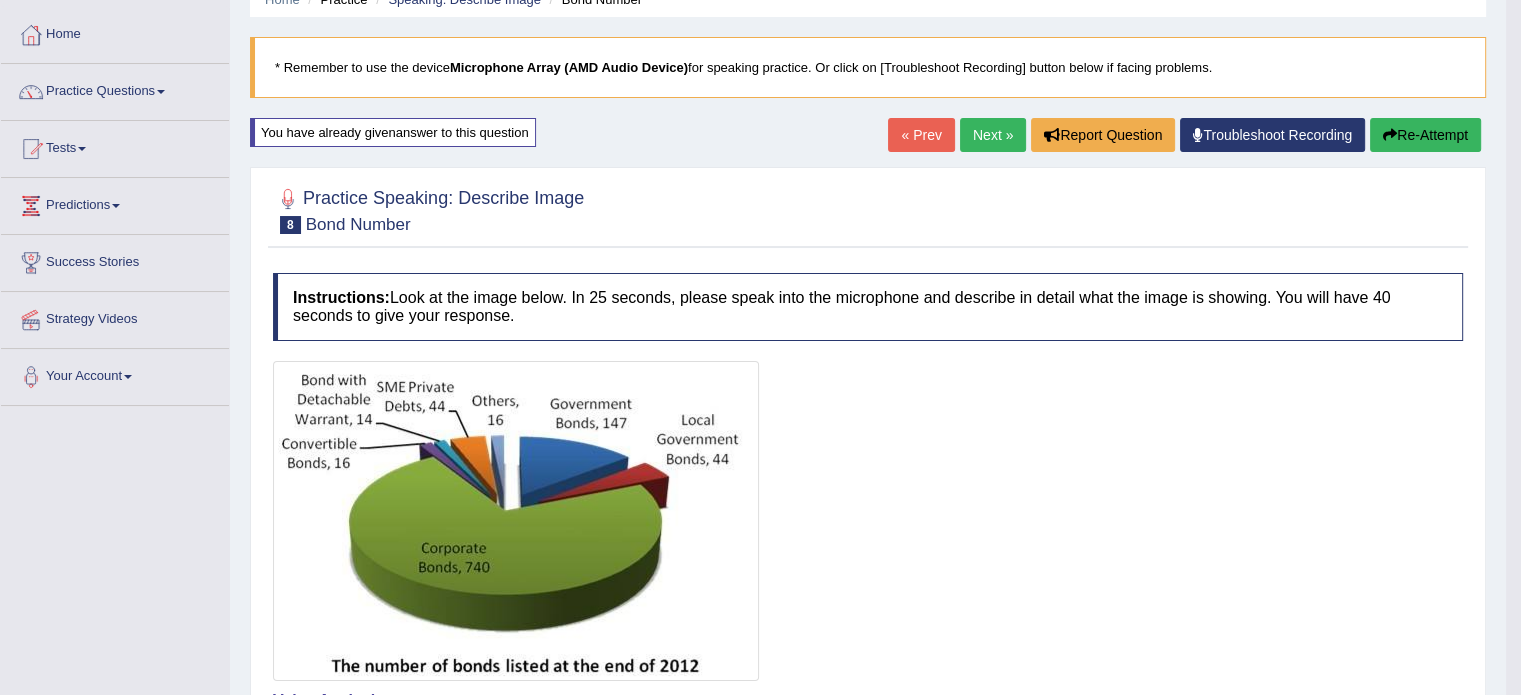 click on "Re-Attempt" at bounding box center [1425, 135] 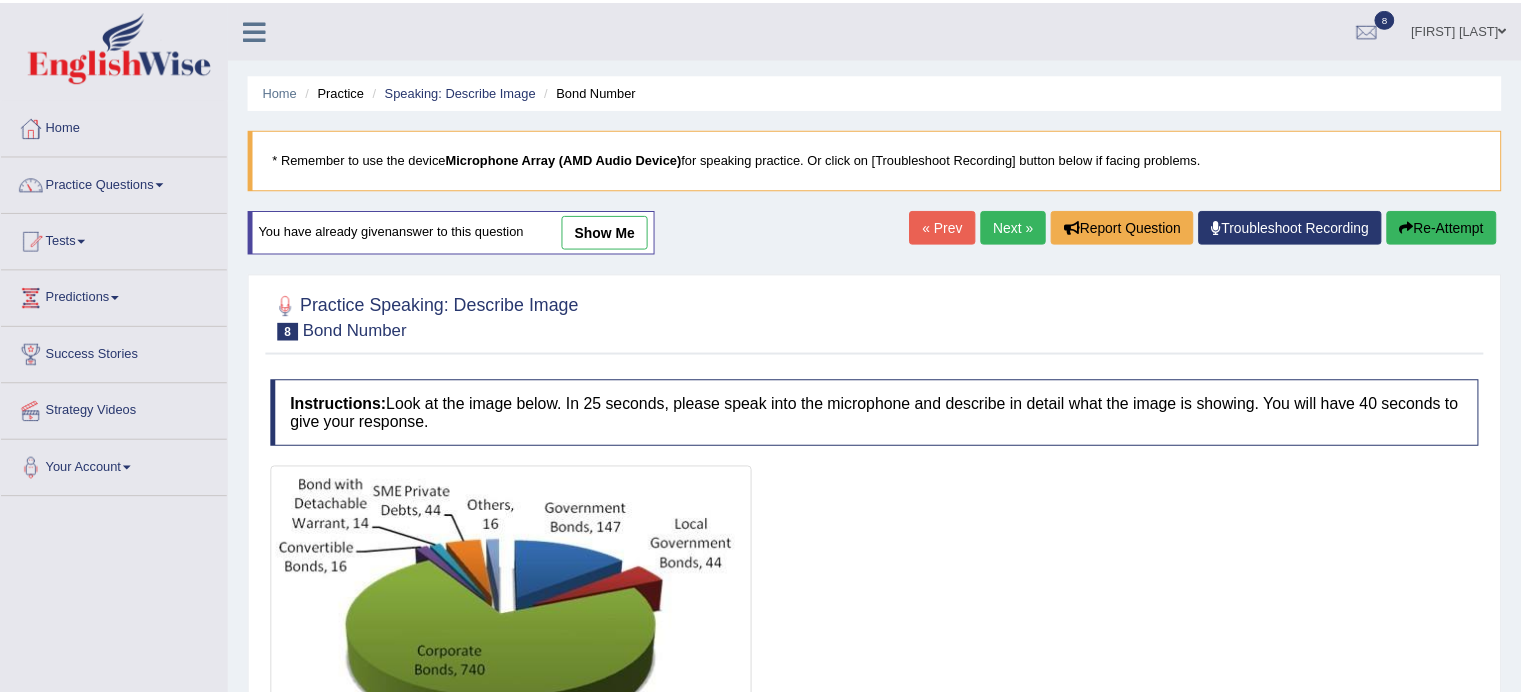 scroll, scrollTop: 92, scrollLeft: 0, axis: vertical 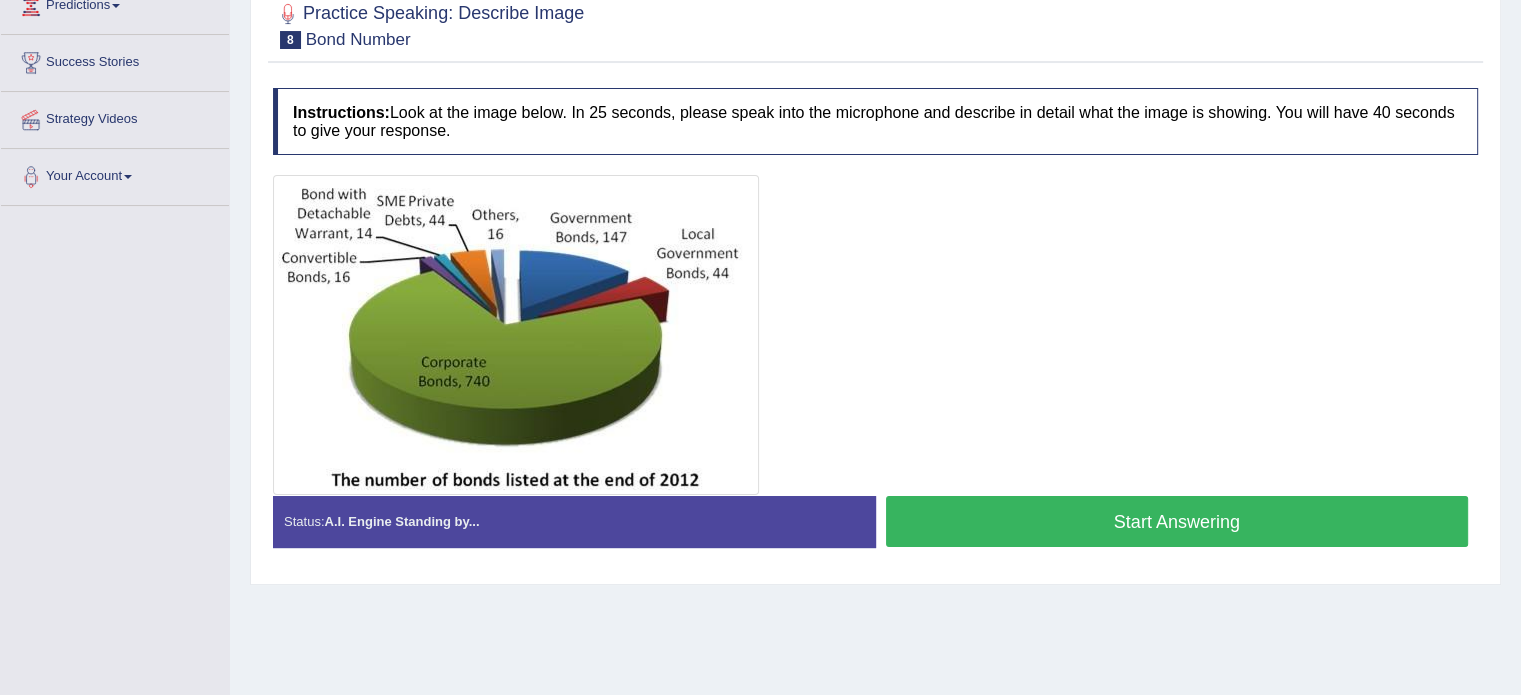 click on "Start Answering" at bounding box center (1177, 521) 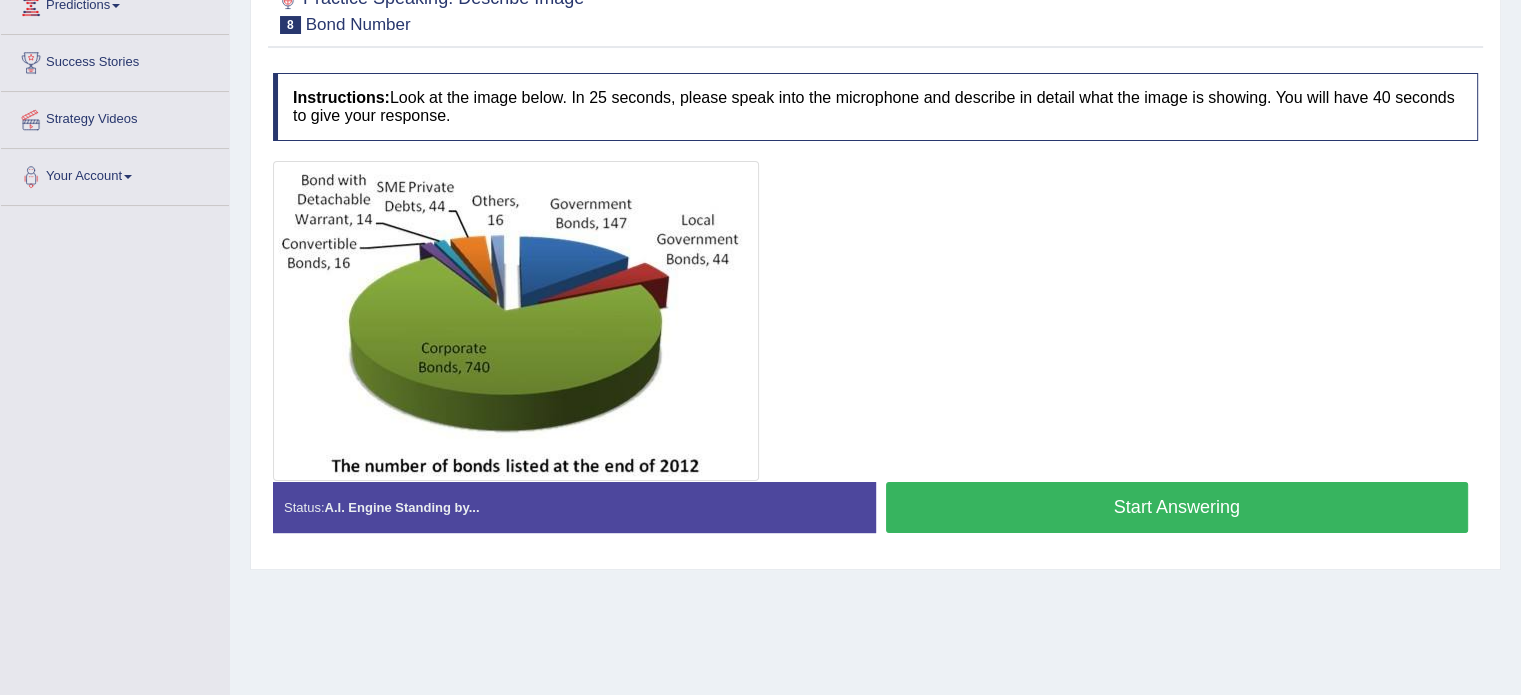 type 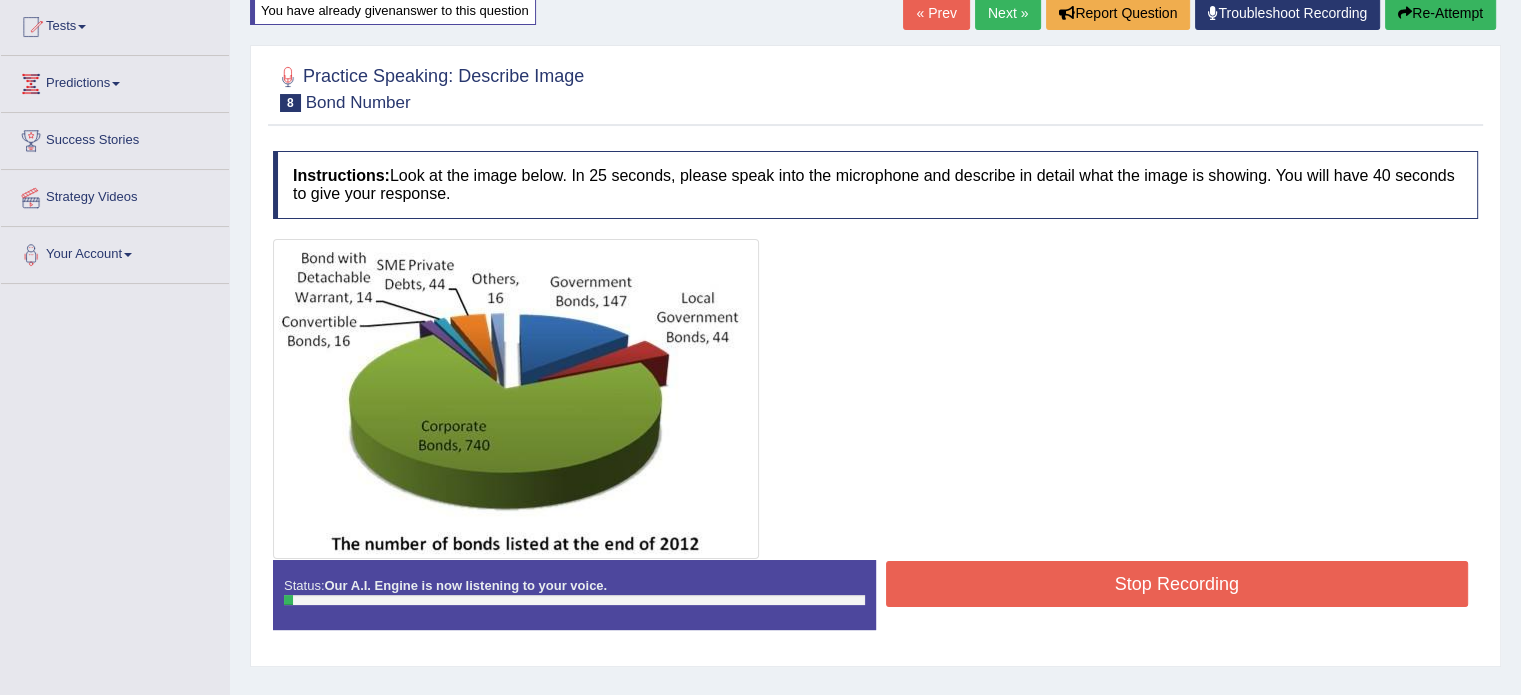 scroll, scrollTop: 212, scrollLeft: 0, axis: vertical 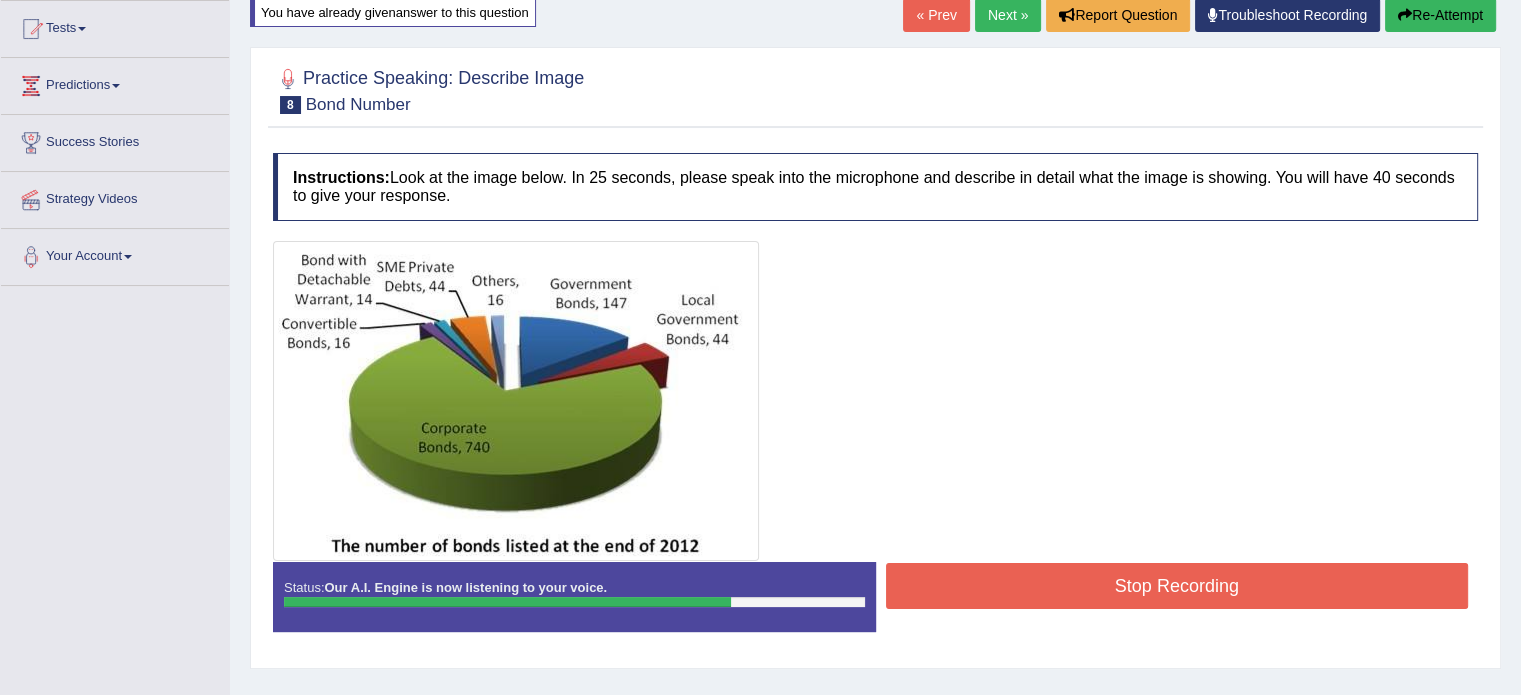 click on "Stop Recording" at bounding box center (1177, 586) 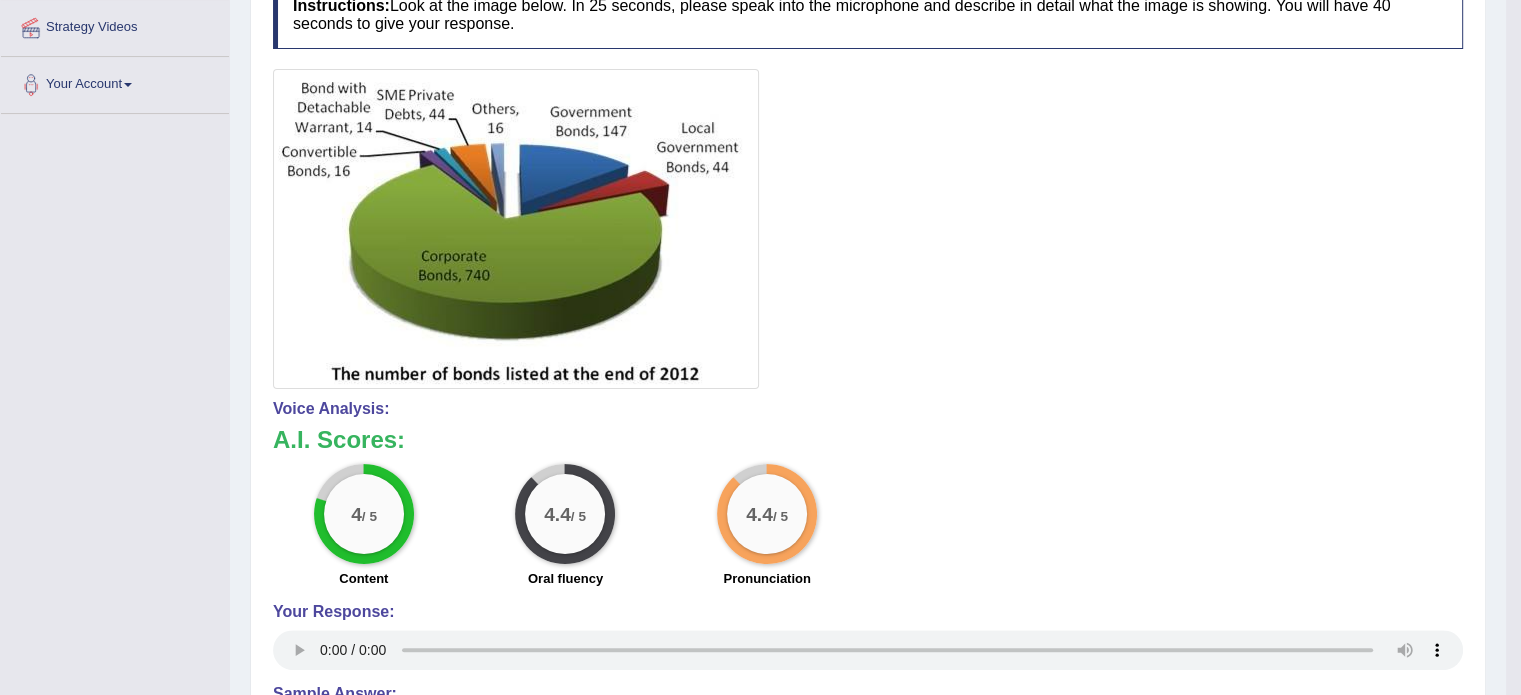 scroll, scrollTop: 440, scrollLeft: 0, axis: vertical 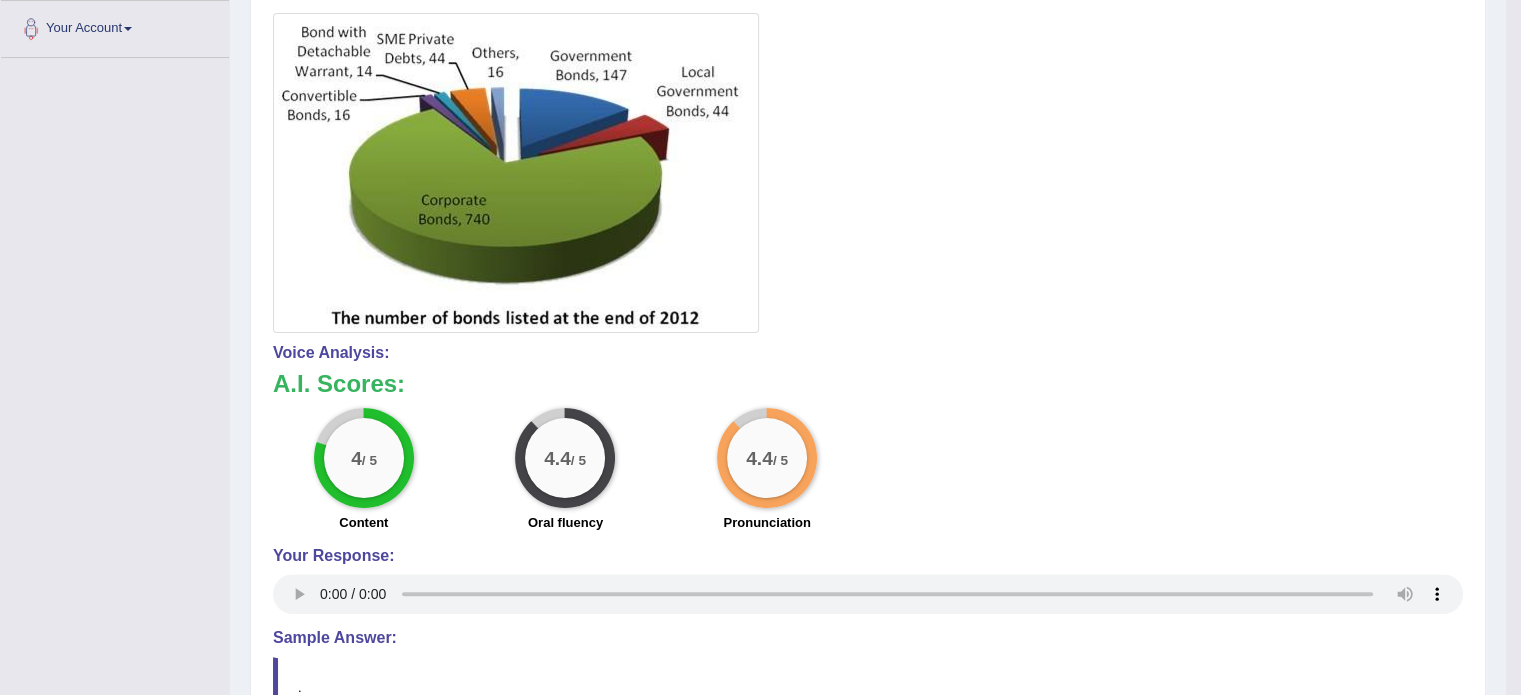 click on "Voice Analysis:" at bounding box center [868, 353] 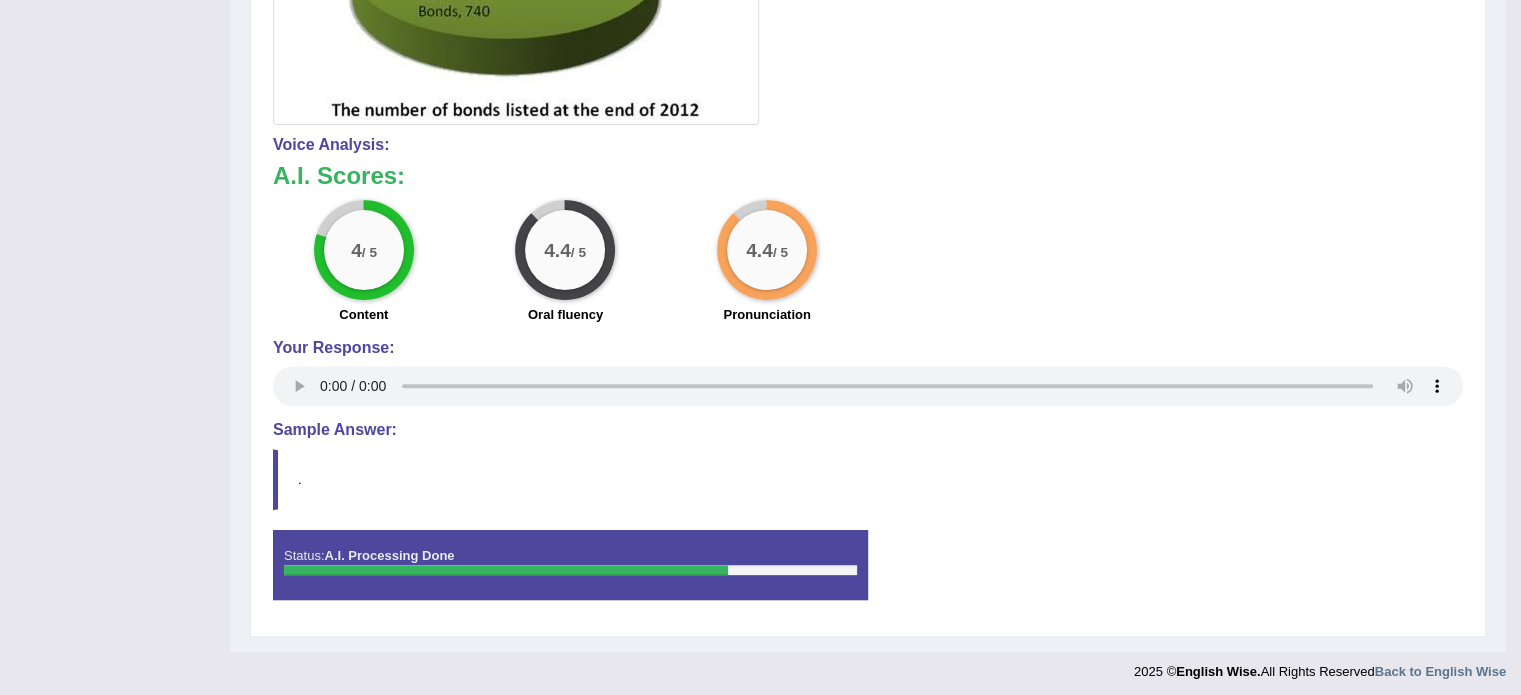 scroll, scrollTop: 652, scrollLeft: 0, axis: vertical 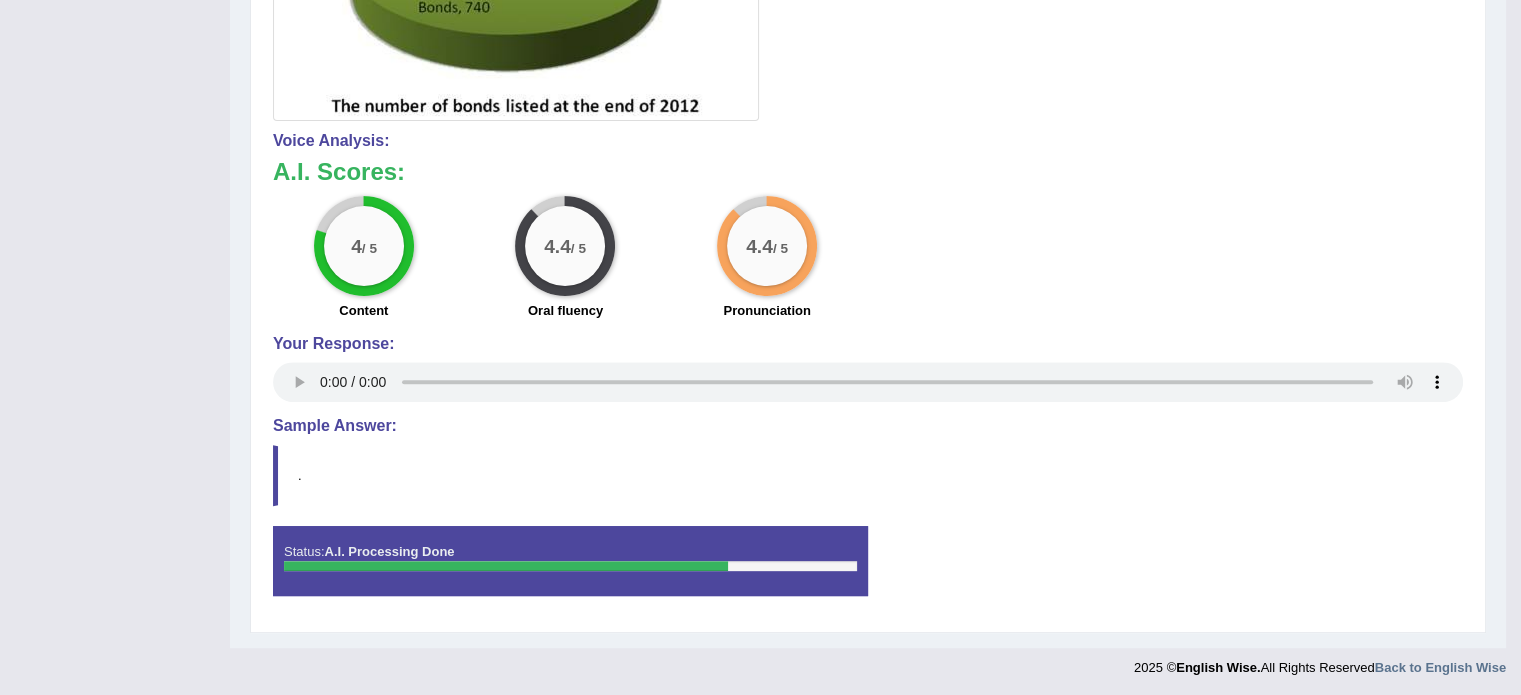 drag, startPoint x: 346, startPoint y: 411, endPoint x: 343, endPoint y: 427, distance: 16.27882 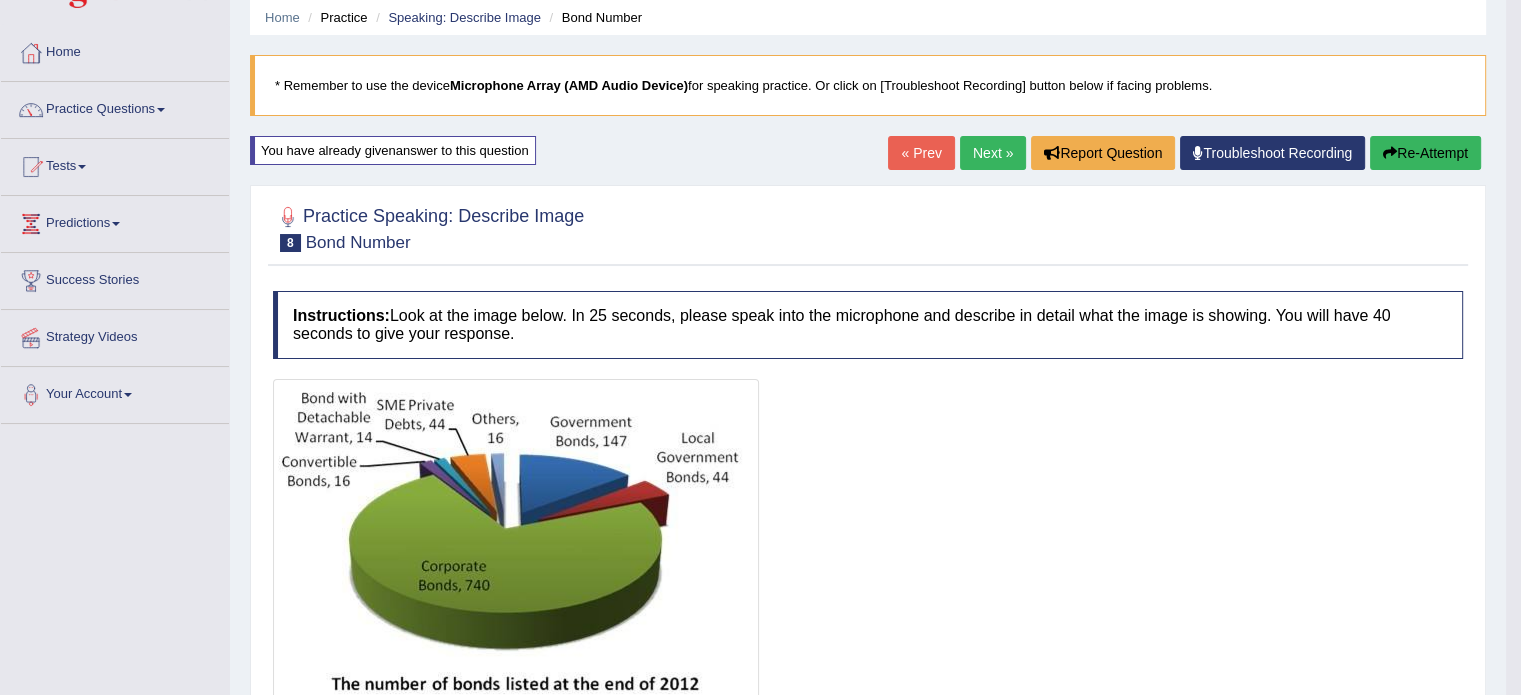 scroll, scrollTop: 0, scrollLeft: 0, axis: both 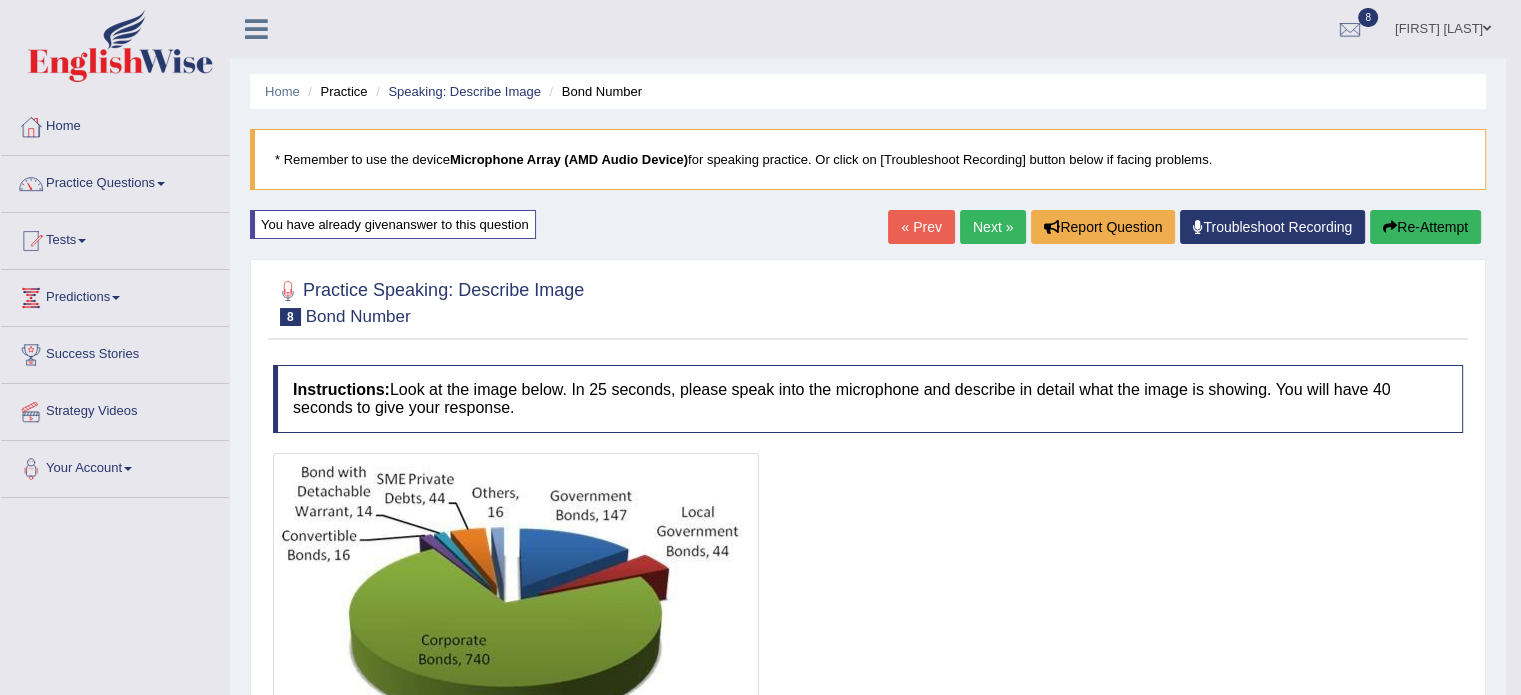 click on "Next »" at bounding box center [993, 227] 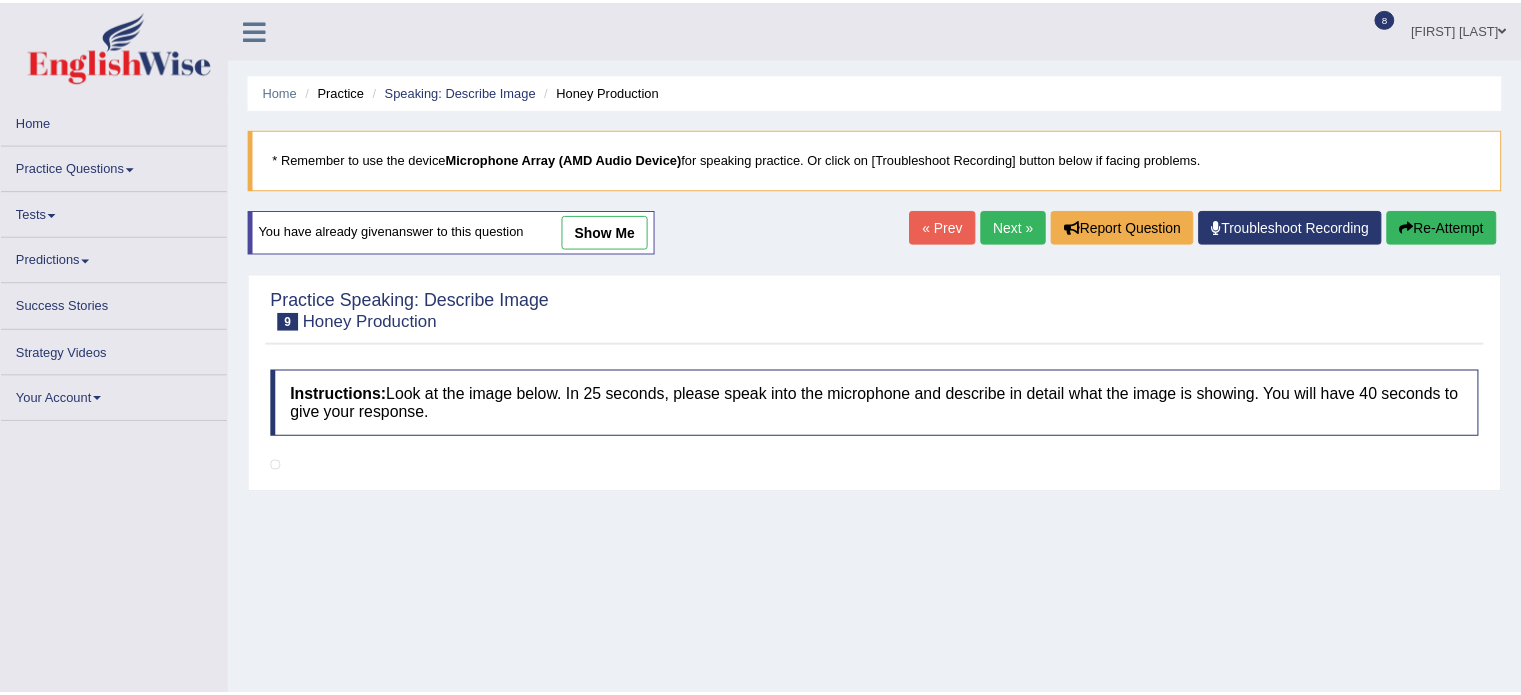 scroll, scrollTop: 0, scrollLeft: 0, axis: both 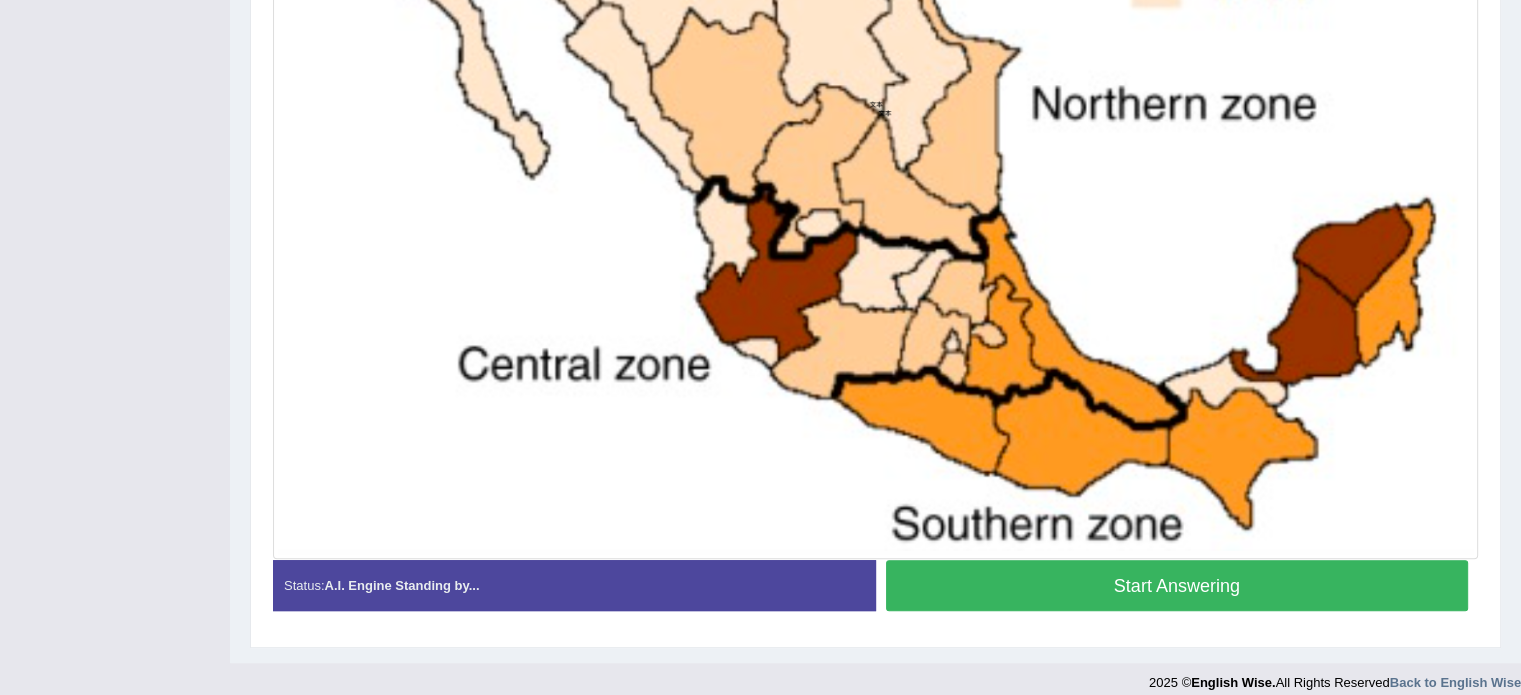 click on "Start Answering" at bounding box center (1177, 585) 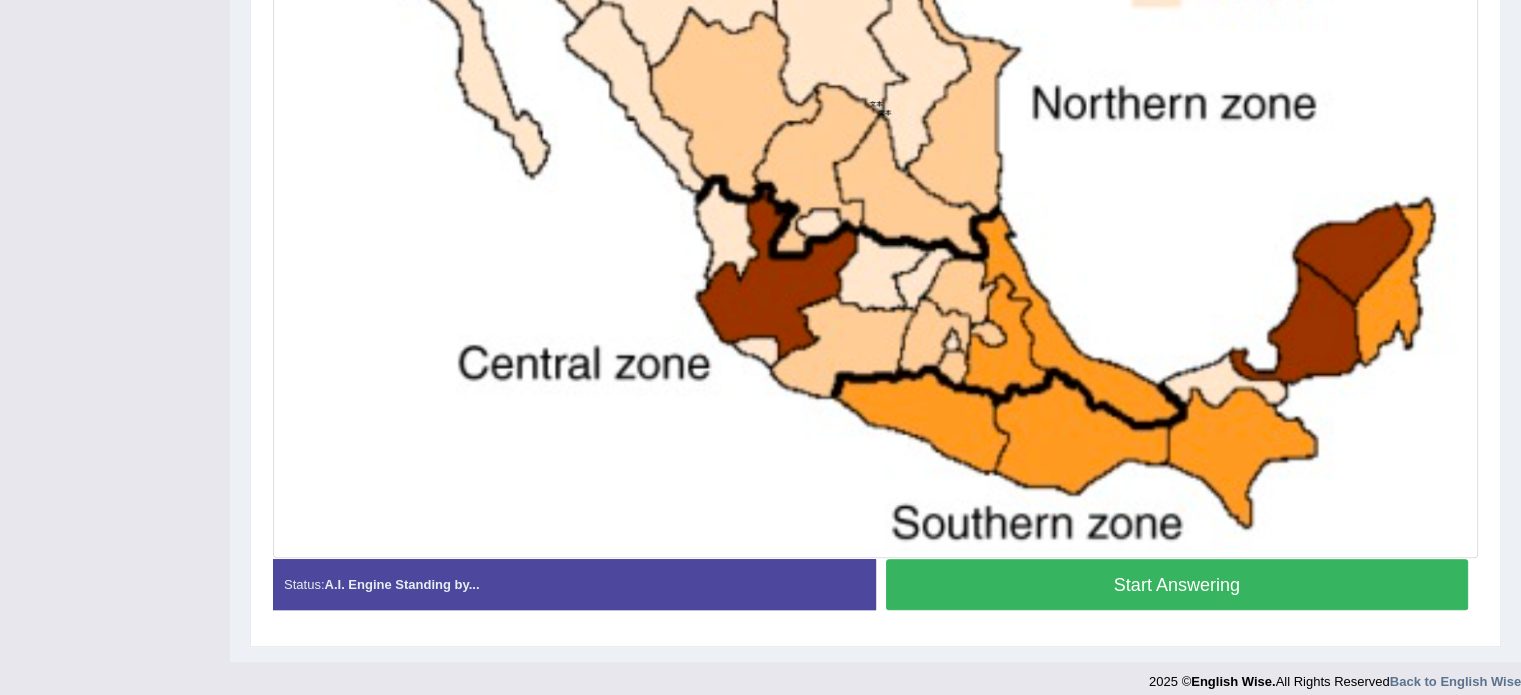 type 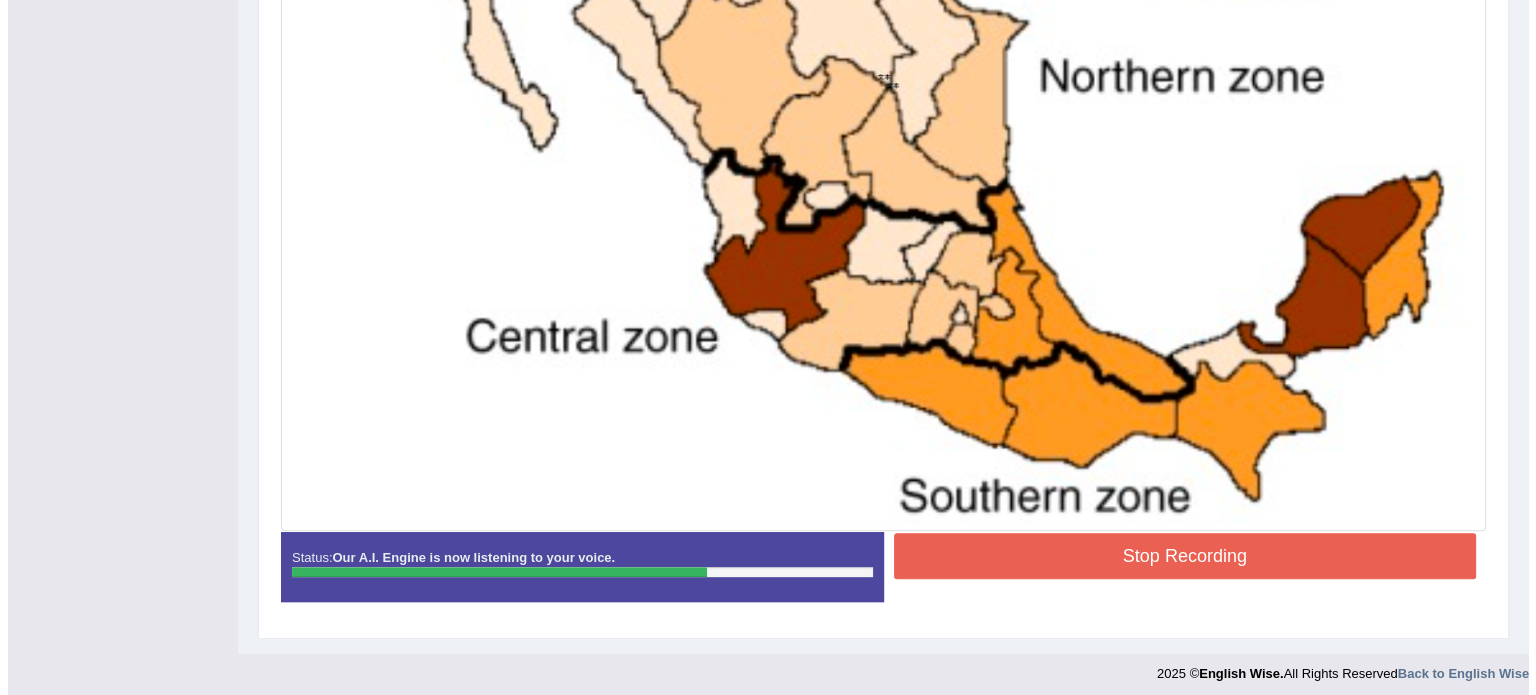 scroll, scrollTop: 838, scrollLeft: 0, axis: vertical 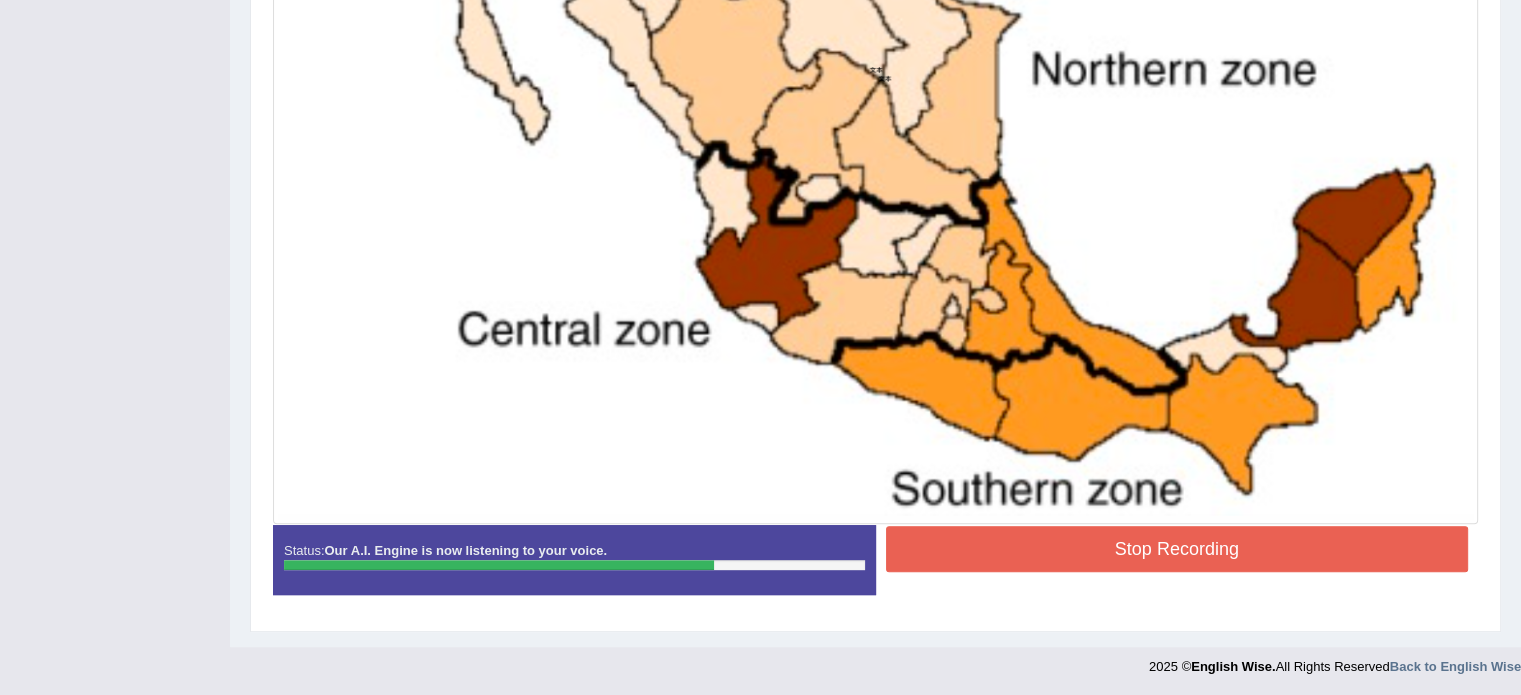 click on "Stop Recording" at bounding box center [1177, 549] 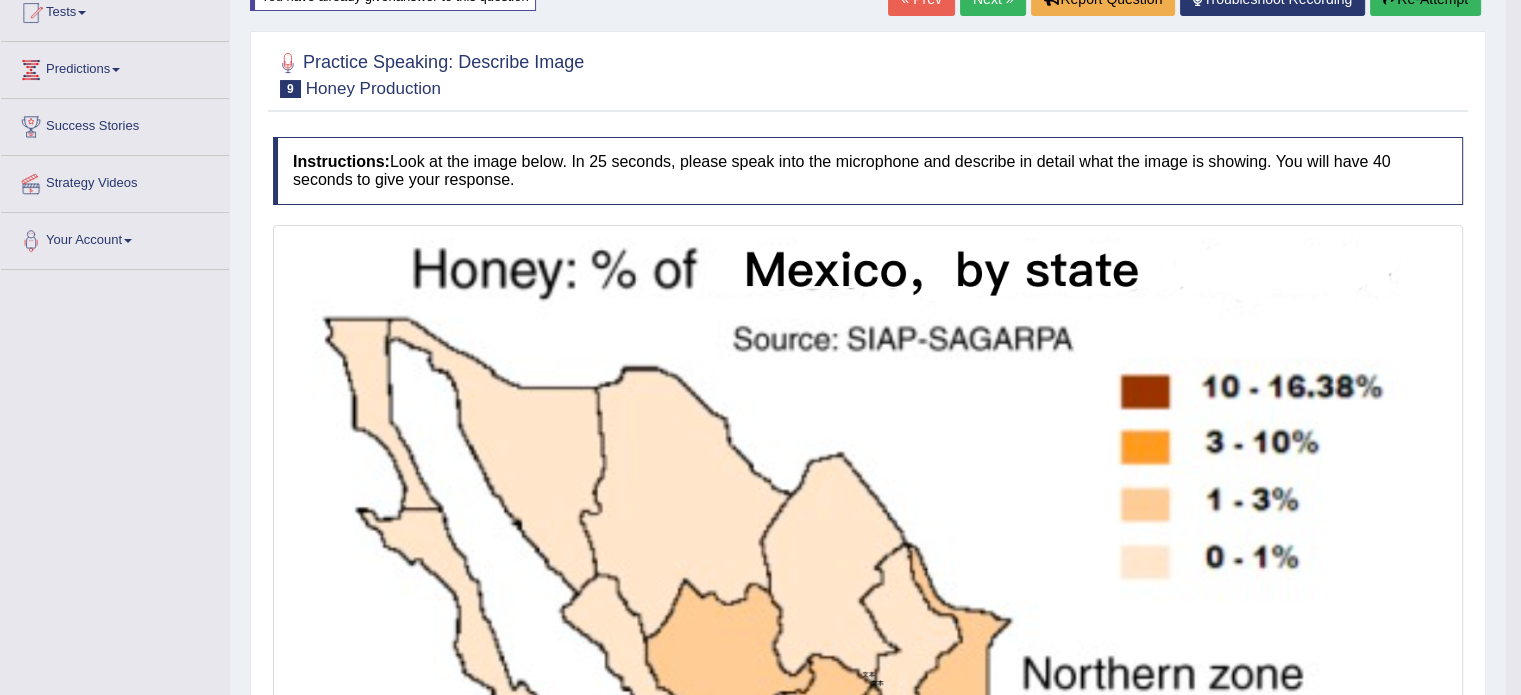 scroll, scrollTop: 184, scrollLeft: 0, axis: vertical 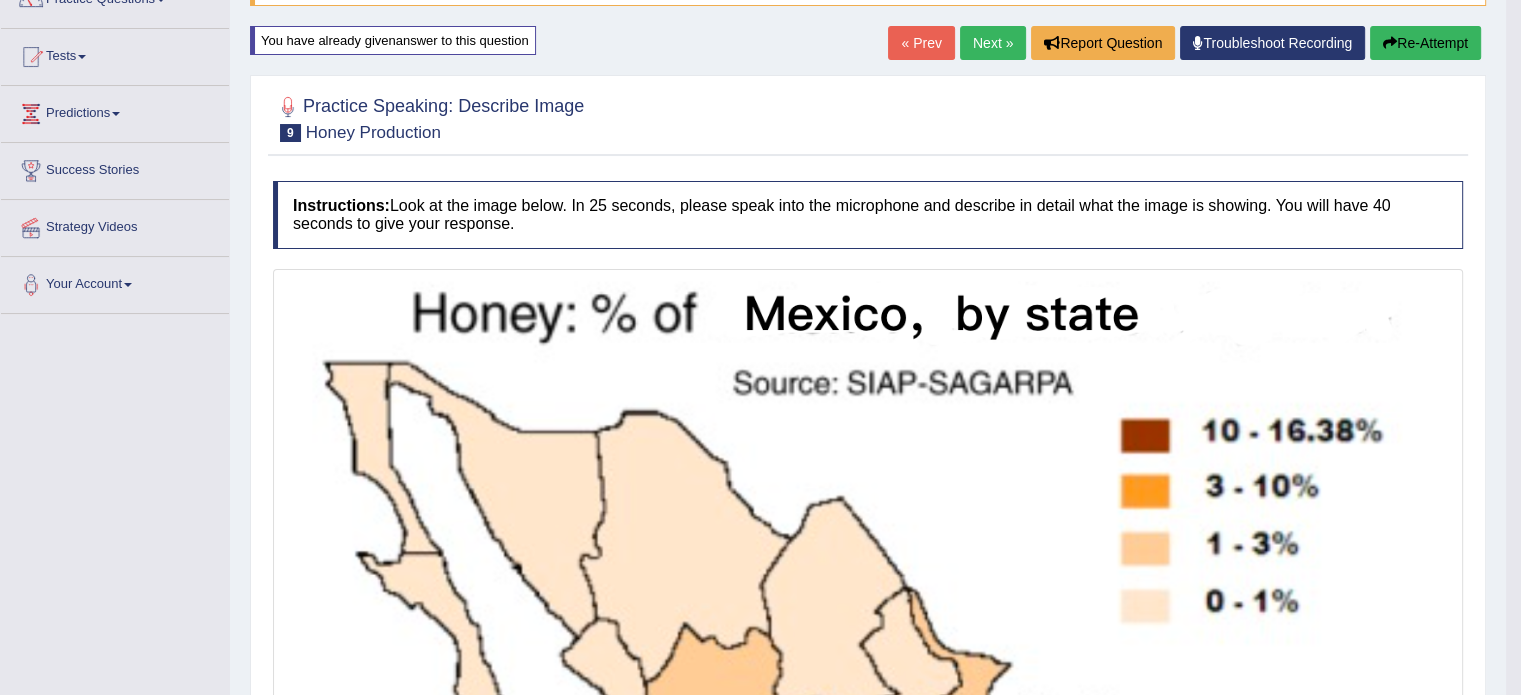 click on "Next »" at bounding box center (993, 43) 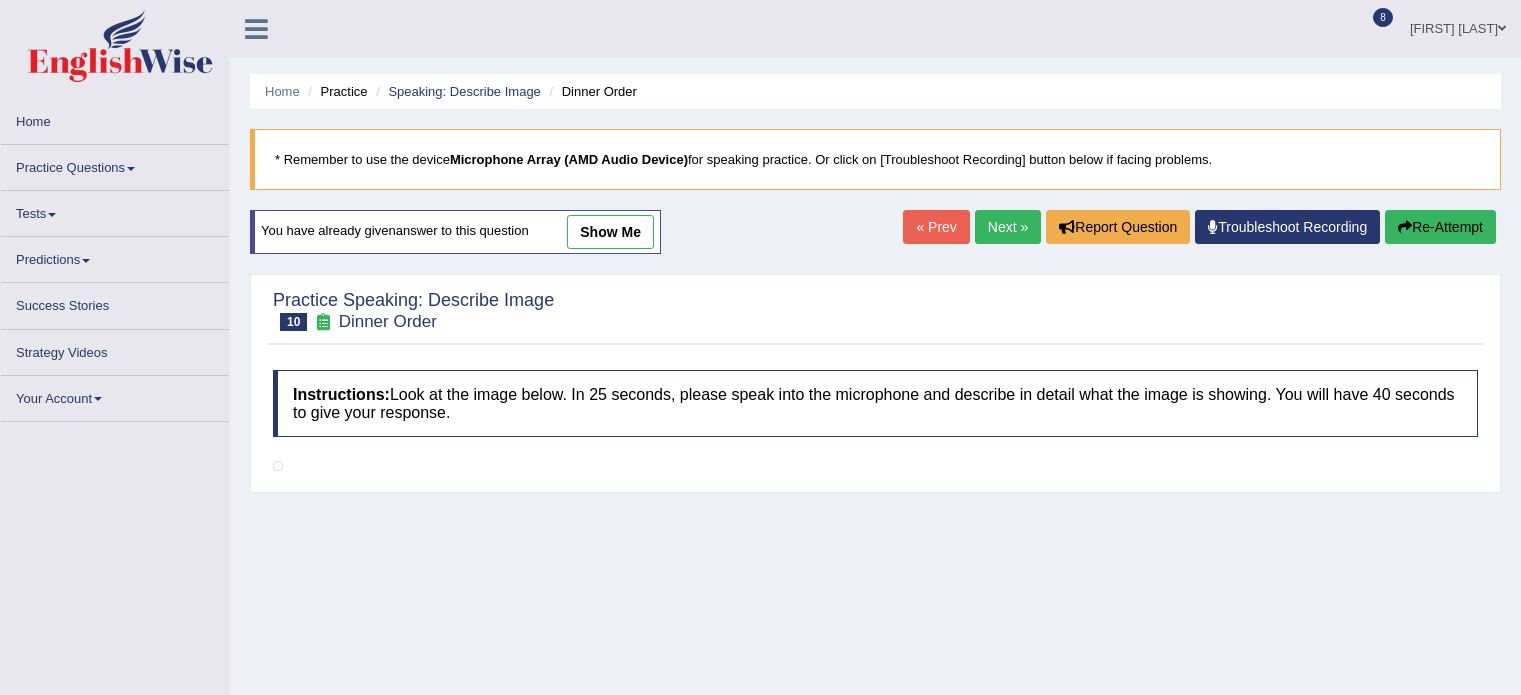 scroll, scrollTop: 0, scrollLeft: 0, axis: both 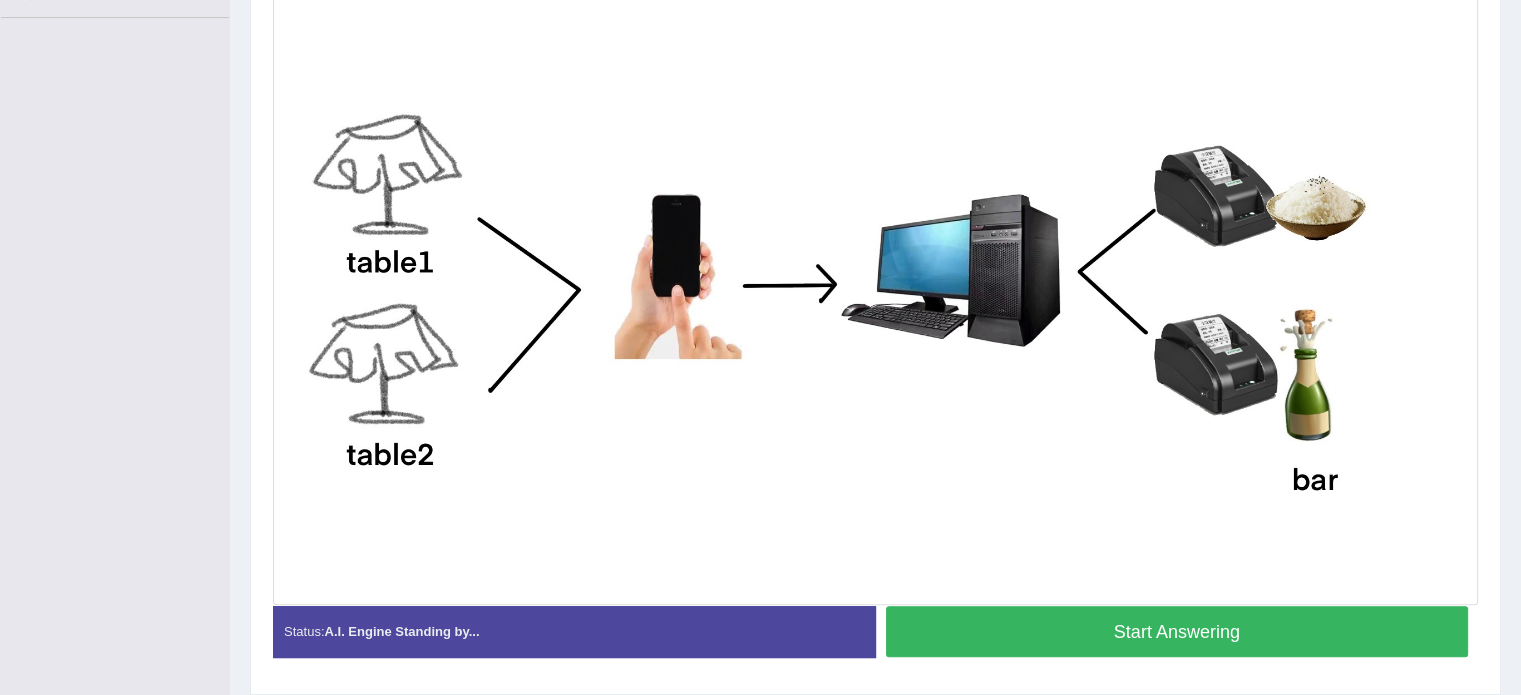 click on "Start Answering" at bounding box center (1177, 631) 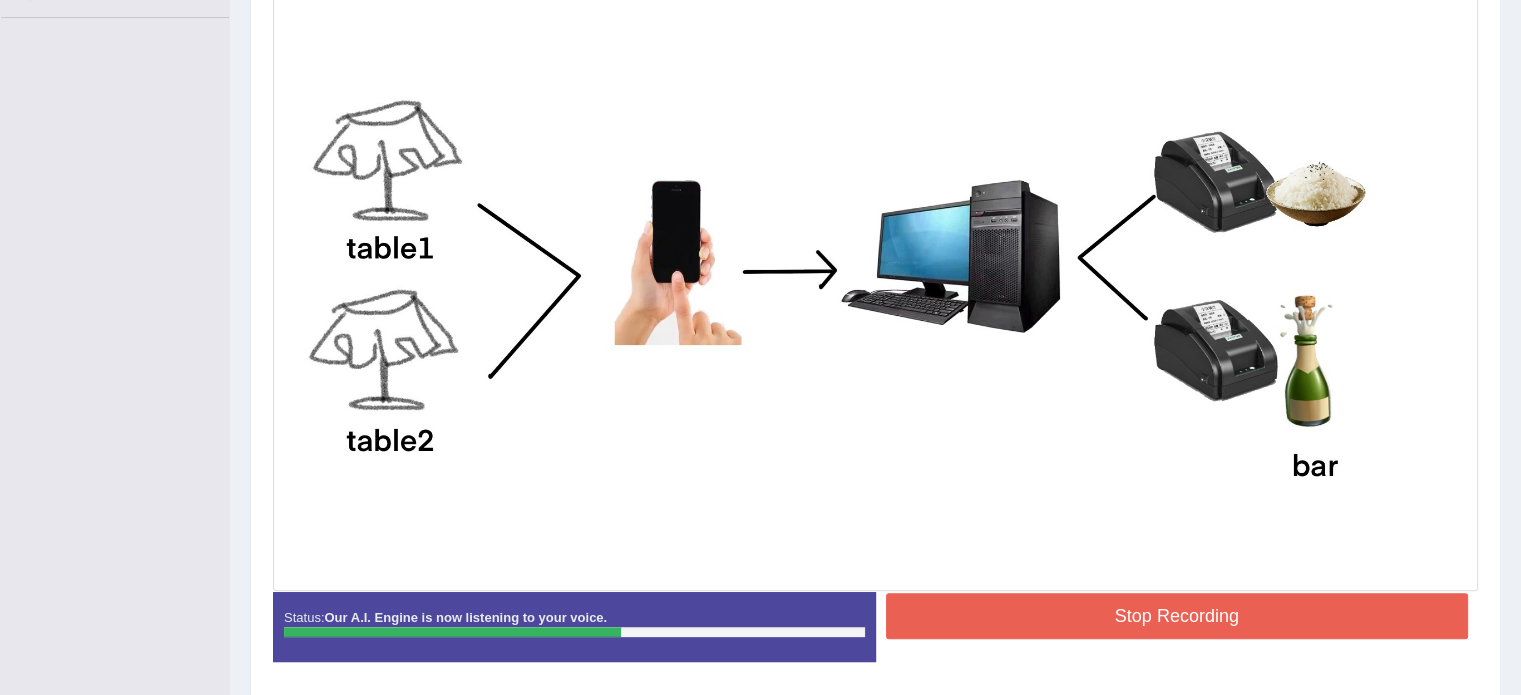 click on "Stop Recording" at bounding box center (1177, 616) 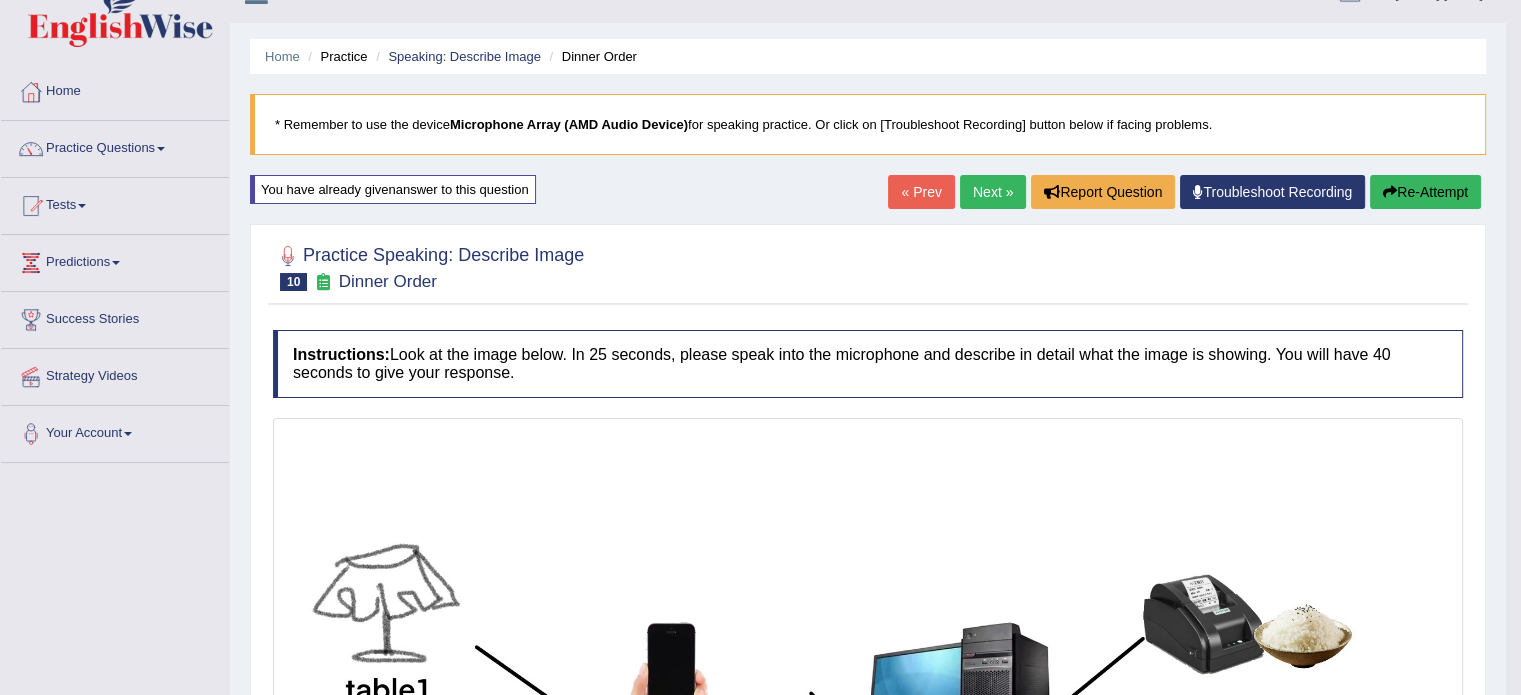 scroll, scrollTop: 0, scrollLeft: 0, axis: both 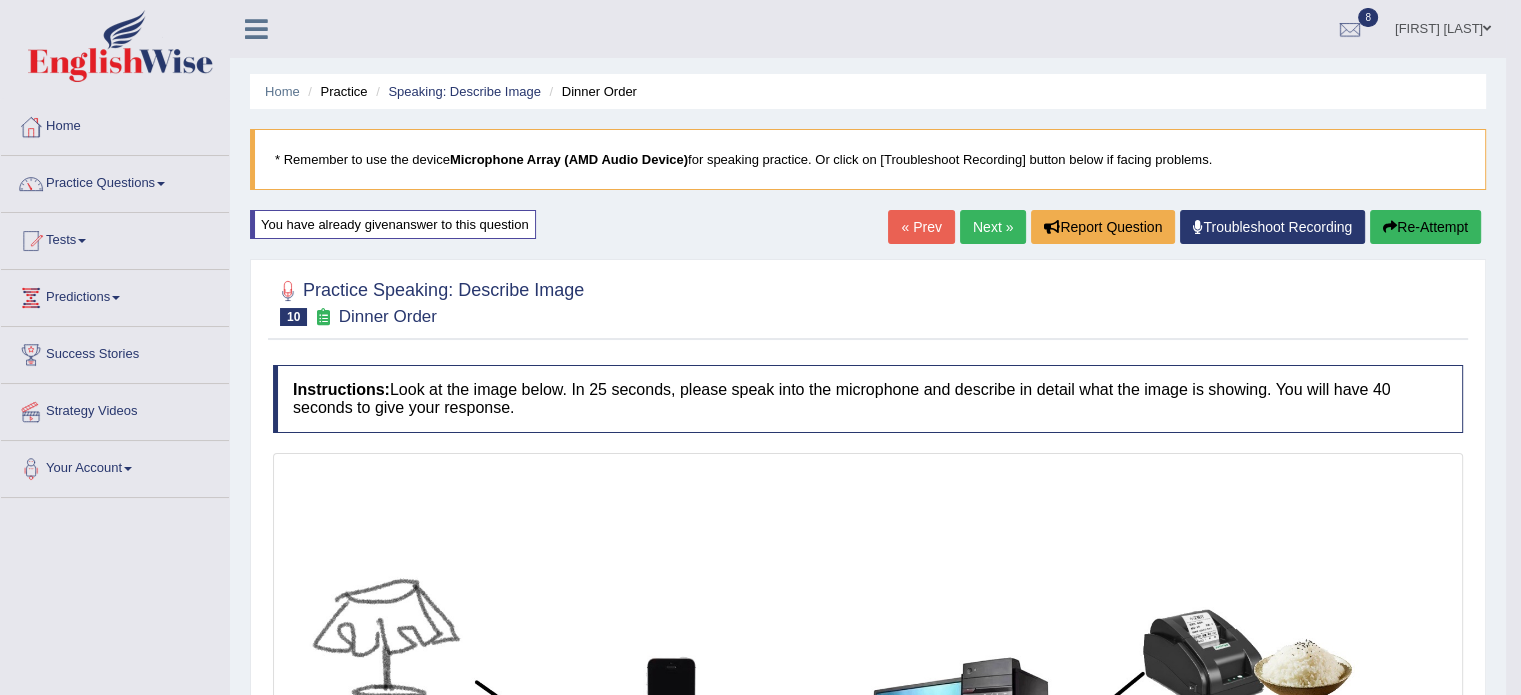 click at bounding box center (868, 758) 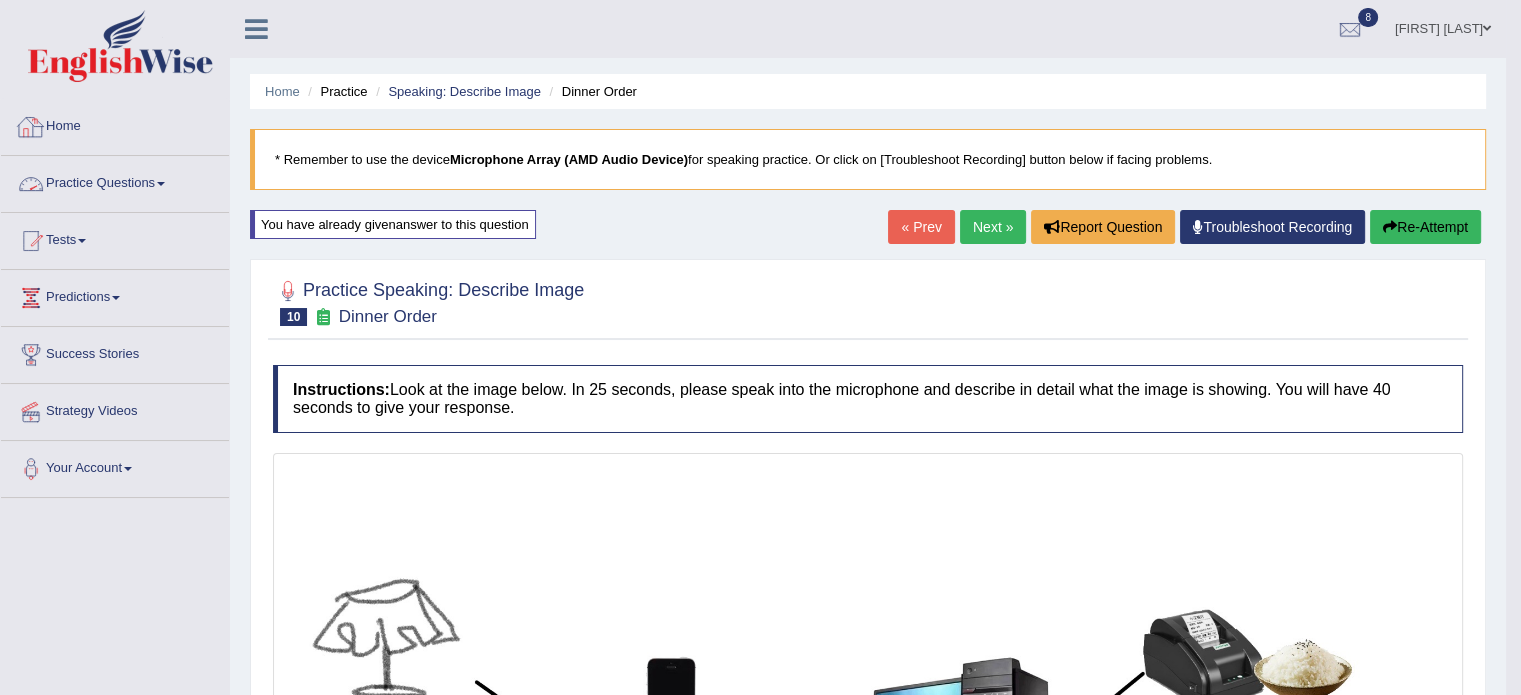 click on "Practice Questions" at bounding box center [115, 181] 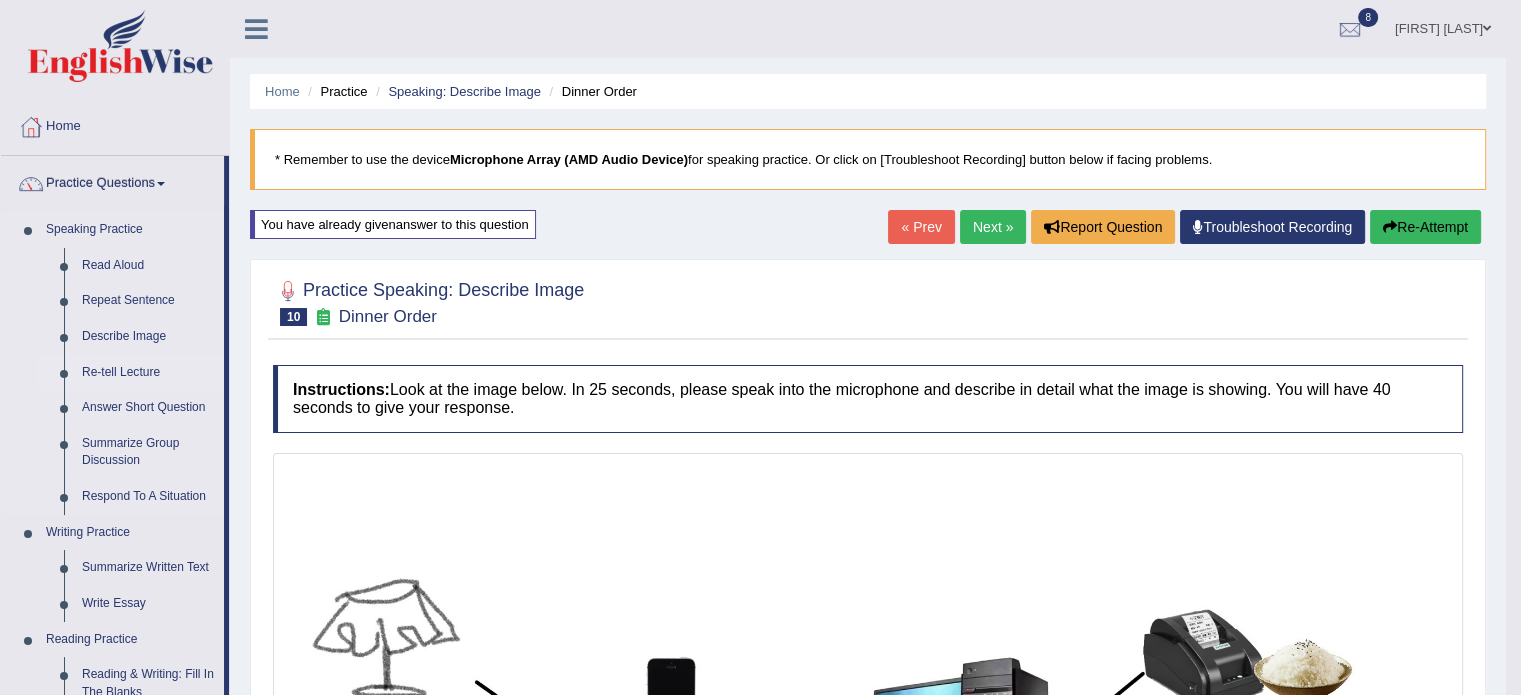 click on "Re-tell Lecture" at bounding box center (148, 373) 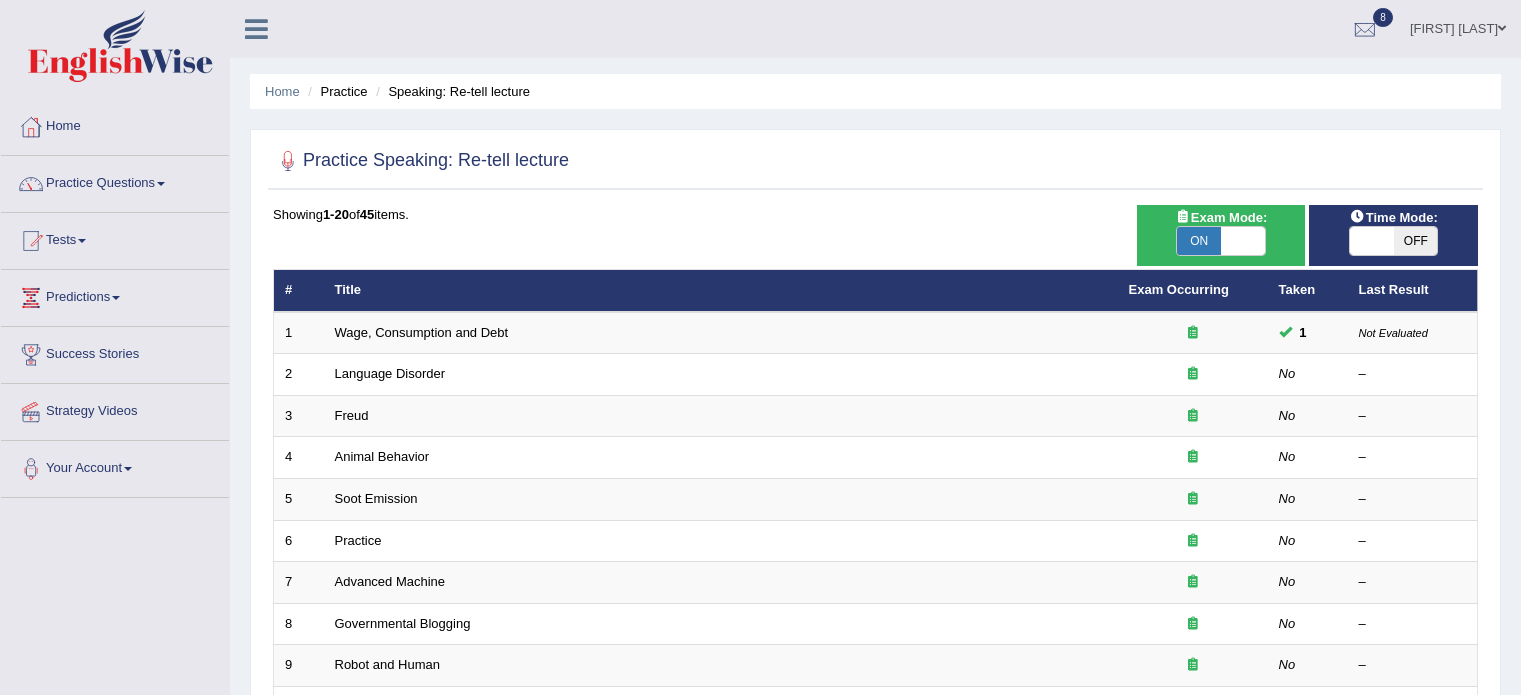 scroll, scrollTop: 0, scrollLeft: 0, axis: both 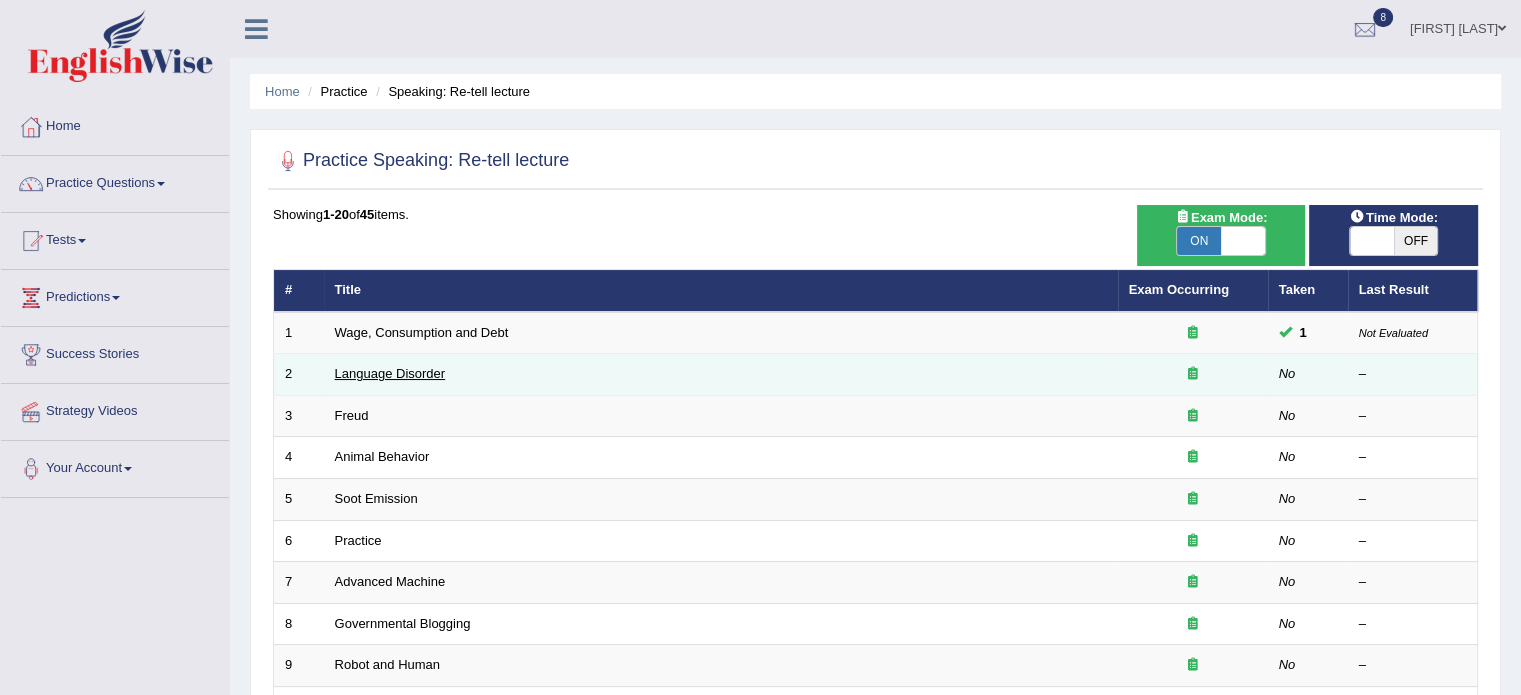 click on "Language Disorder" at bounding box center (390, 373) 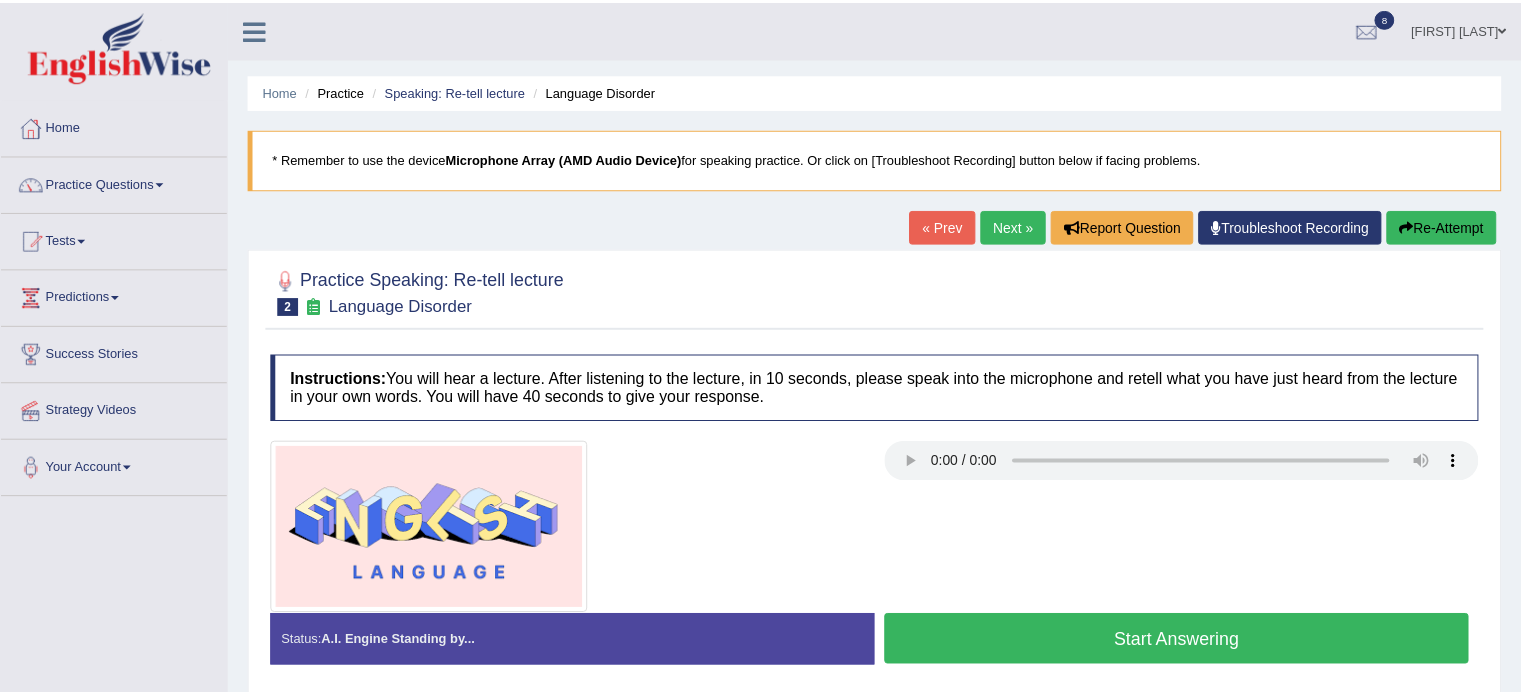 scroll, scrollTop: 0, scrollLeft: 0, axis: both 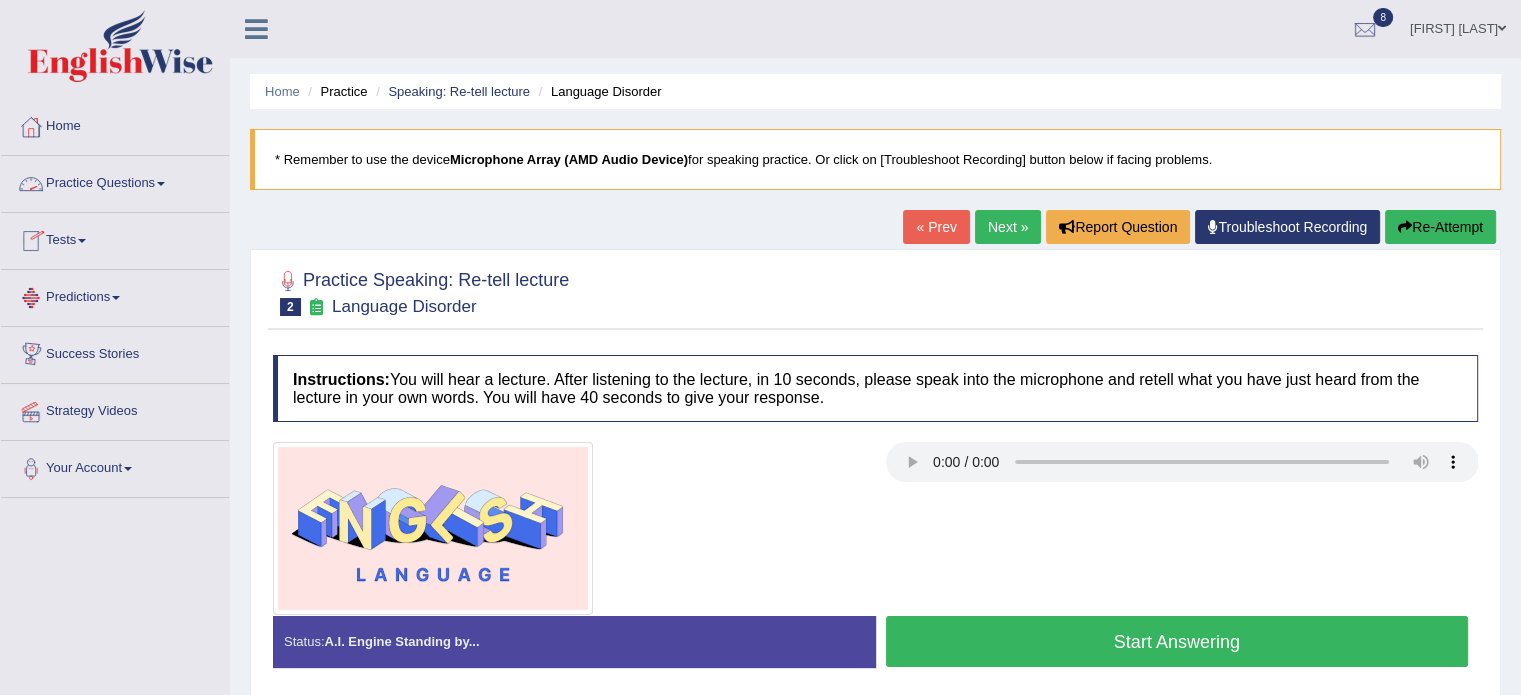 click on "Practice Questions" at bounding box center [115, 181] 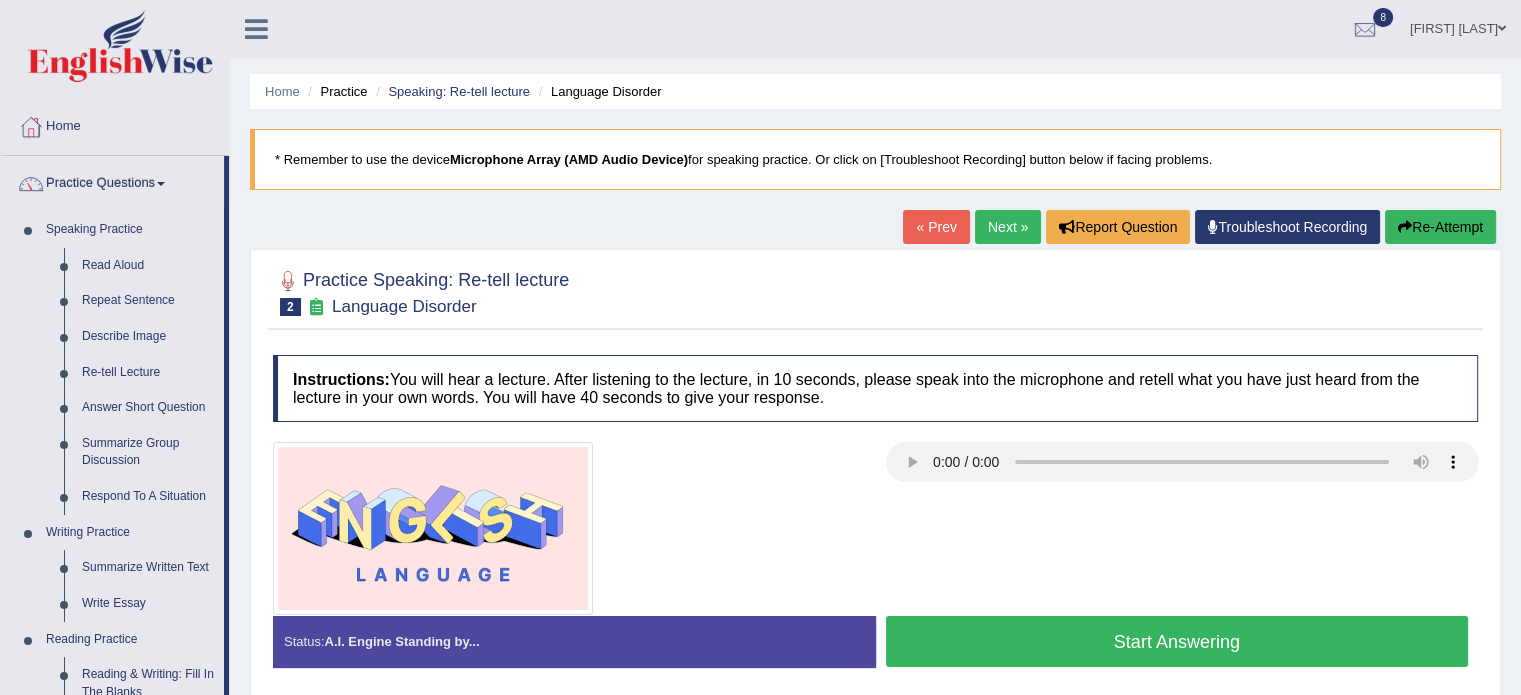 click on "Home
Practice
Speaking: Re-tell lecture
Language Disorder
* Remember to use the device  Microphone Array (AMD Audio Device)  for speaking practice. Or click on [Troubleshoot Recording] button below if facing problems.
« Prev Next »  Report Question  Troubleshoot Recording  Re-Attempt
Practice Speaking: Re-tell lecture
2
Language Disorder
Instructions:  You will hear a lecture. After listening to the lecture, in 10 seconds, please speak into the microphone and retell what you have just heard from the lecture in your own words. You will have 40 seconds to give your response.
Transcript: Recorded Answer: Created with Highcharts 7.1.2 Too low Too high Time Pitch meter: 0 5 10 15 20 25 30 35 40 Created with Highcharts 7.1.2 Great Too slow Too fast Time Speech pace meter: 0 5 10 15 20 25 30 35 40 Spoken Keywords: ." at bounding box center (875, 500) 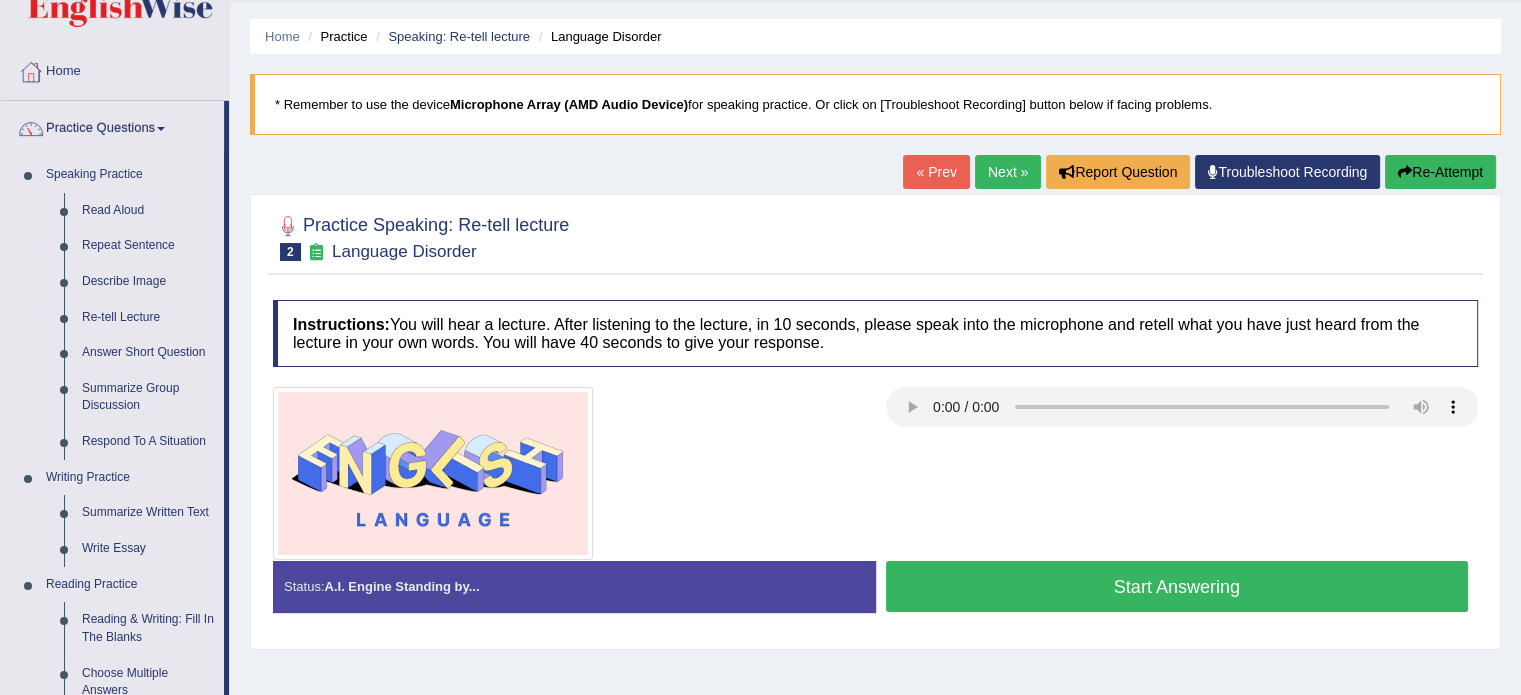 scroll, scrollTop: 80, scrollLeft: 0, axis: vertical 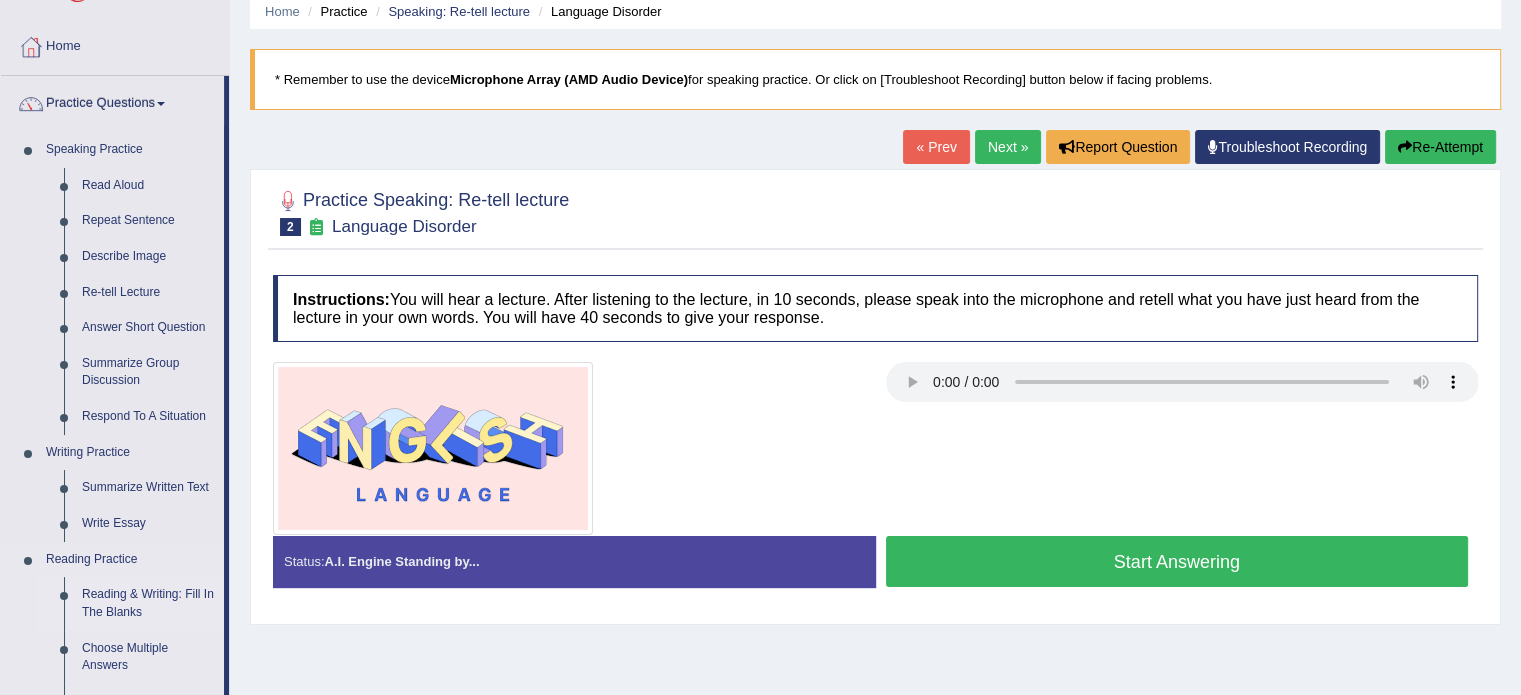 click on "Reading & Writing: Fill In The Blanks" at bounding box center (148, 603) 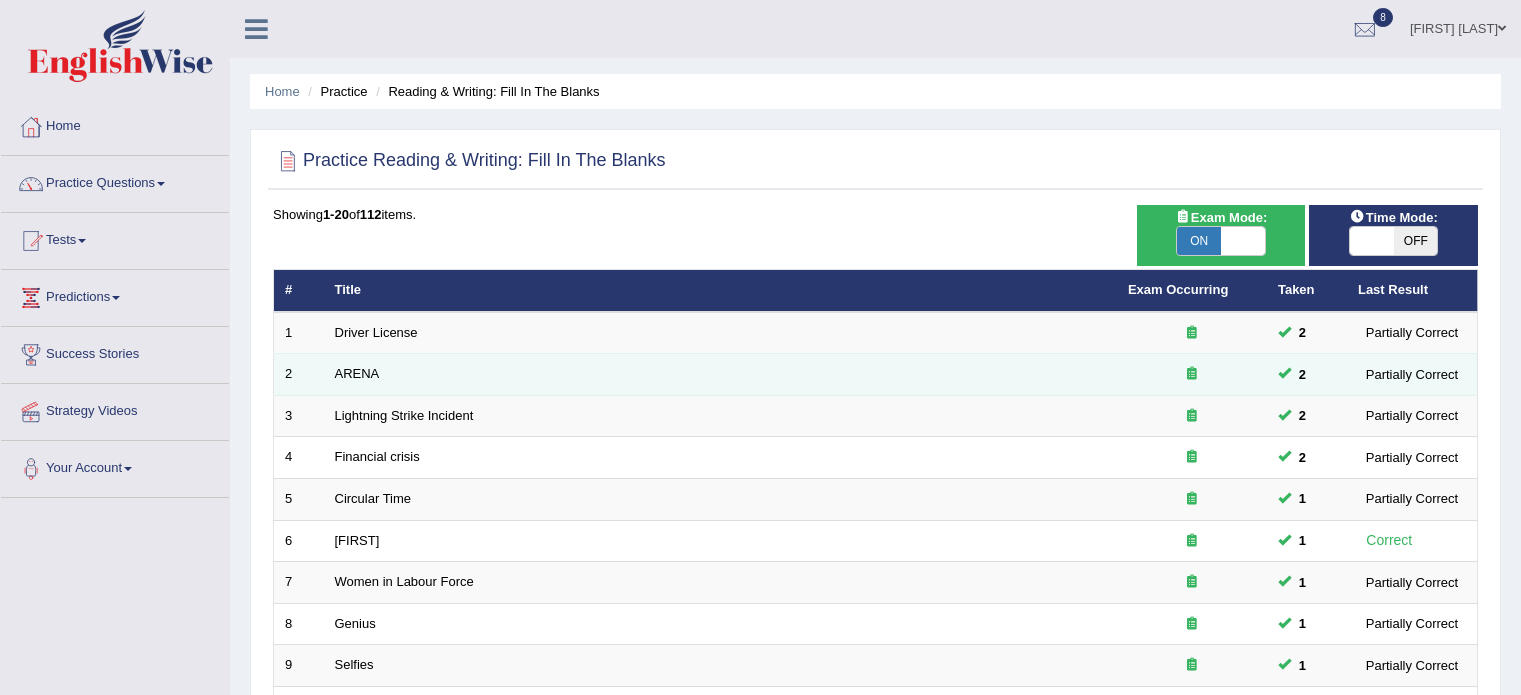 scroll, scrollTop: 0, scrollLeft: 0, axis: both 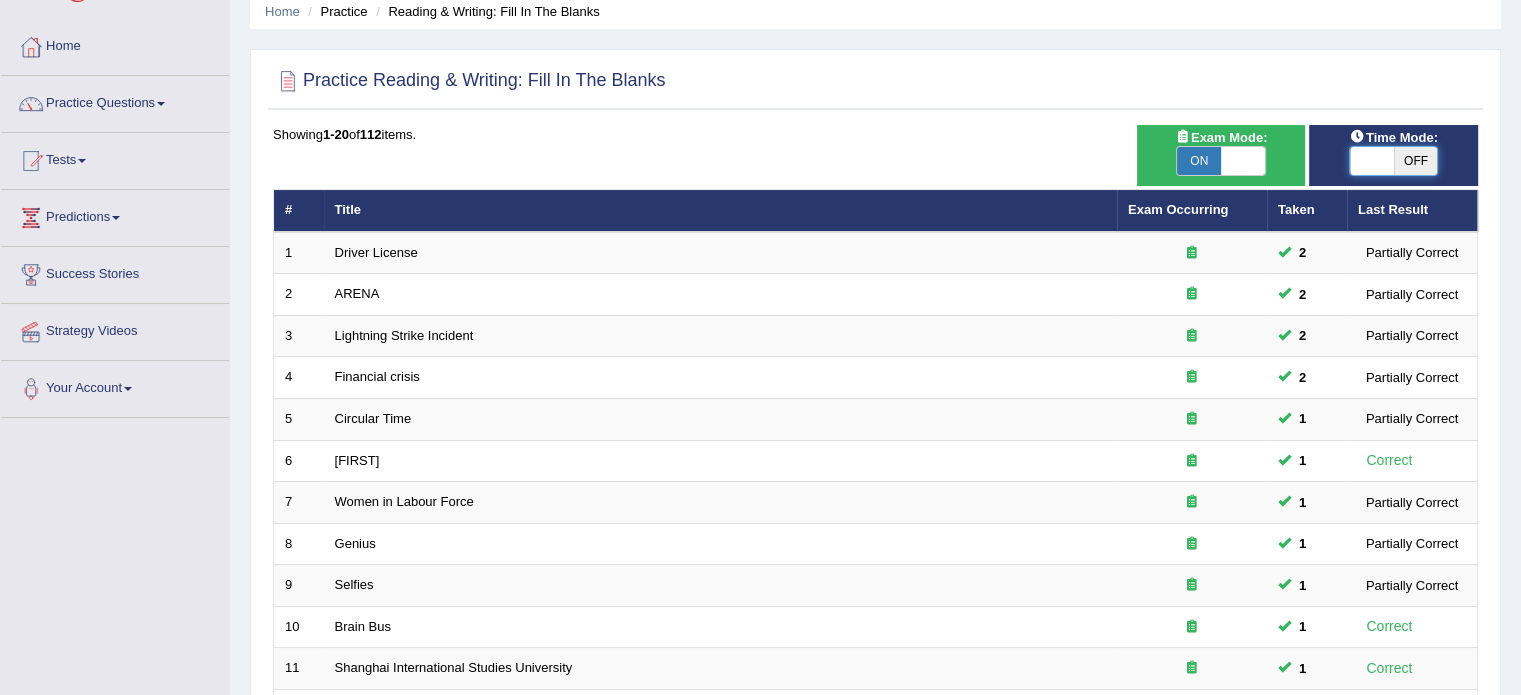 click at bounding box center (1372, 161) 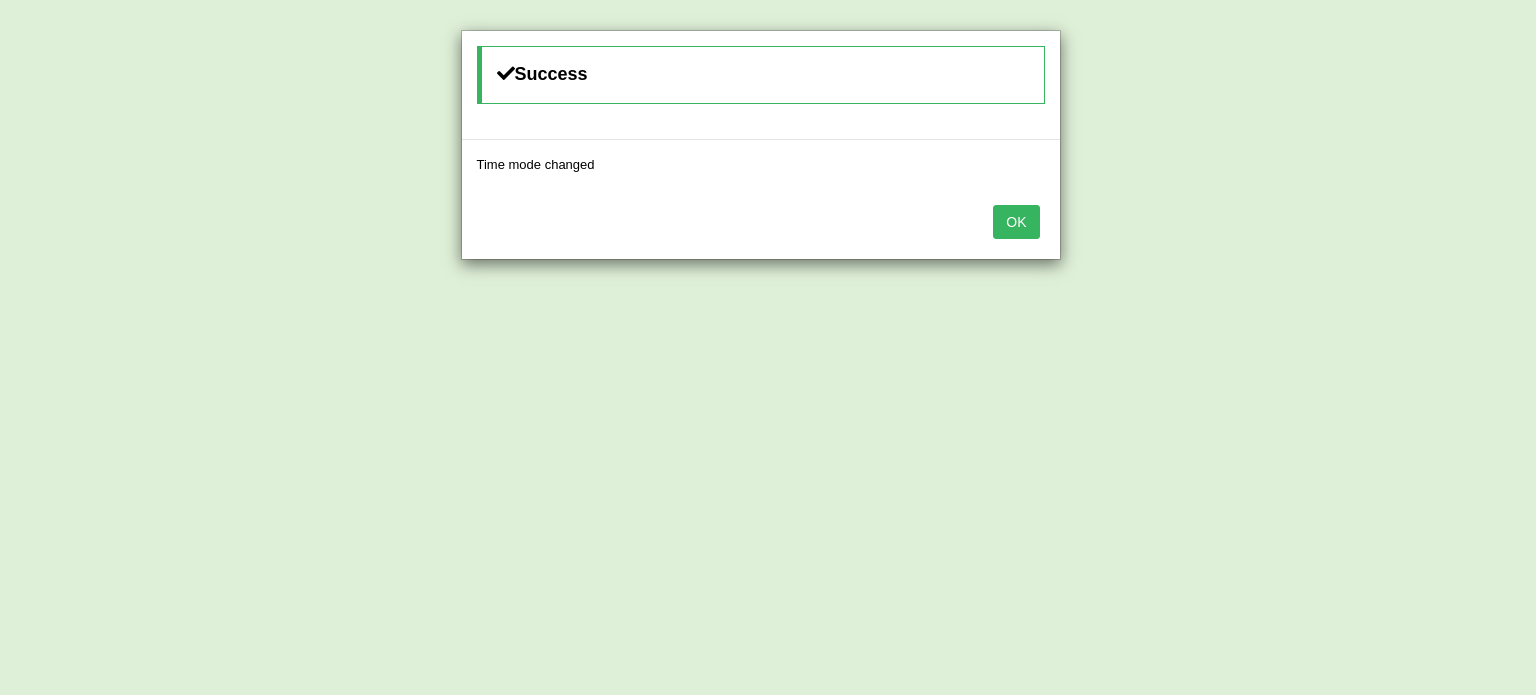 click on "OK" at bounding box center [1016, 222] 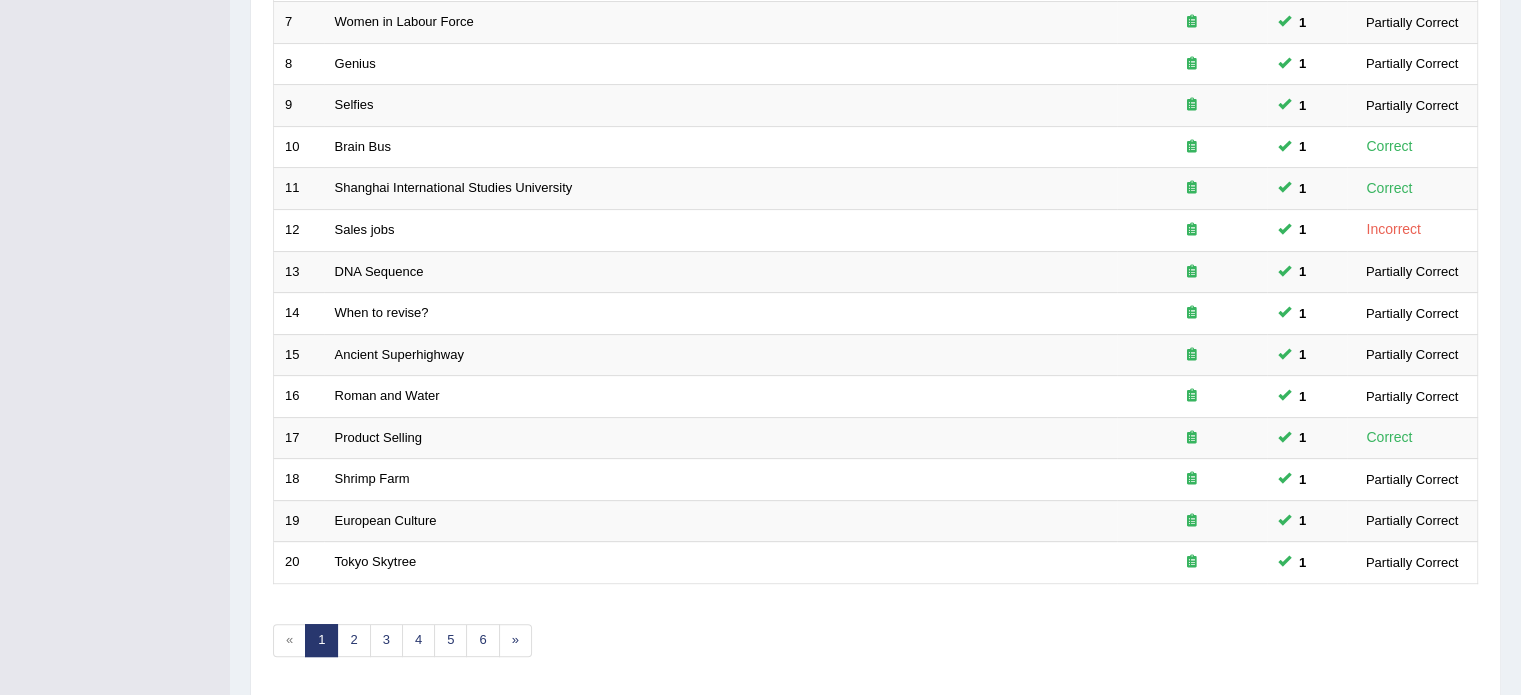 scroll, scrollTop: 623, scrollLeft: 0, axis: vertical 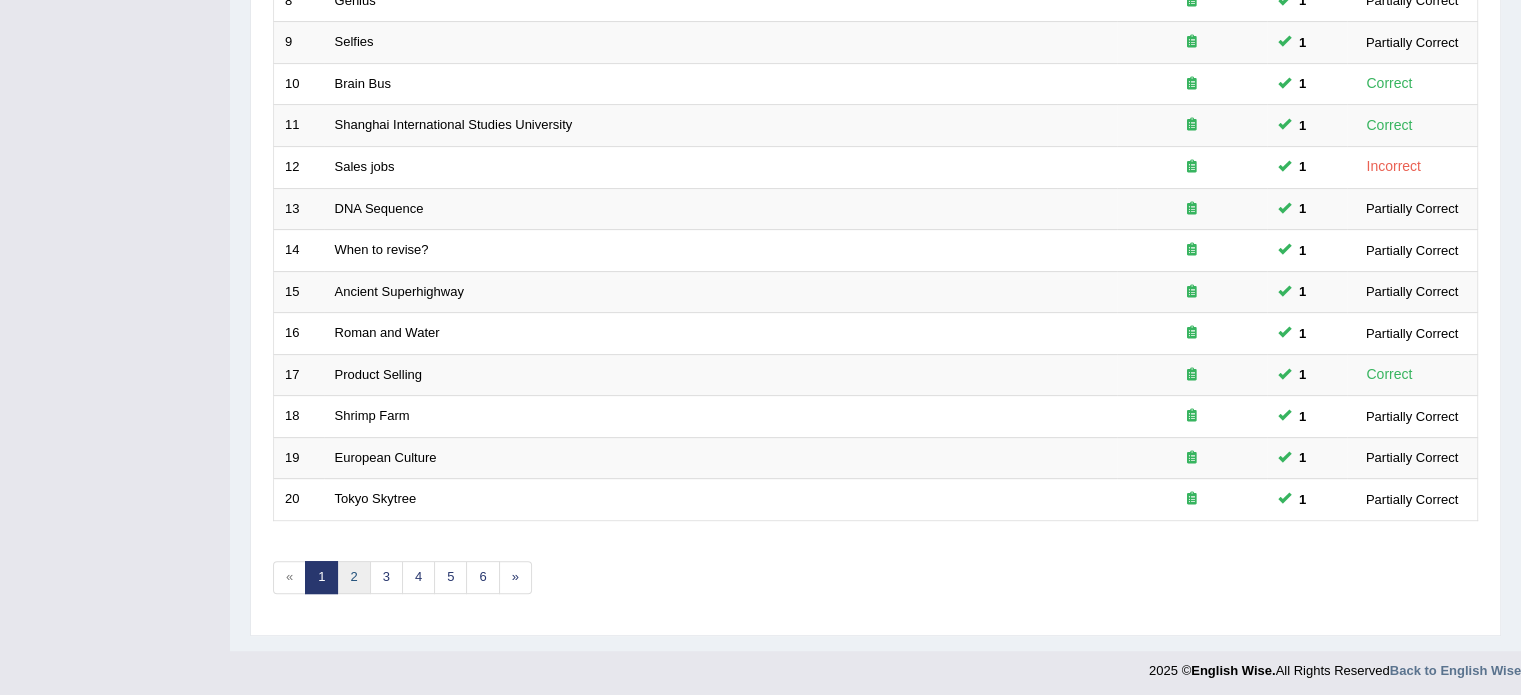 click on "2" at bounding box center [353, 577] 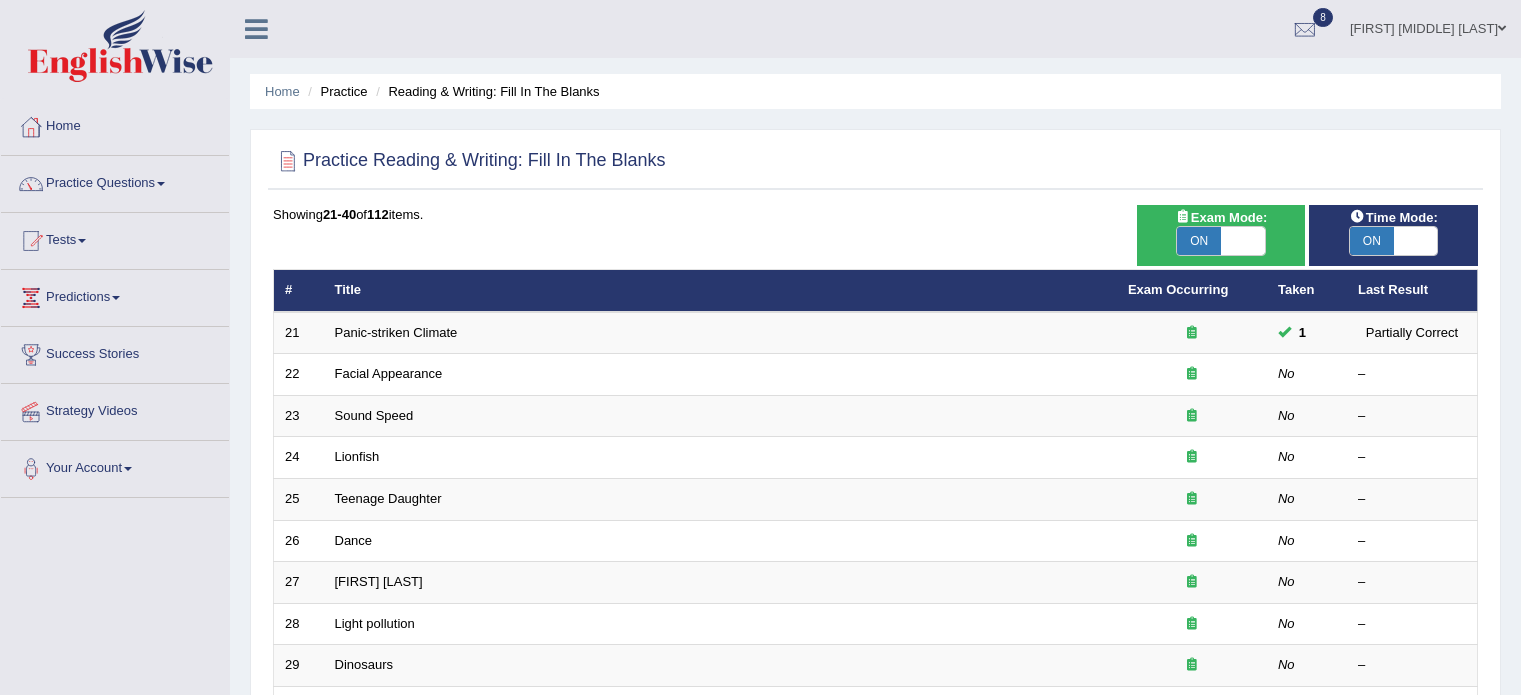 scroll, scrollTop: 0, scrollLeft: 0, axis: both 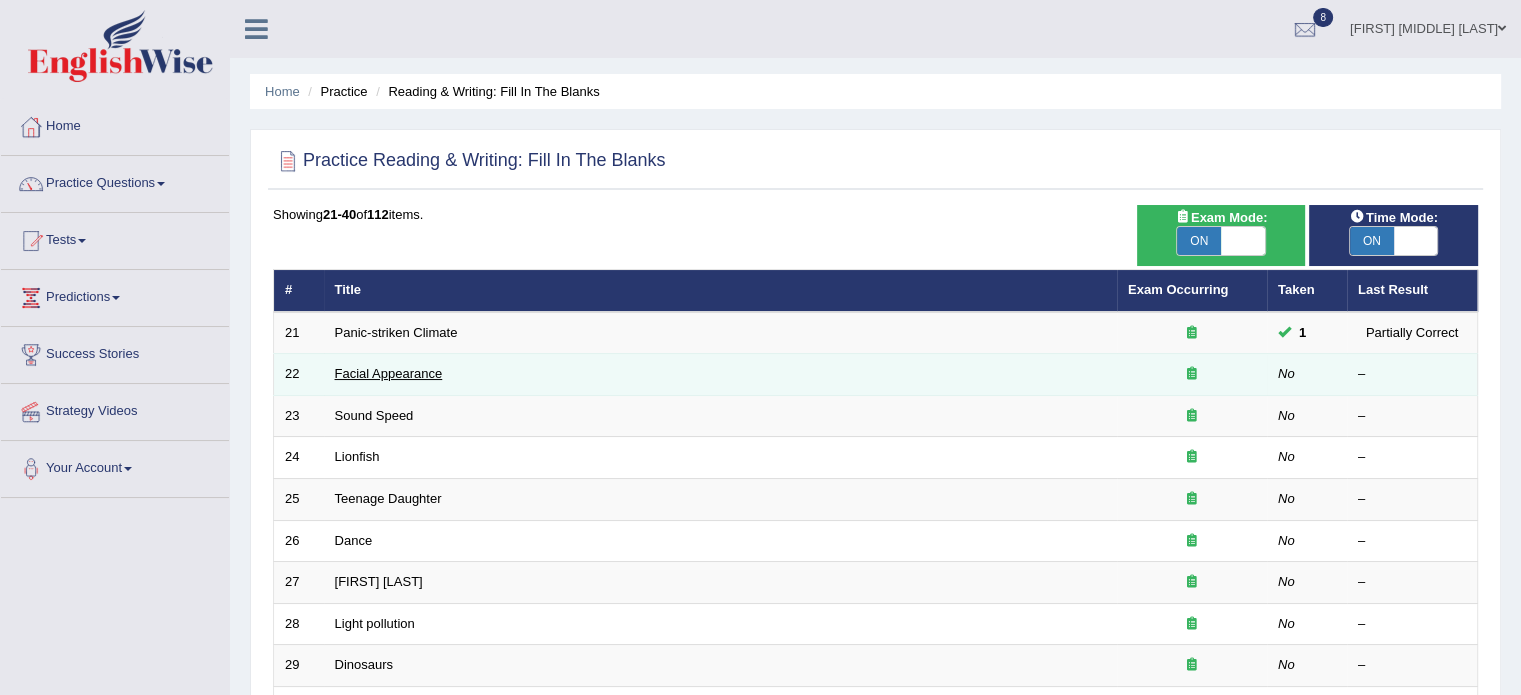 click on "Facial Appearance" at bounding box center (389, 373) 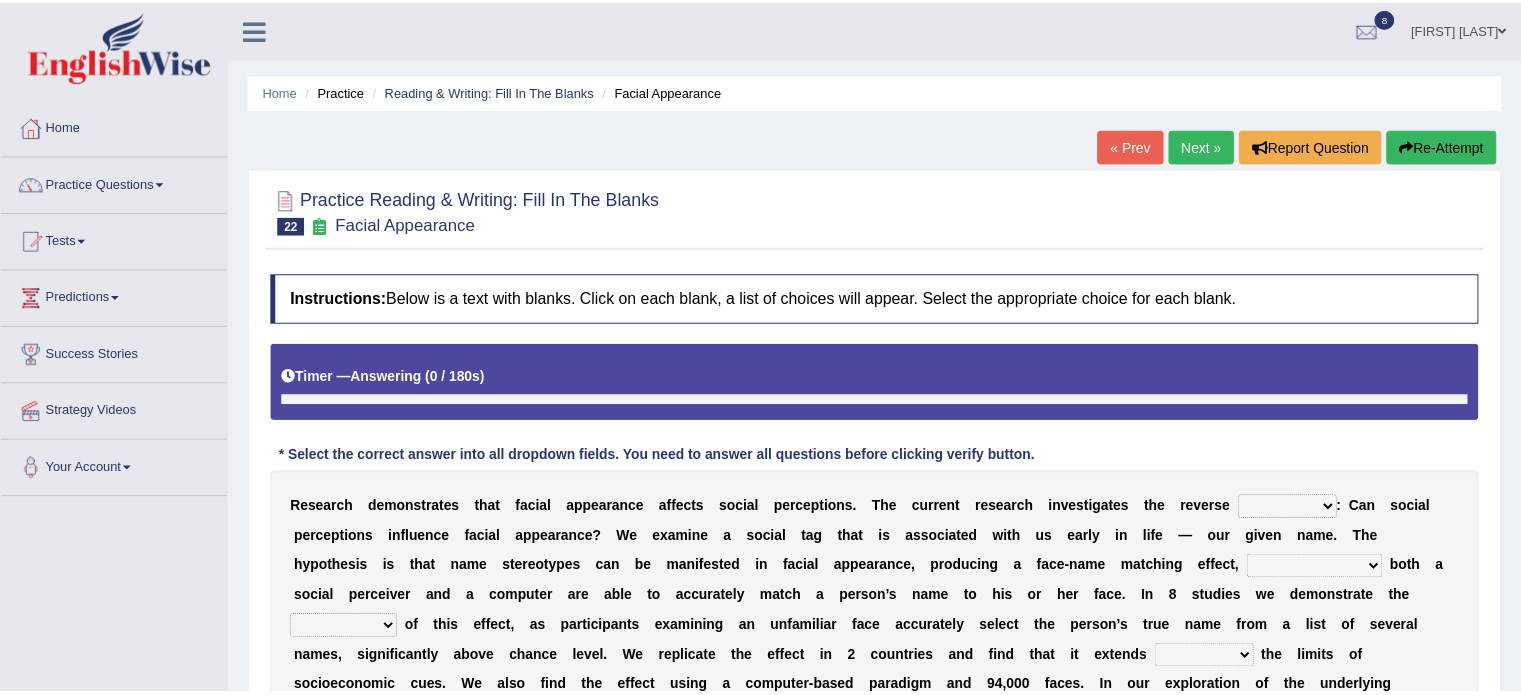 scroll, scrollTop: 0, scrollLeft: 0, axis: both 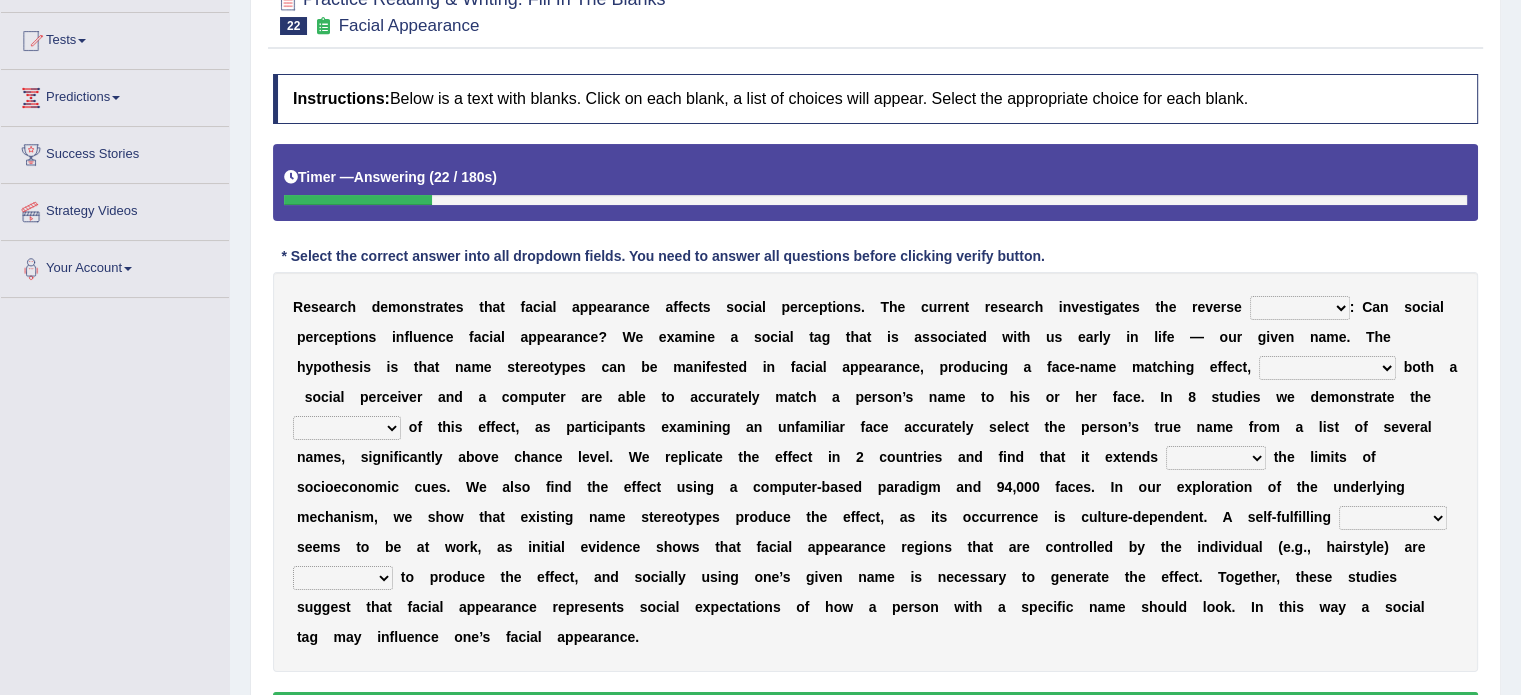 click on "link possiblity oddness polarity" at bounding box center [1300, 308] 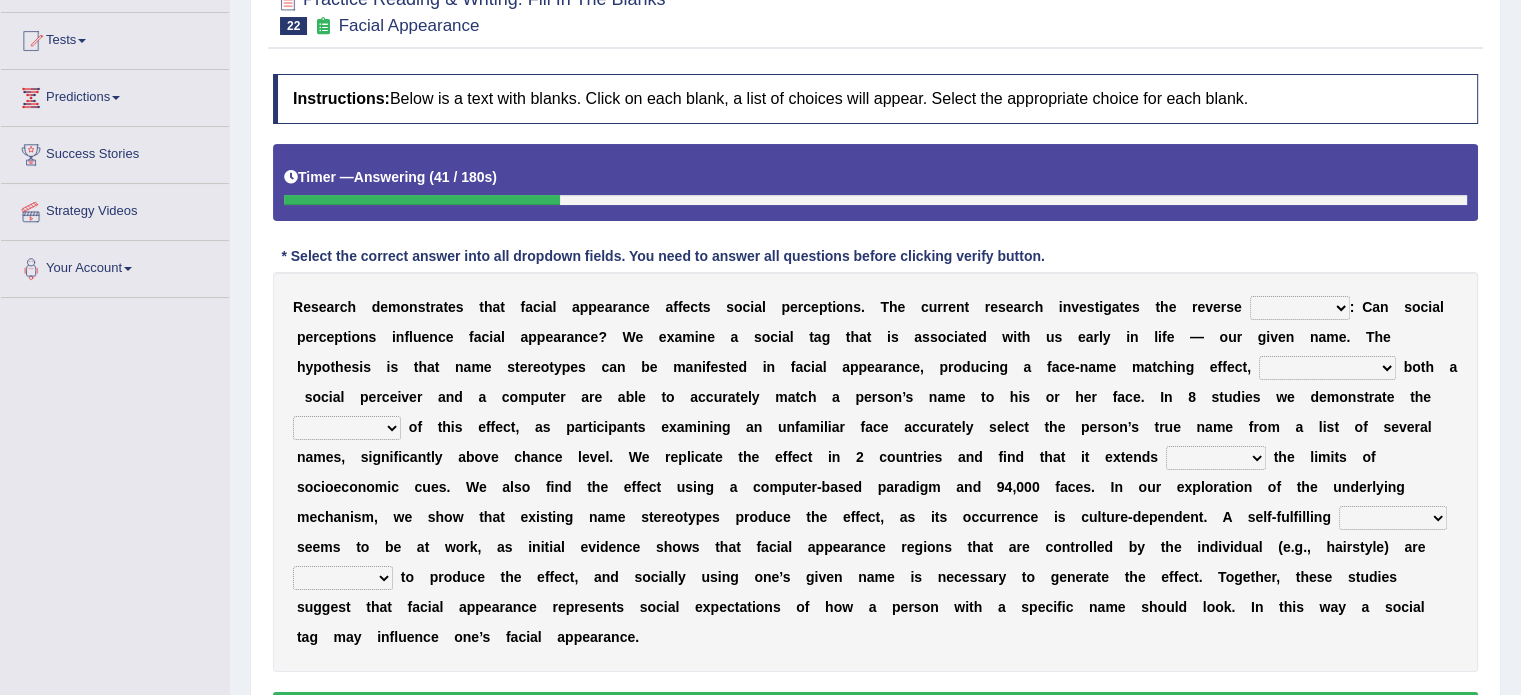 select on "possiblity" 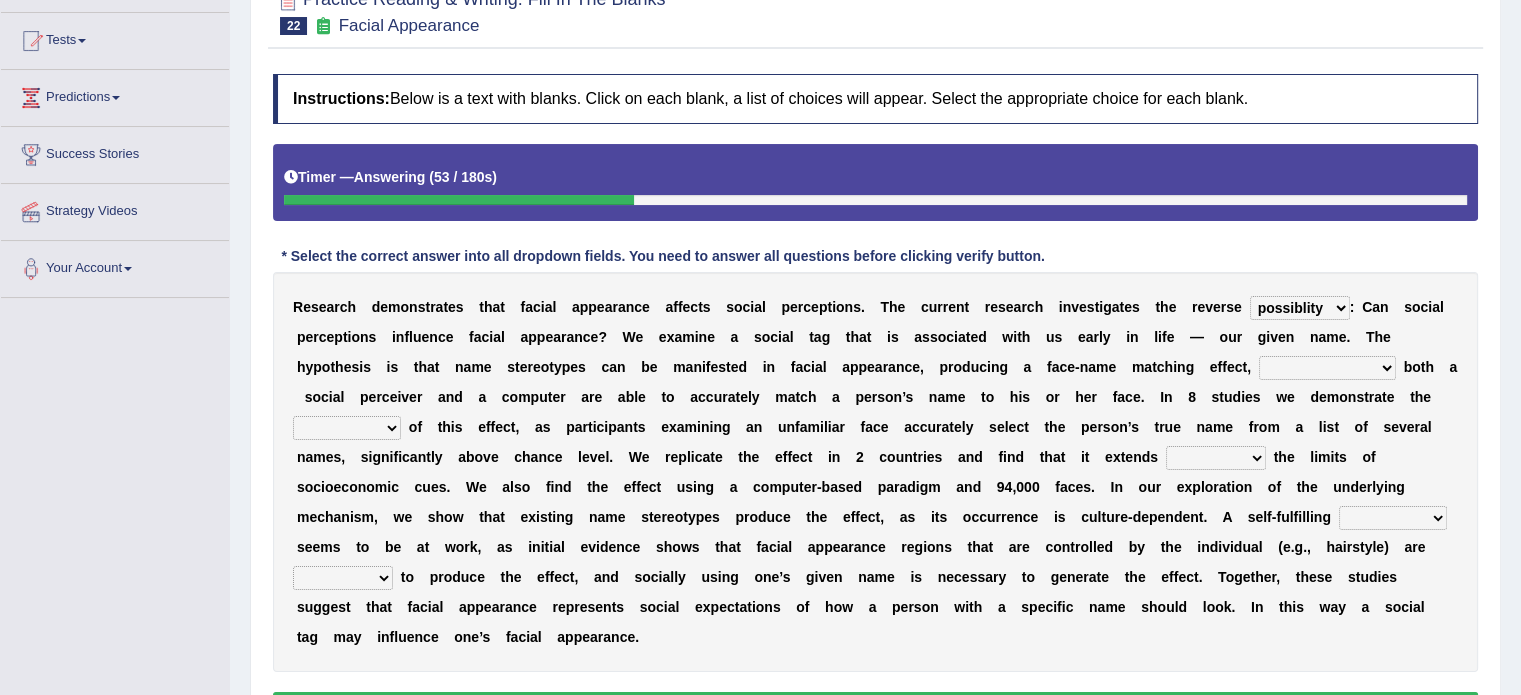 click on "notwithstanding ever whereby despite" at bounding box center (1327, 368) 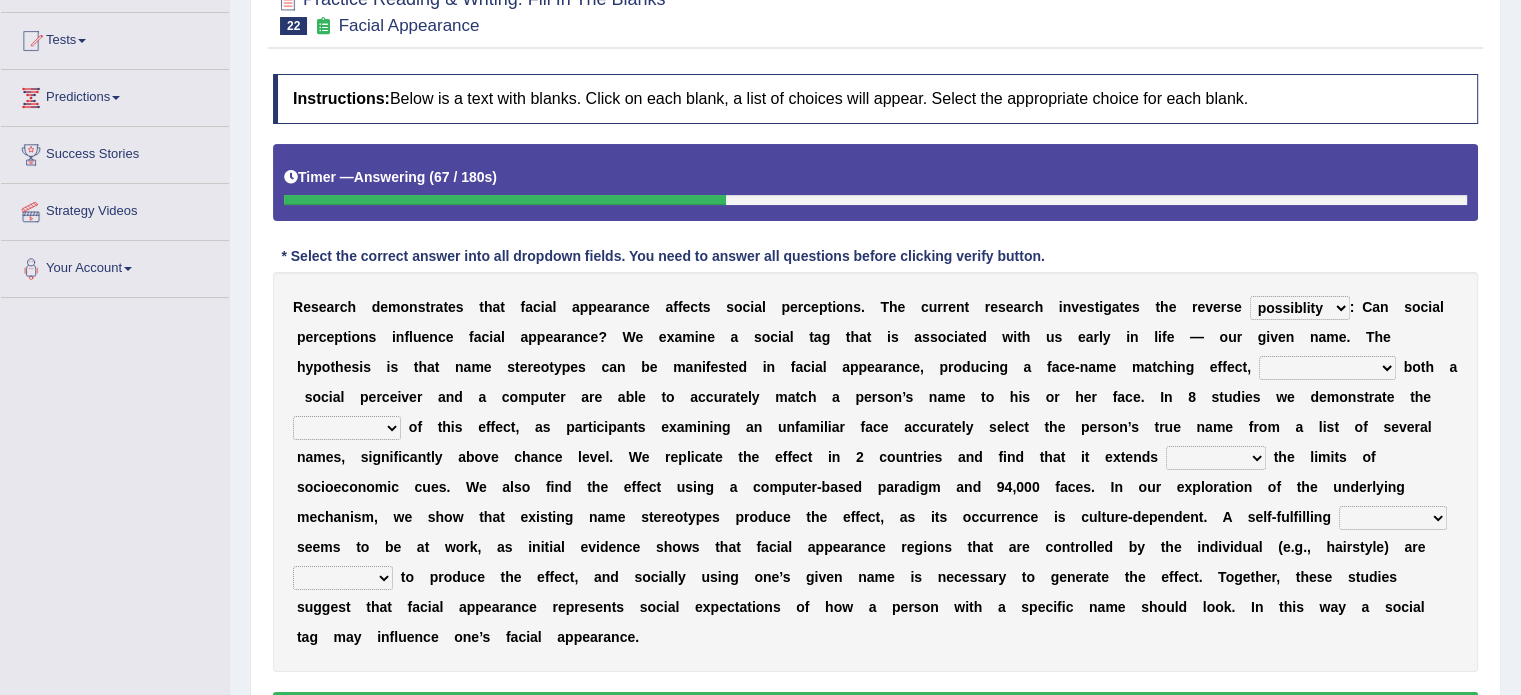 select on "whereby" 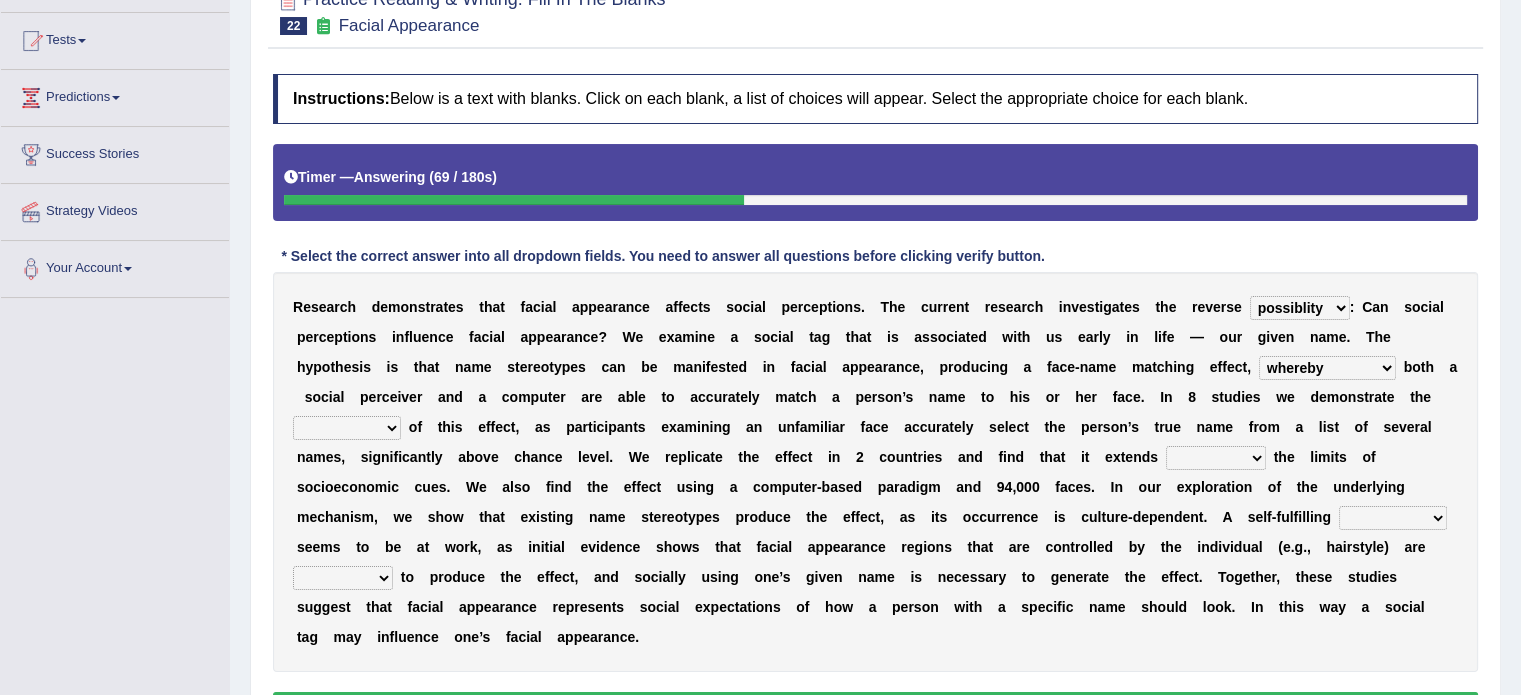 click on "indolence evanescene existence transact" at bounding box center (347, 428) 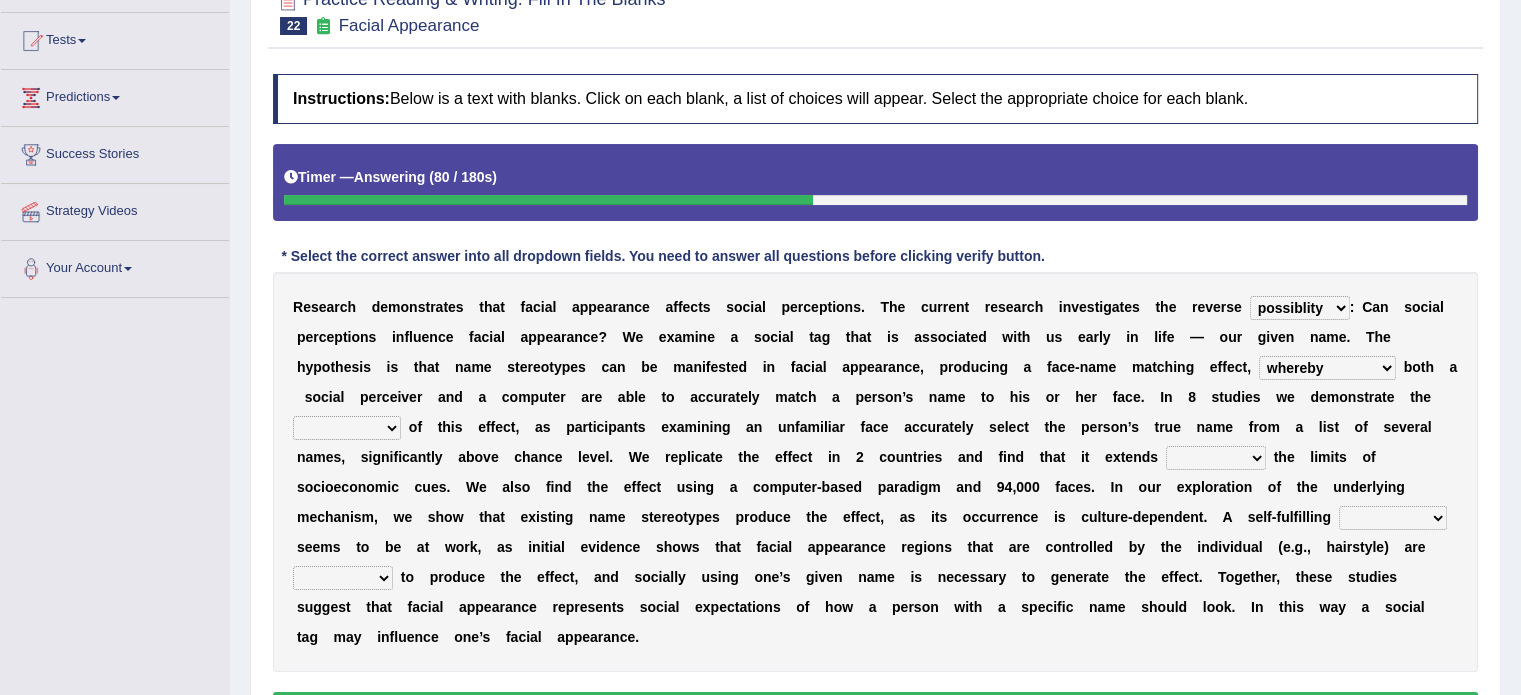 select on "evanescene" 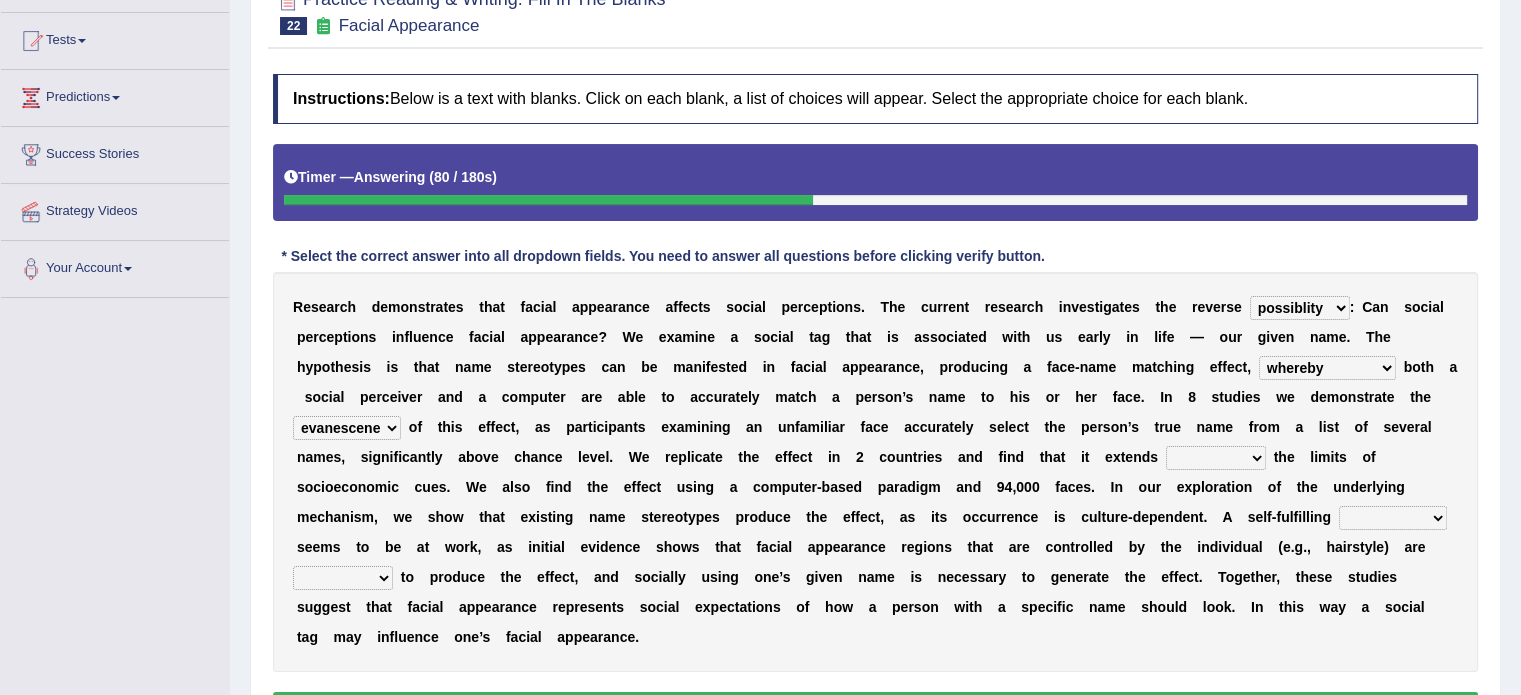 click on "indolence evanescene existence transact" at bounding box center (347, 428) 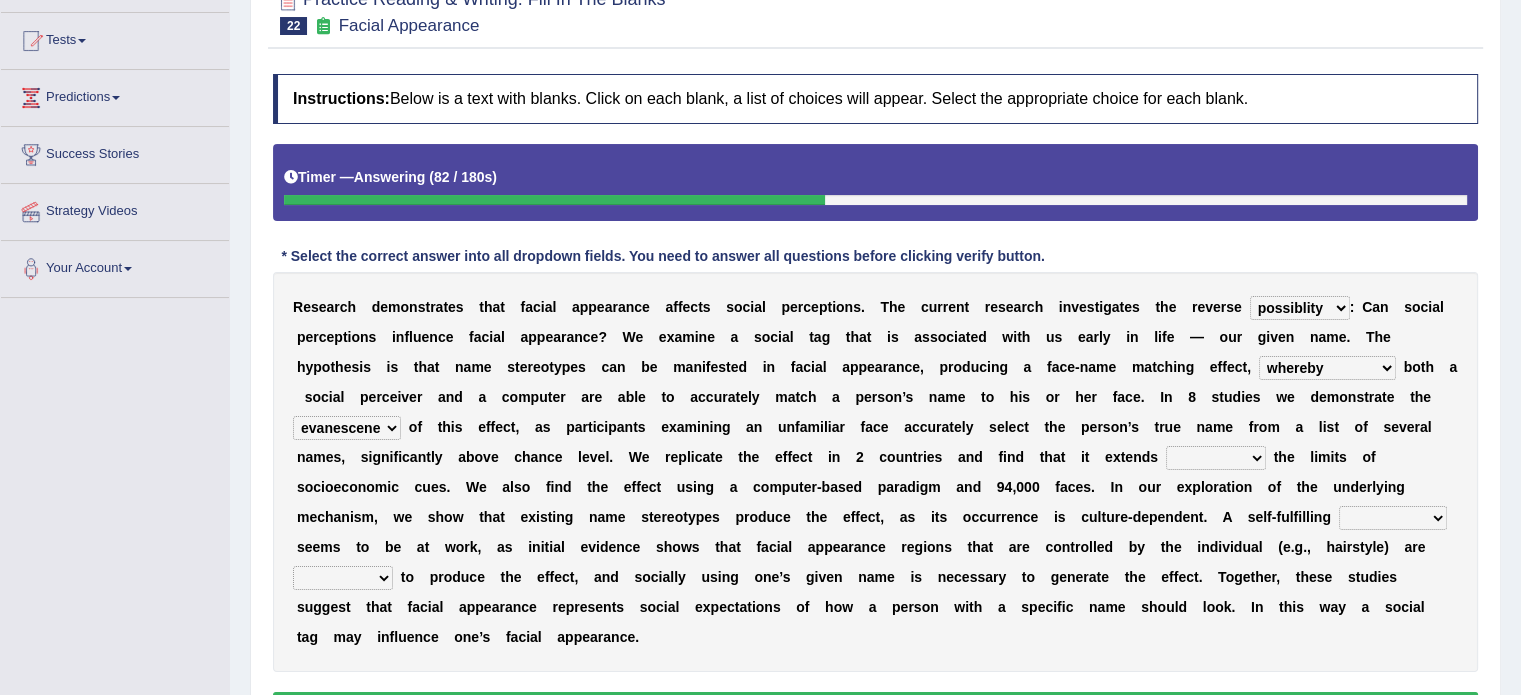 click on "within into beyond by" at bounding box center (1216, 458) 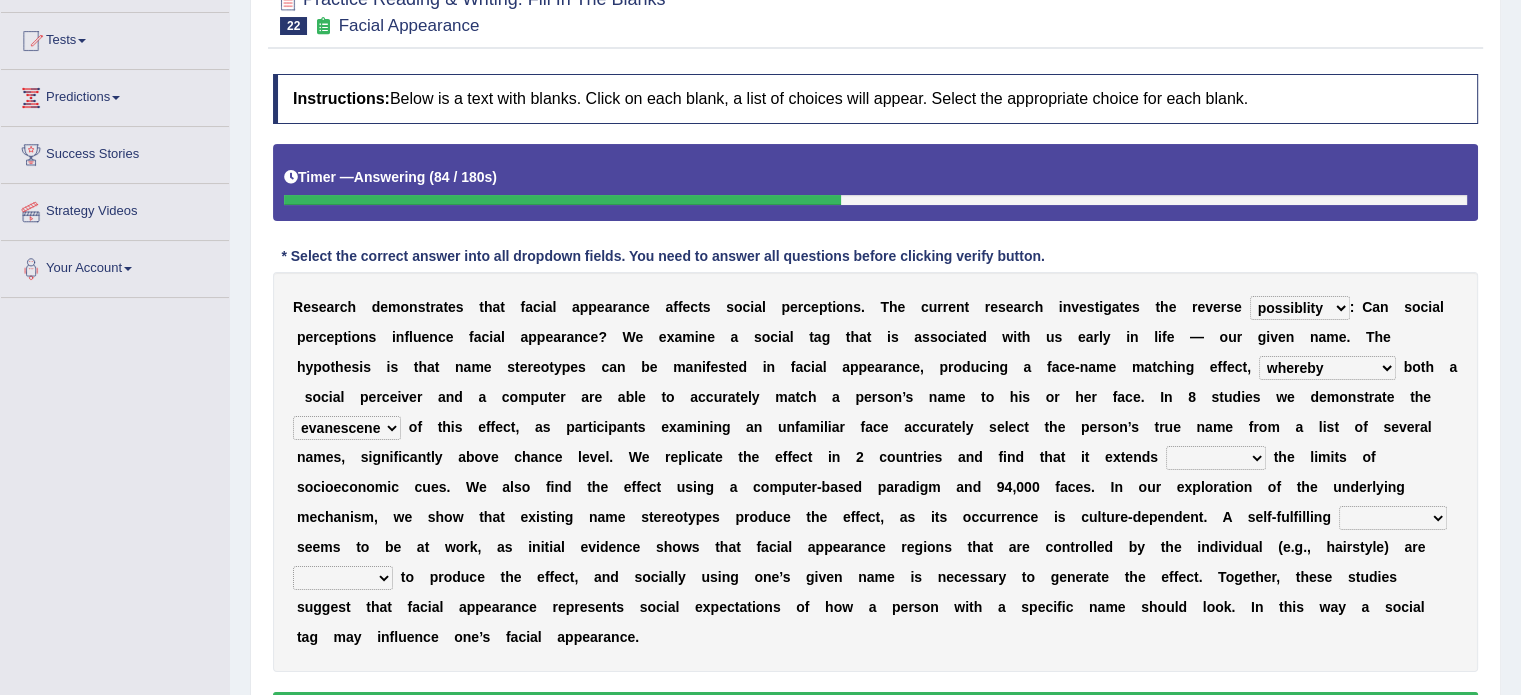 select on "within" 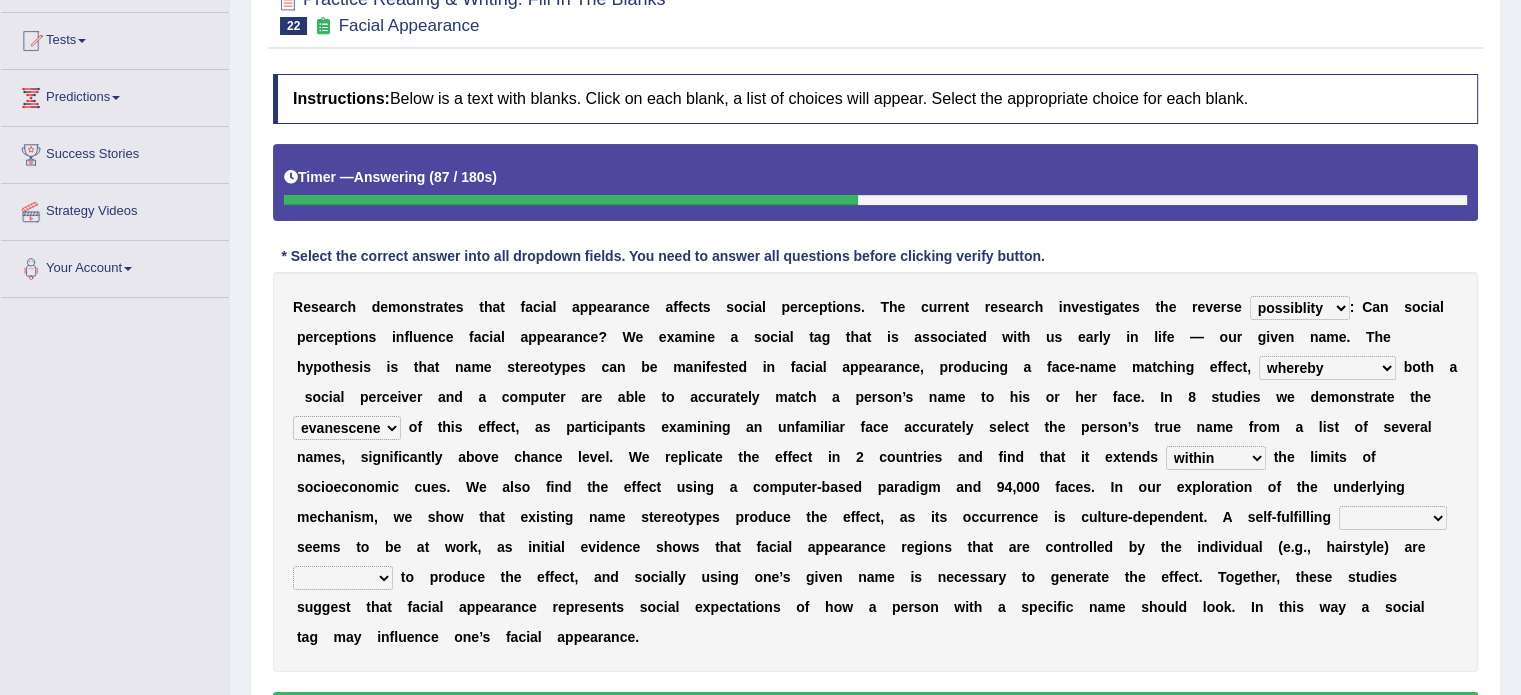 click on "prophecy observation preference stipulation" at bounding box center [1393, 518] 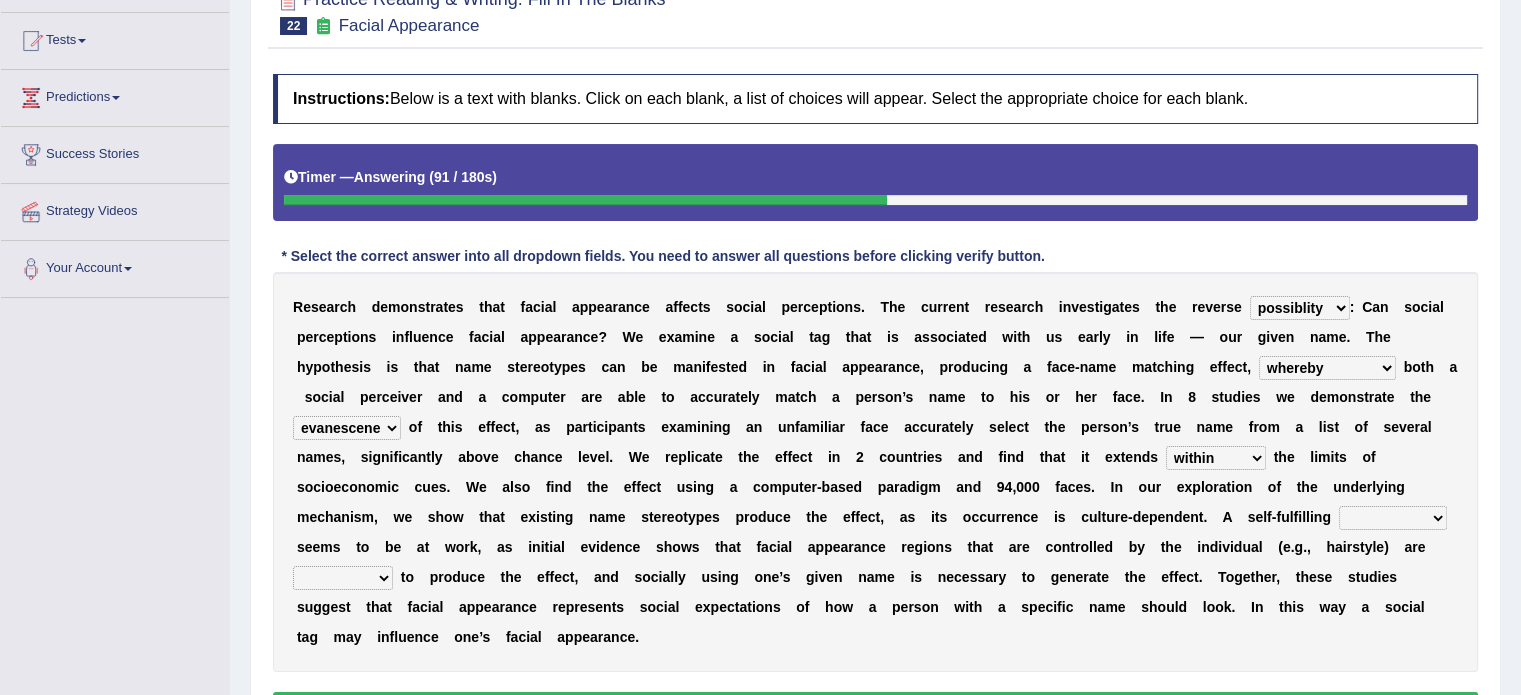 select on "observation" 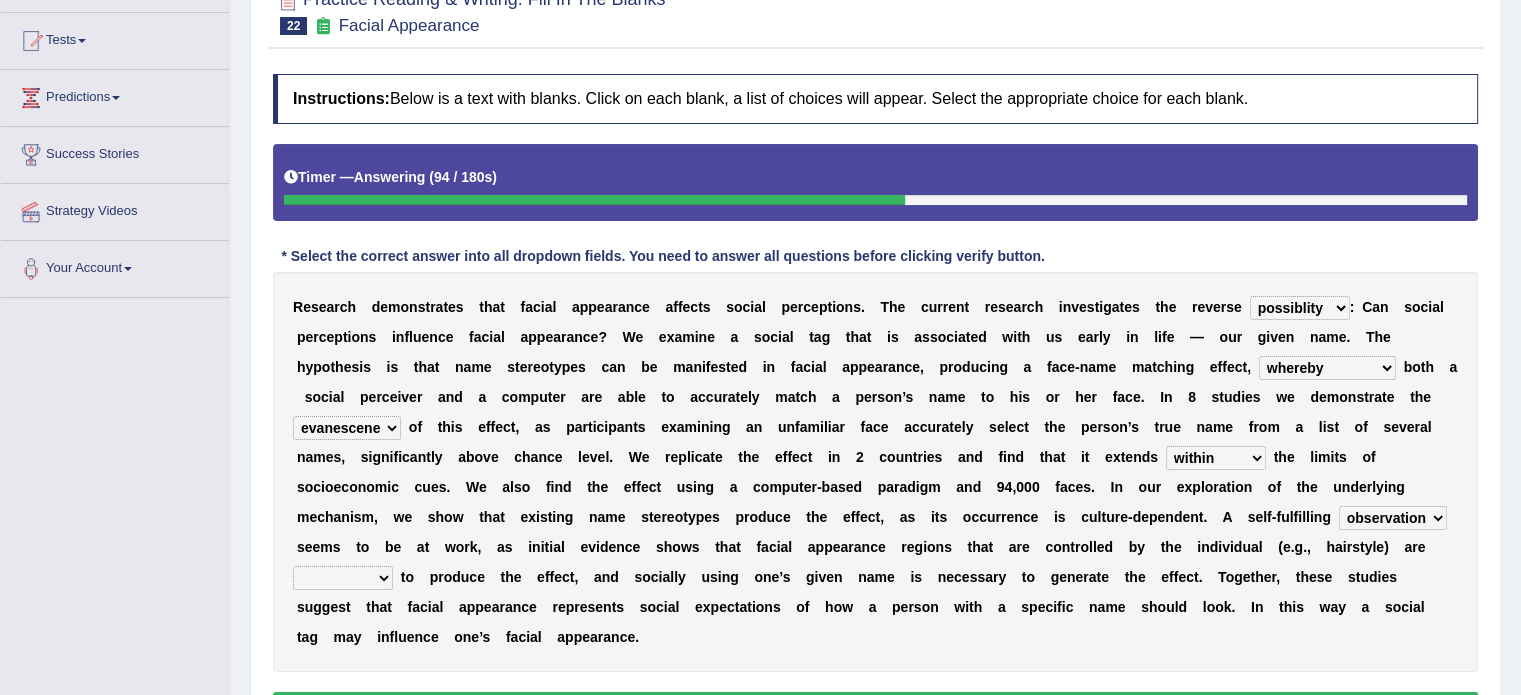 click on "sufficient proficient scant efficient" at bounding box center (343, 578) 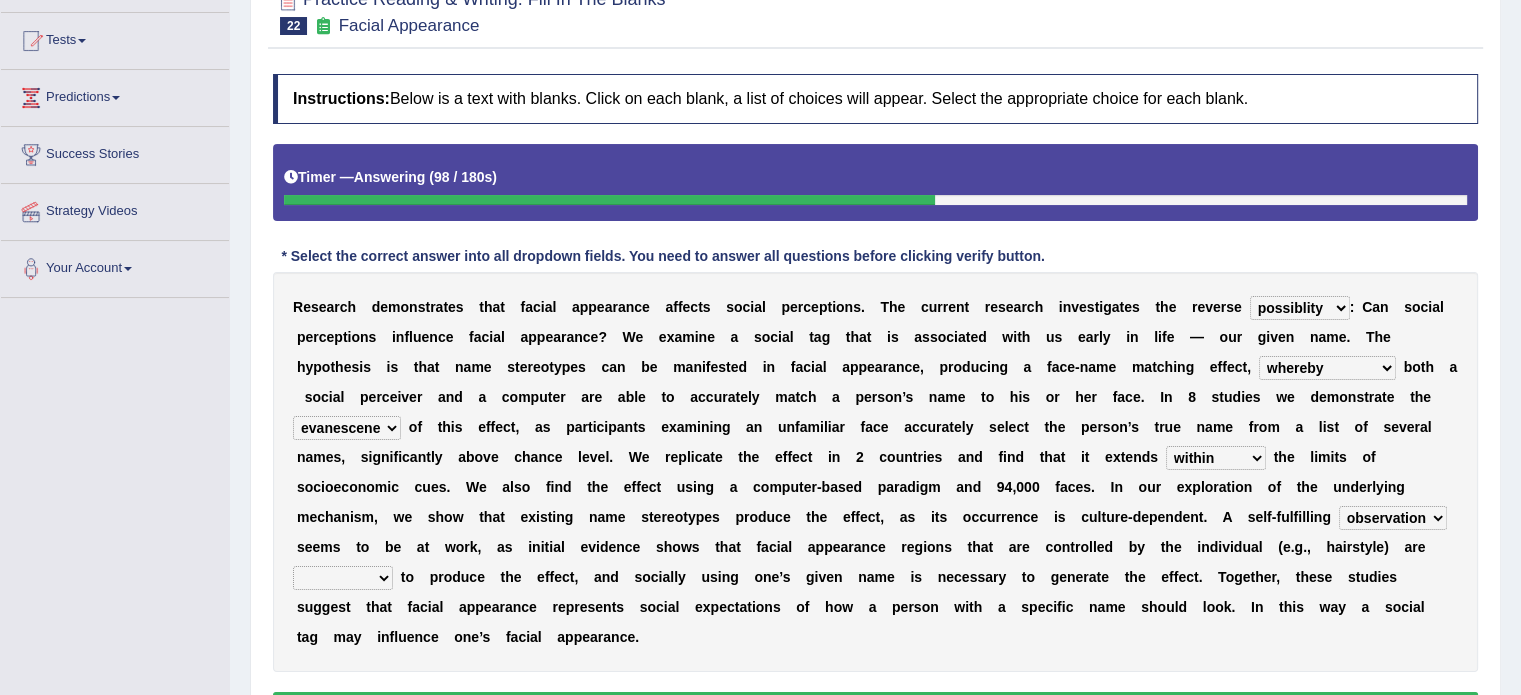select on "sufficient" 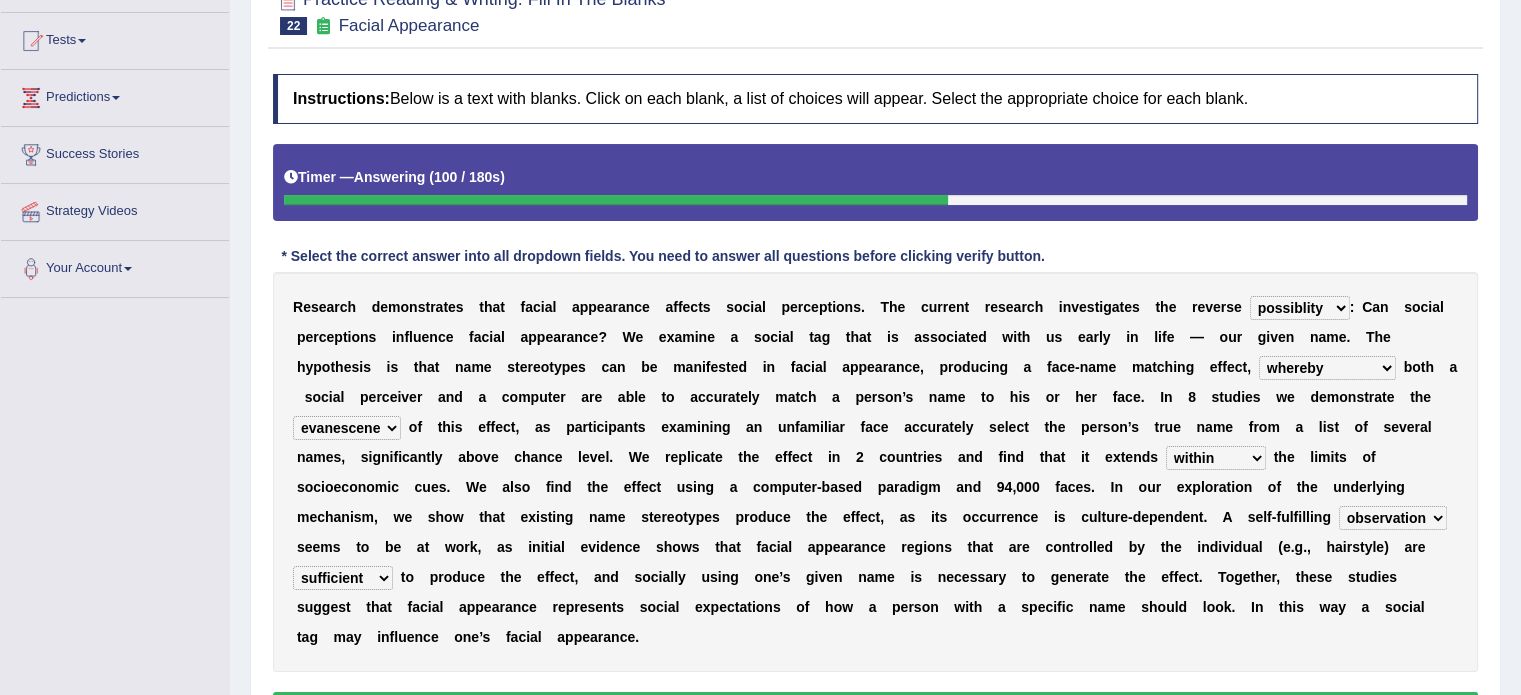 click on "R e s e a r c h     d e m o n s t r a t e s     t h a t     f a c i a l     a p p e a r a n c e     a f f e c t s     s o c i a l     p e r c e p t i o n s .     T h e     c u r r e n t     r e s e a r c h     i n v e s t i g a t e s     t h e     r e v e r s e   link possiblity oddness polarity :   C a n     s o c i a l     p e r c e p t i o n s     i n f l u e n c e     f a c i a l     a p p e a r a n c e ?     W e     e x a m i n e     a     s o c i a l     t a g     t h a t     i s     a s s o c i a t e d    w i t h    u s    e a r l y    i n    l i f e    —    o u r    g i v e n    [NAME] .    T h e    h y p o t h e s i s    i s    t h a t    [NAME]    s t e r e o t y p e s    c a n    b e    m a n i f e s t e d    i n    f a c i a l    a p p e a r a n c e ,    p r o d u c i n g" at bounding box center [875, 472] 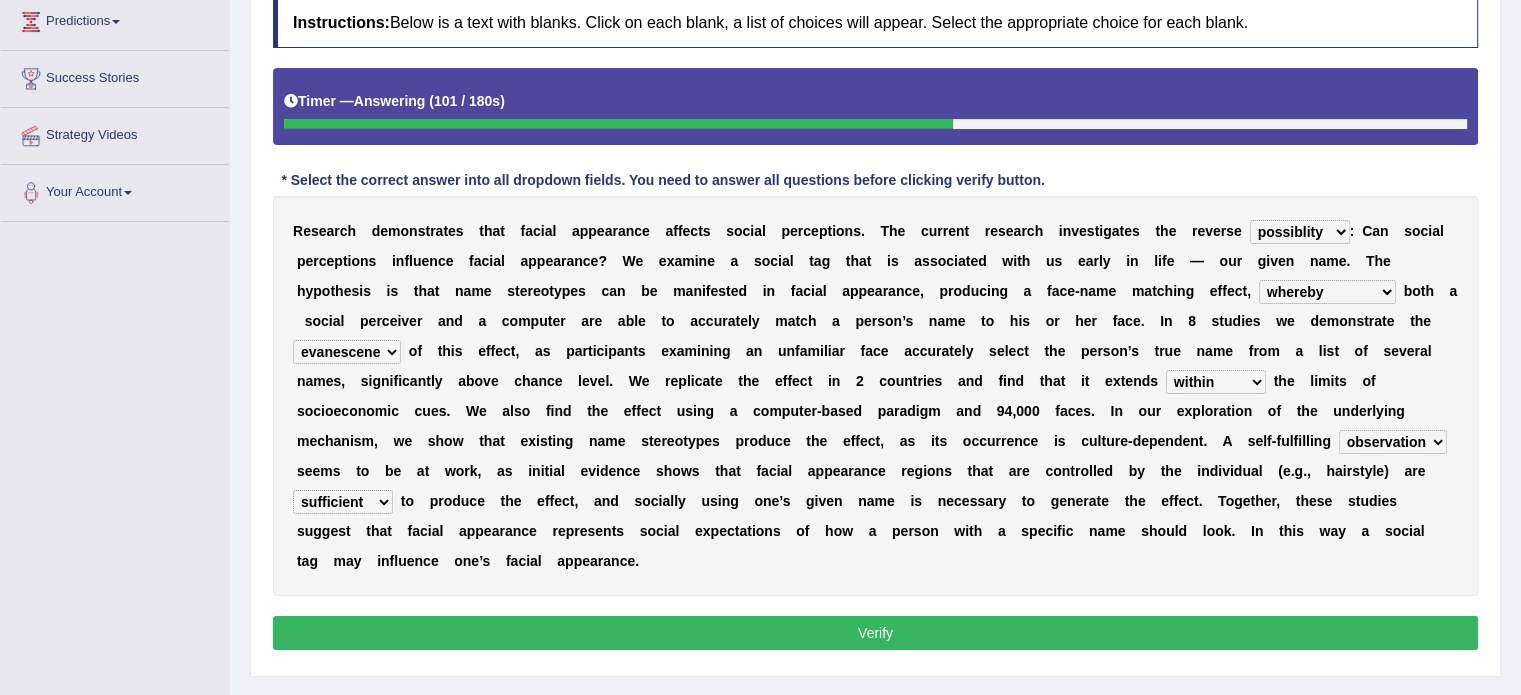 scroll, scrollTop: 280, scrollLeft: 0, axis: vertical 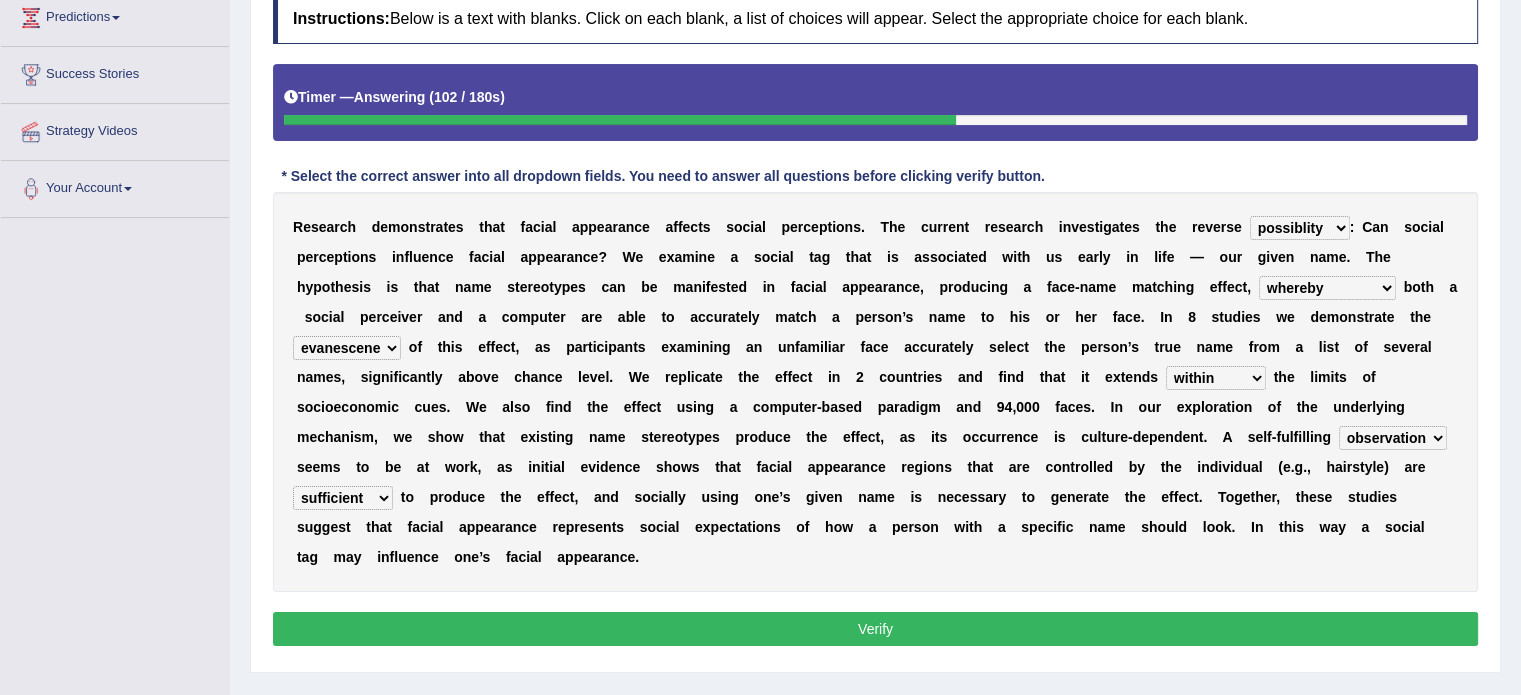 click on "Verify" at bounding box center [875, 629] 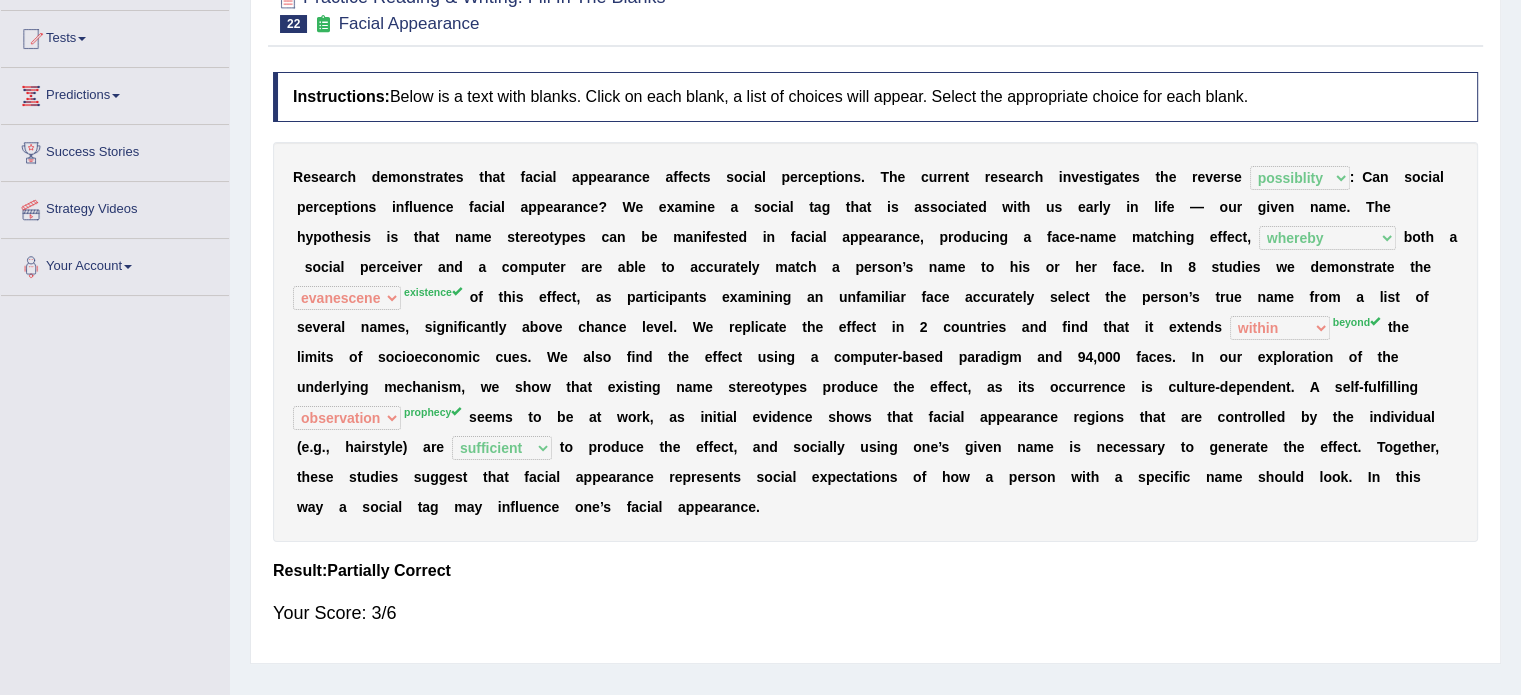 scroll, scrollTop: 200, scrollLeft: 0, axis: vertical 